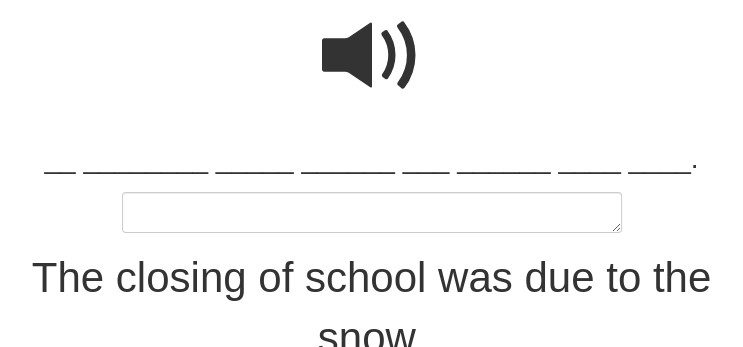 scroll, scrollTop: 182, scrollLeft: 0, axis: vertical 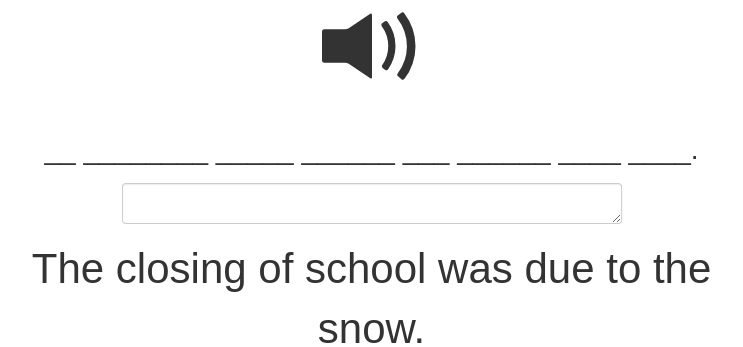 type on "*" 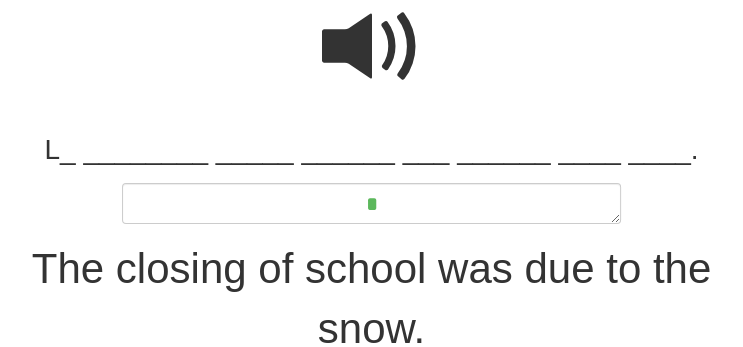 type on "*" 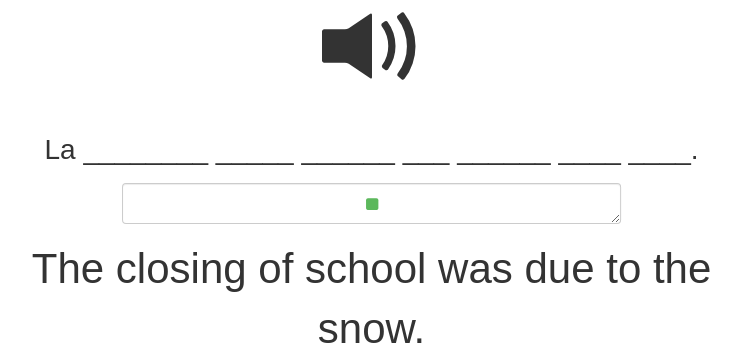 type on "*" 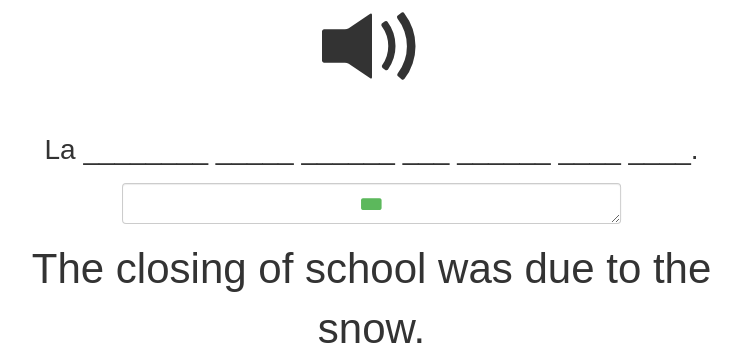 type on "*" 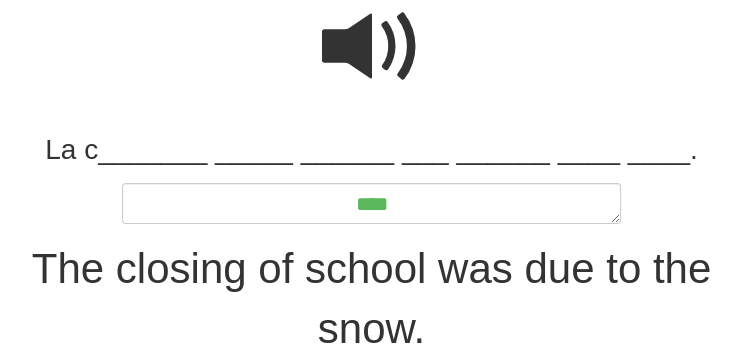 type on "*" 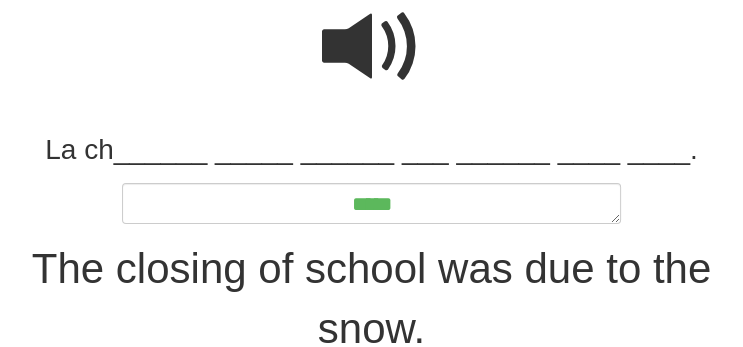 type on "*" 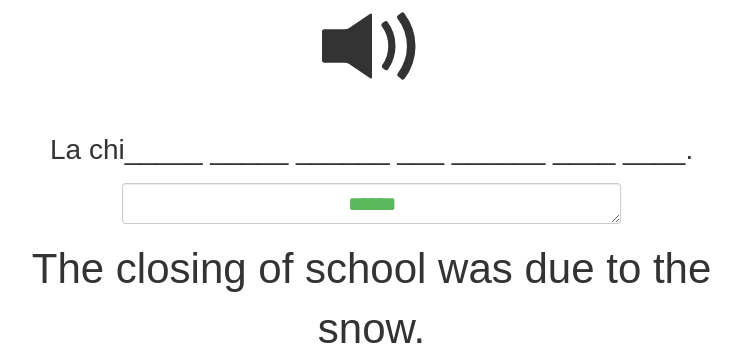 type on "*" 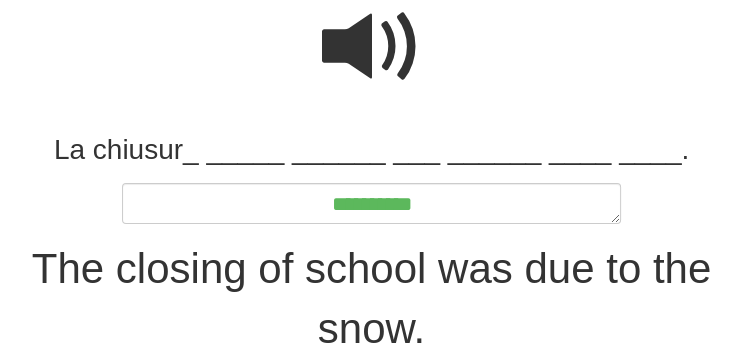 type on "*" 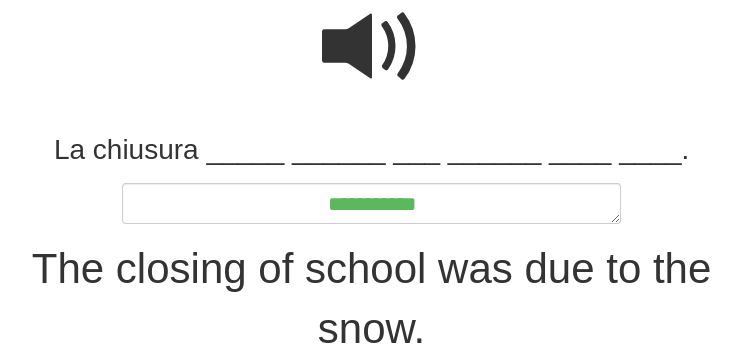 type on "*" 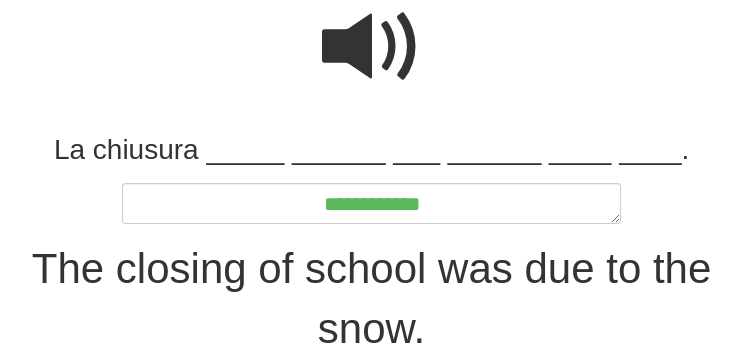 type on "*" 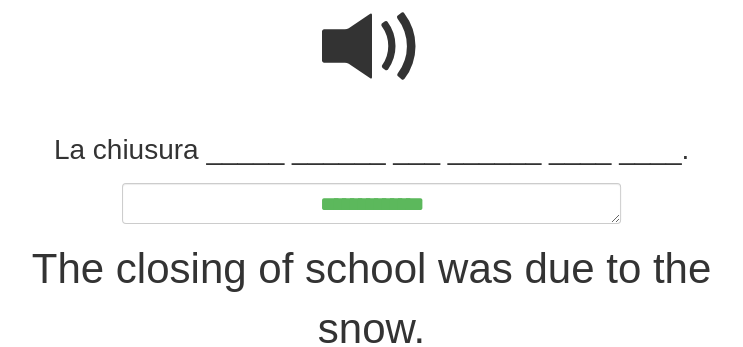 type on "*" 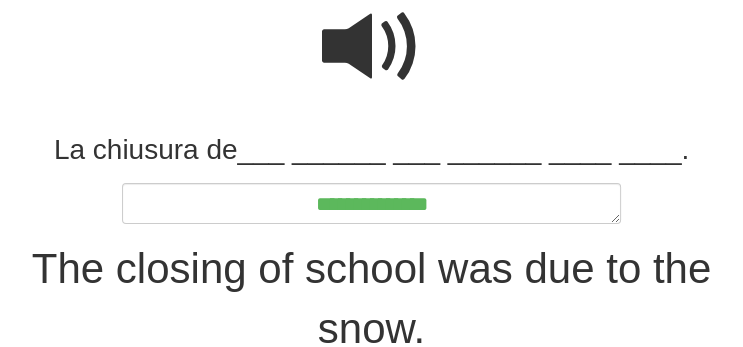 type on "*" 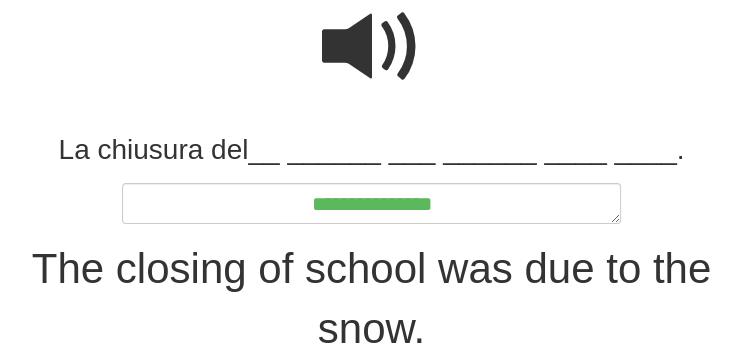 type on "*" 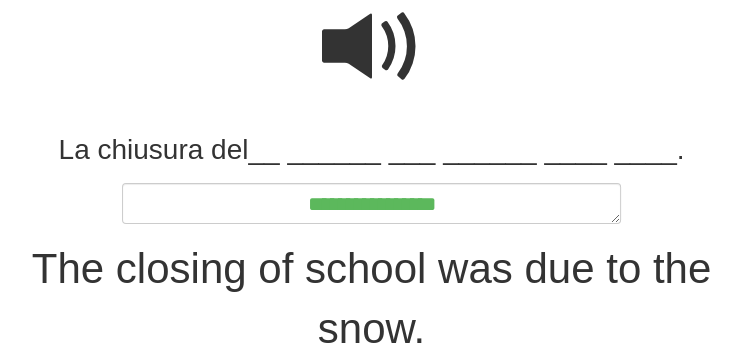 type on "*" 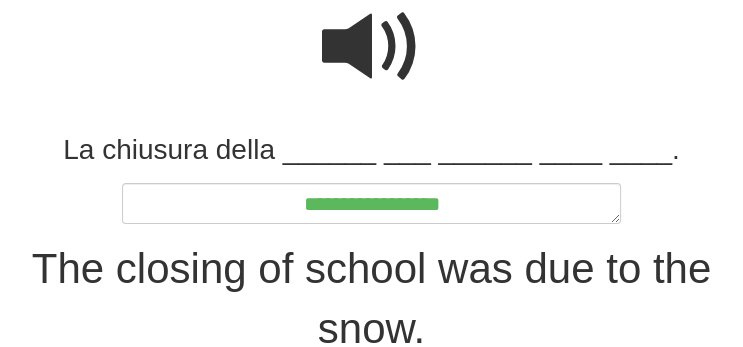 type on "*" 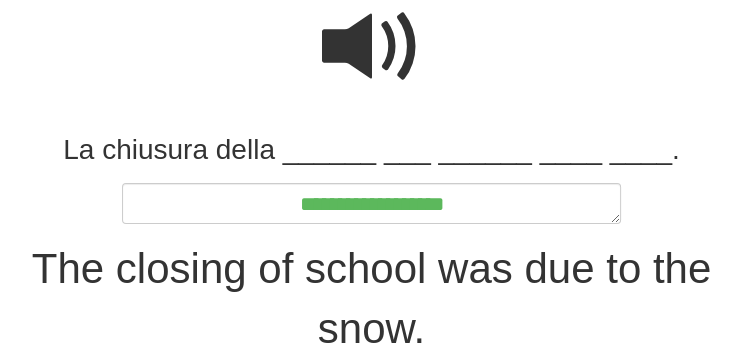 type on "*" 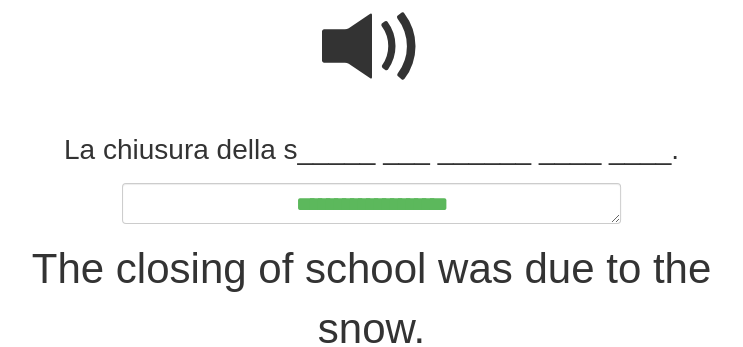 type on "*" 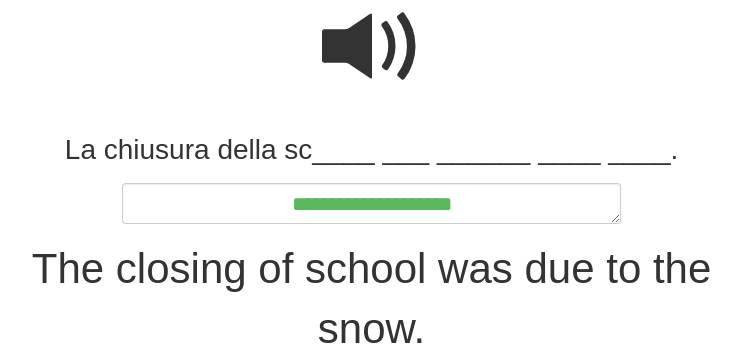 type on "*" 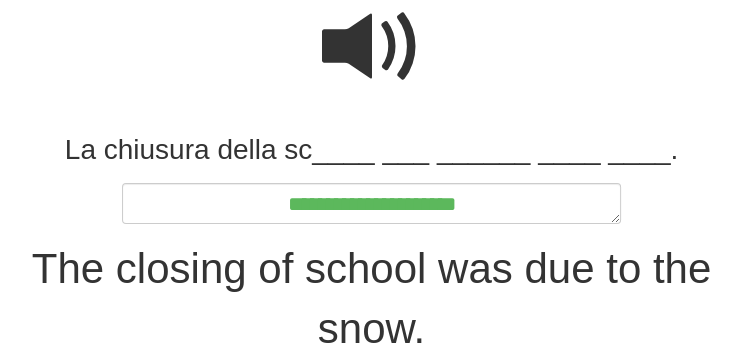 type on "*" 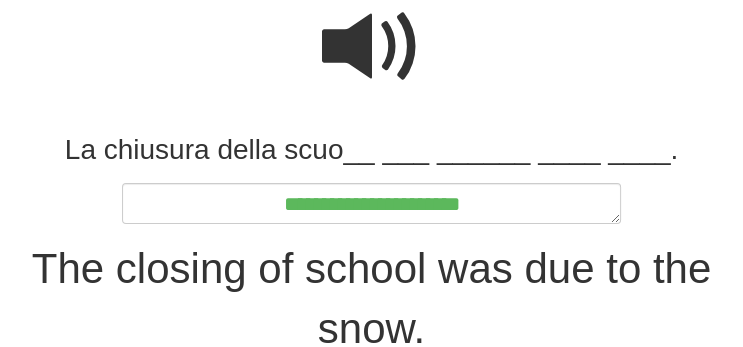 type on "*" 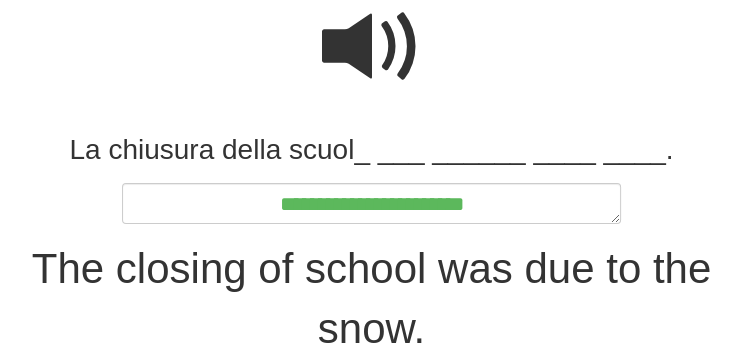 type on "*" 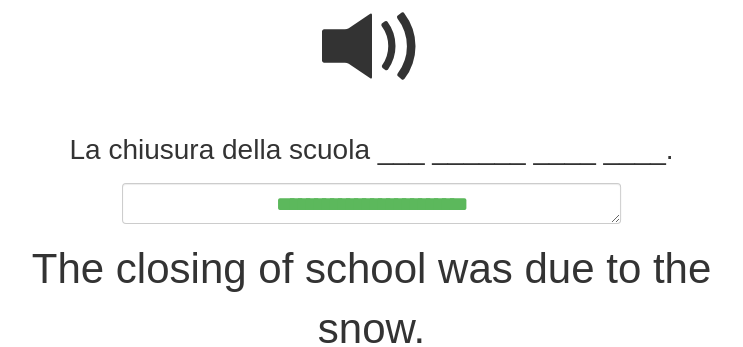 type on "*" 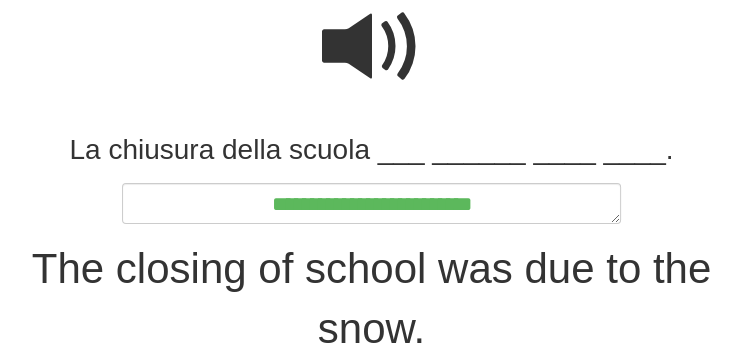 type on "*" 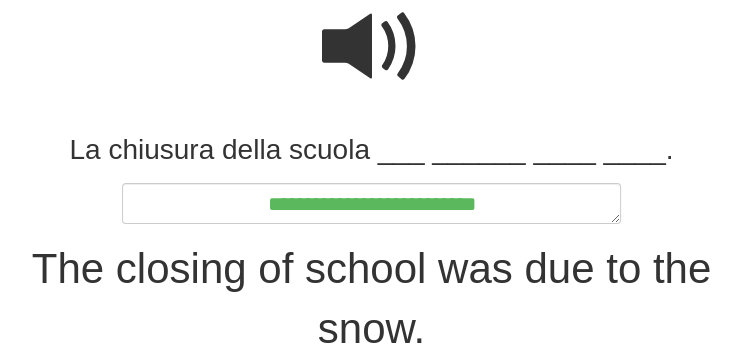 type on "*" 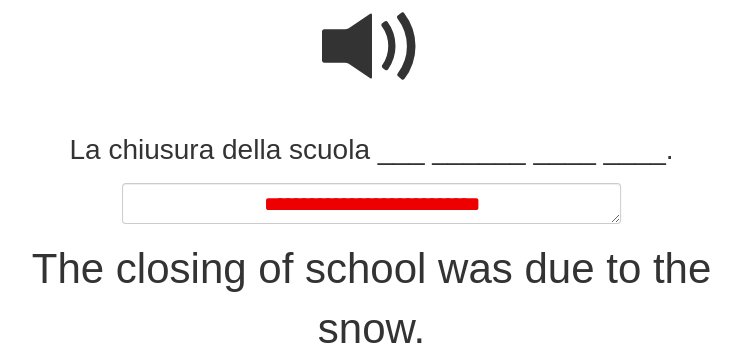 type on "*" 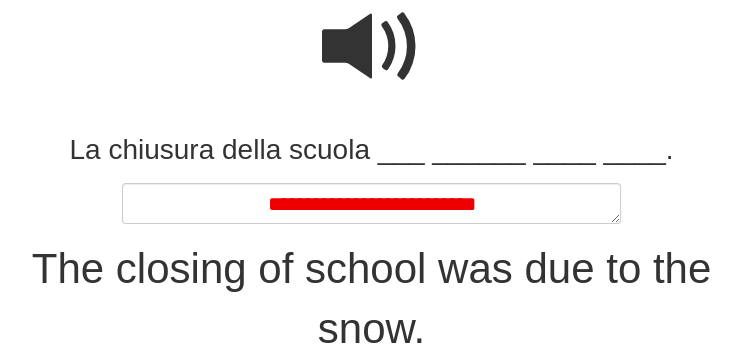 type on "*" 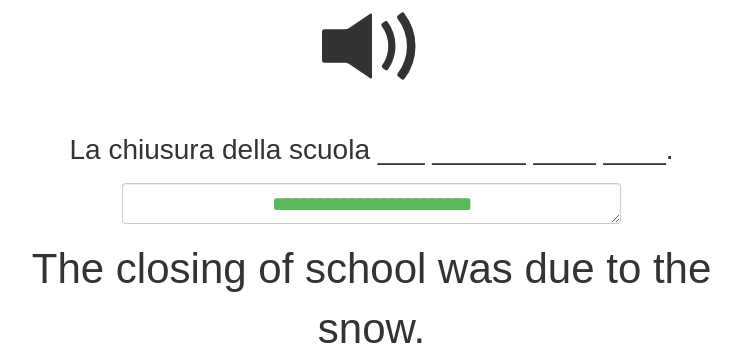 type on "*" 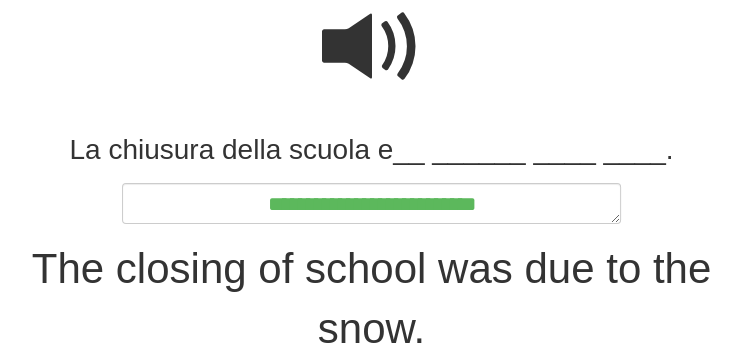 type on "*" 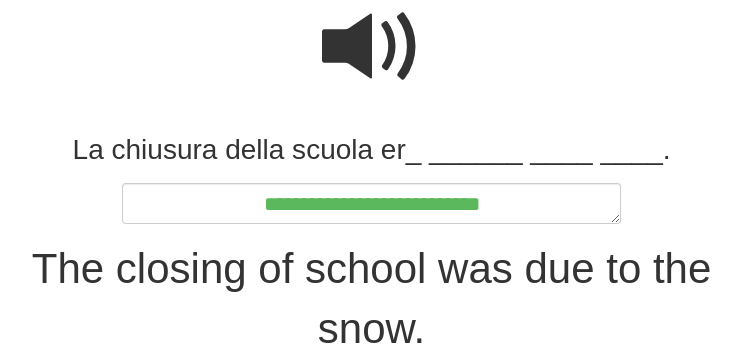 type on "*" 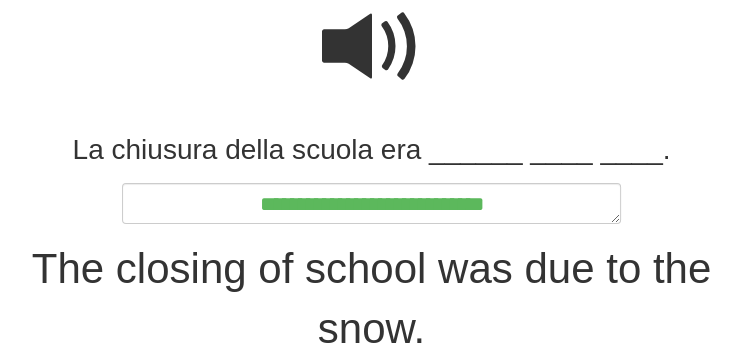 type on "*" 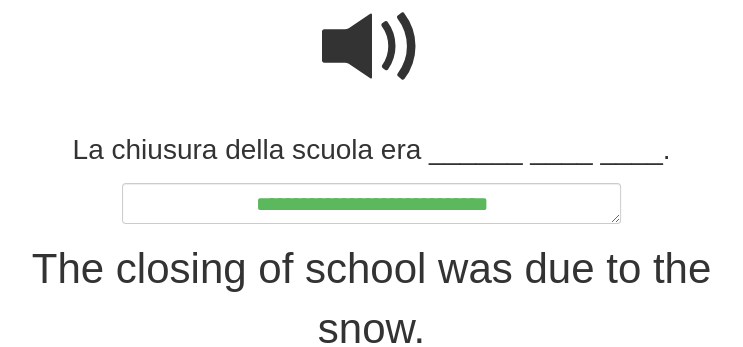 type on "*" 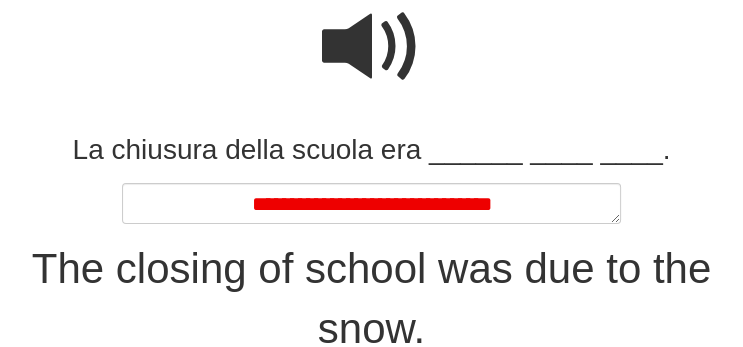 type on "*" 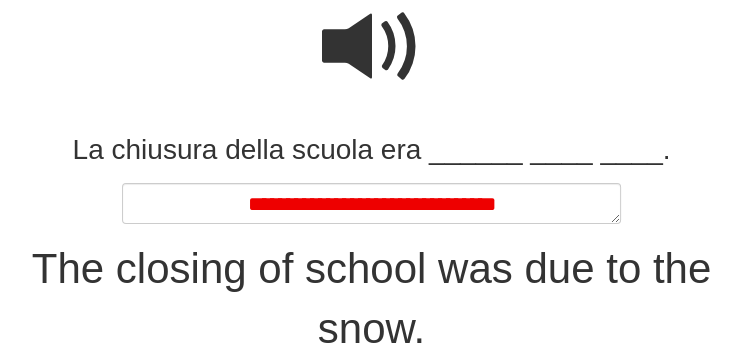 type on "*" 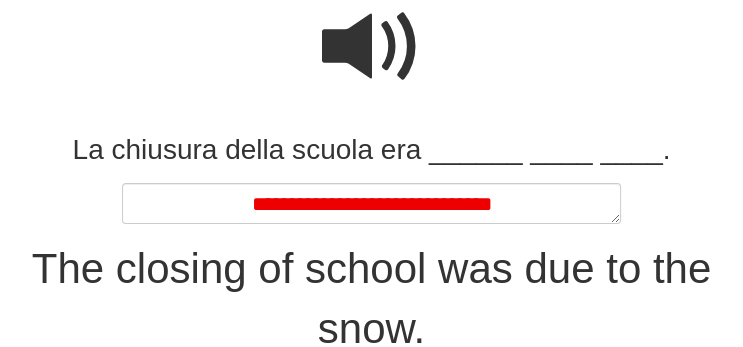 type on "*" 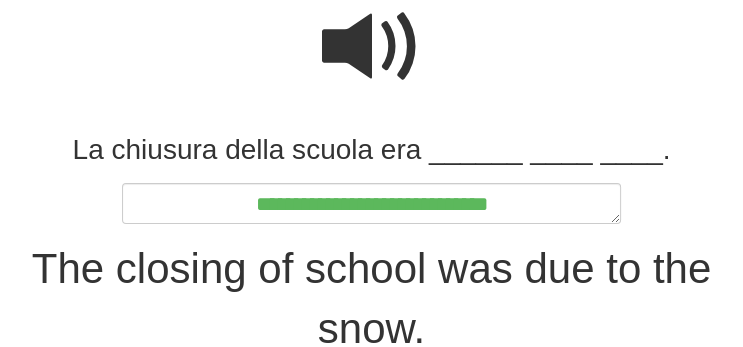 type on "*" 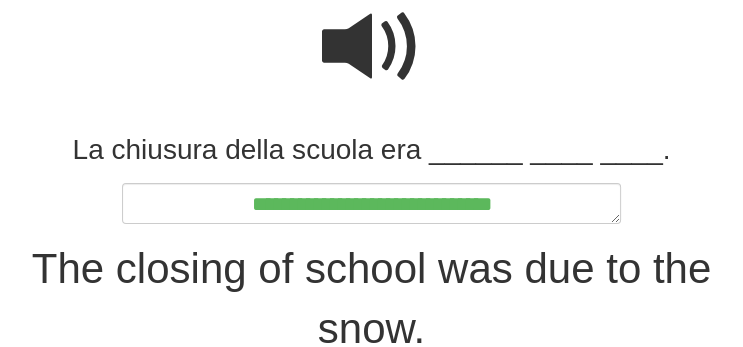 type on "*" 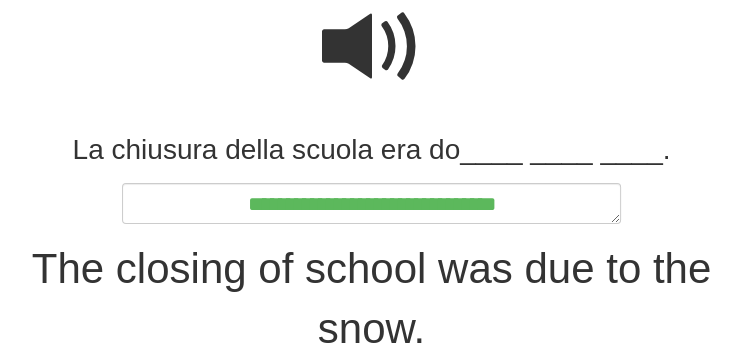 type on "*" 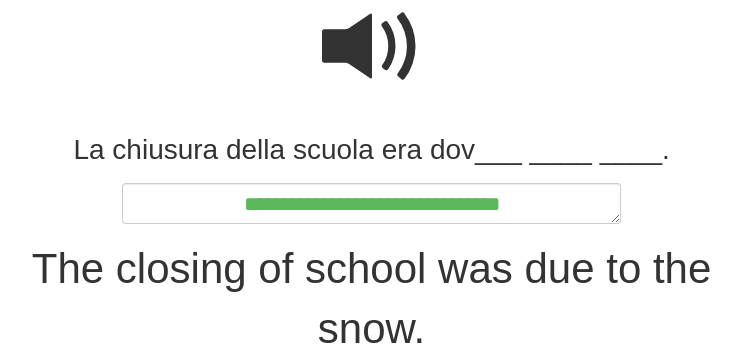 type on "*" 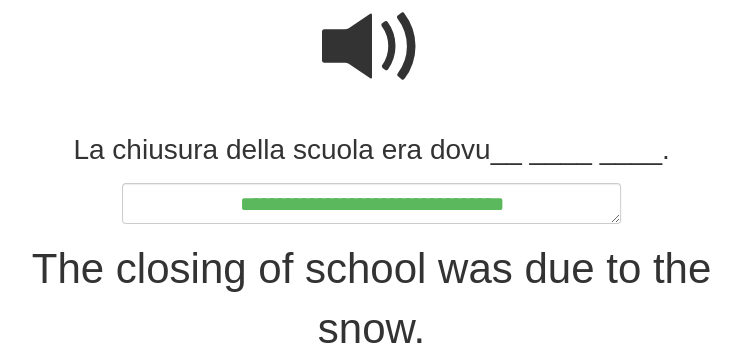 type on "*" 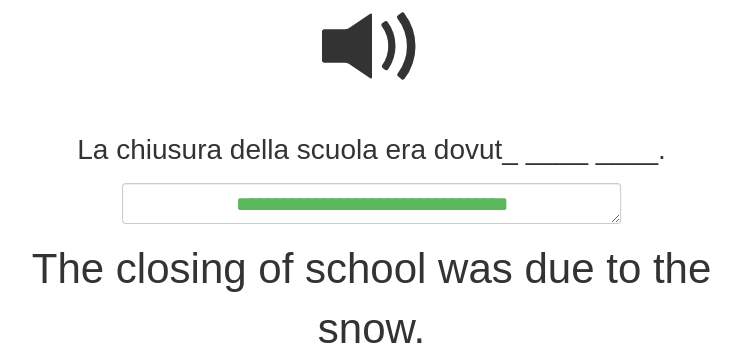 type on "*" 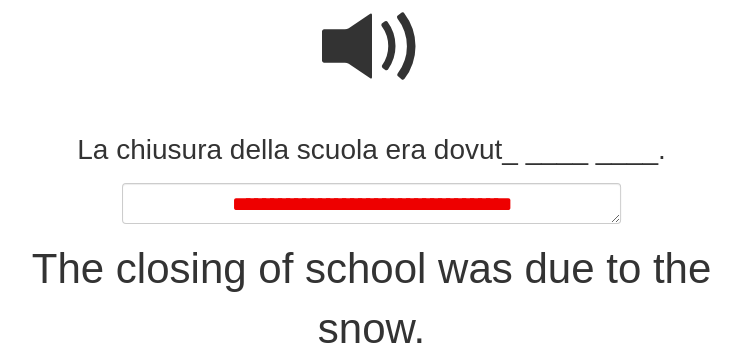 type on "*" 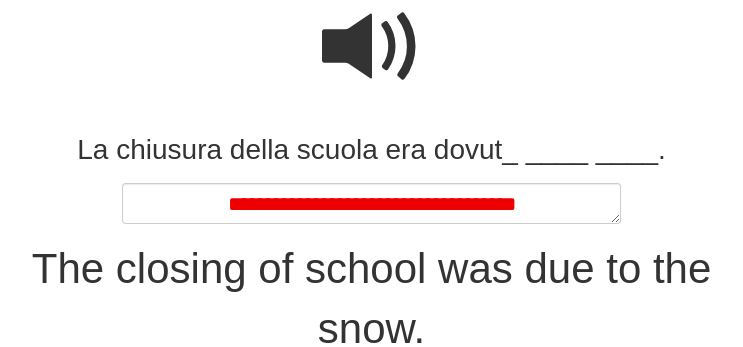 type on "*" 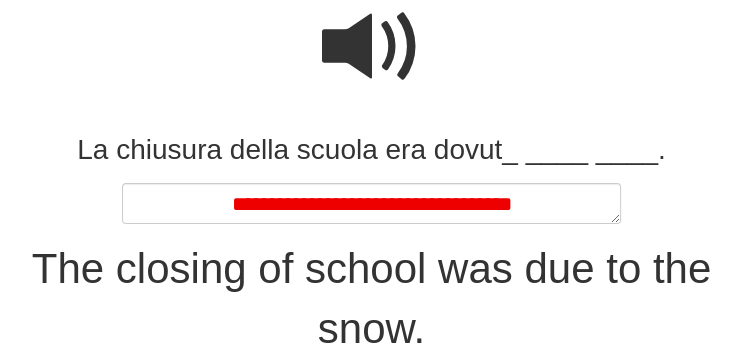 type on "*" 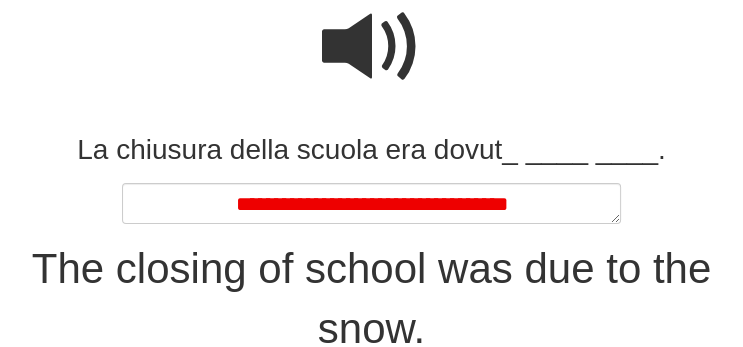 type on "*" 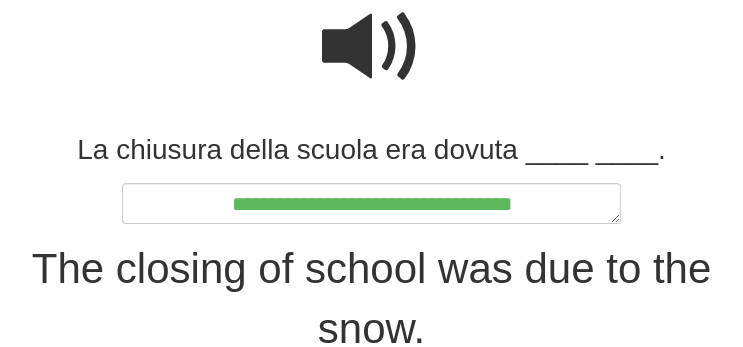 type on "*" 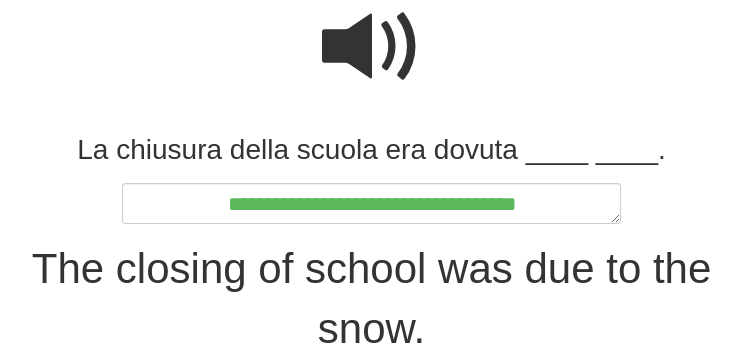 type on "*" 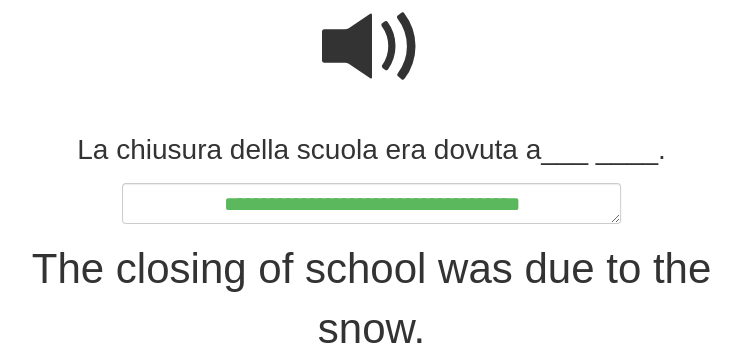 type on "*" 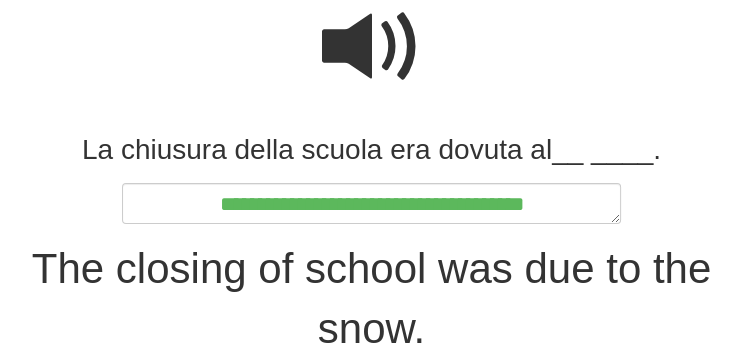 type on "*" 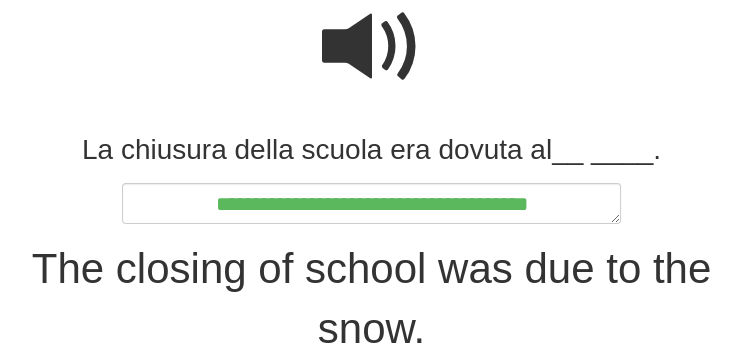 type on "*" 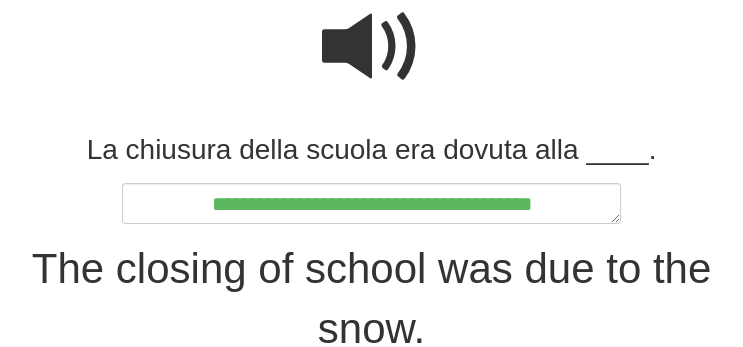 type on "*" 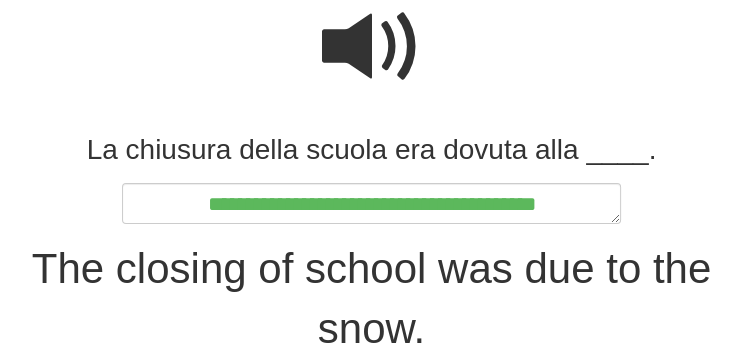 type on "*" 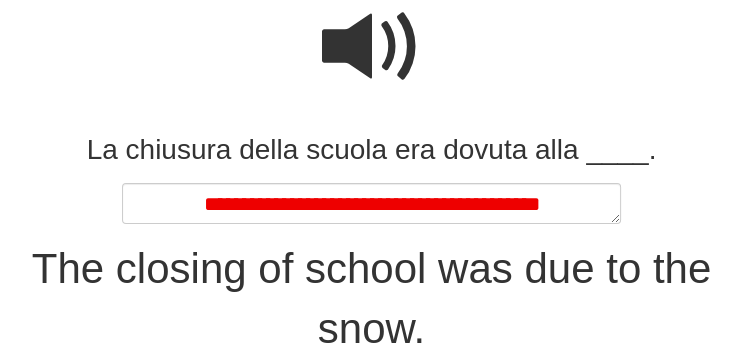 type on "*" 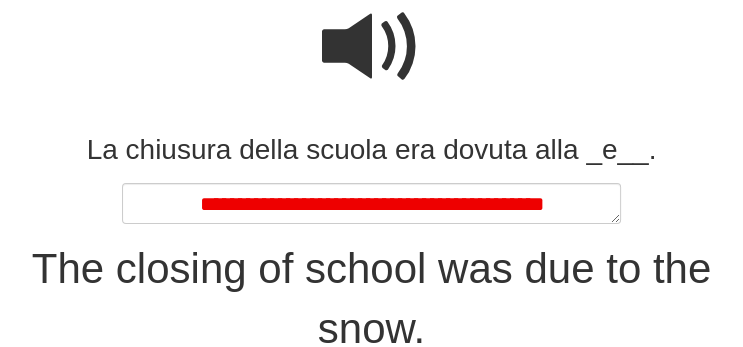type on "*" 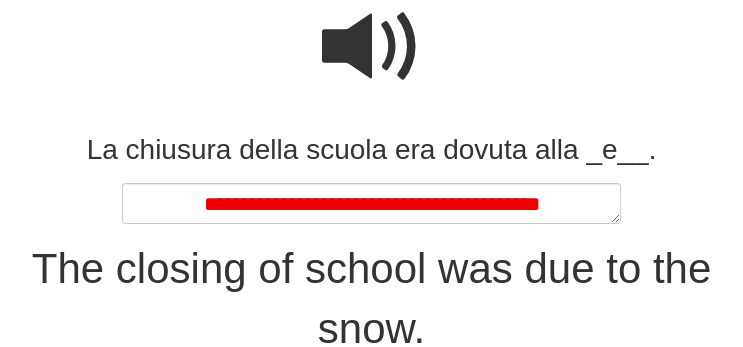 type on "*" 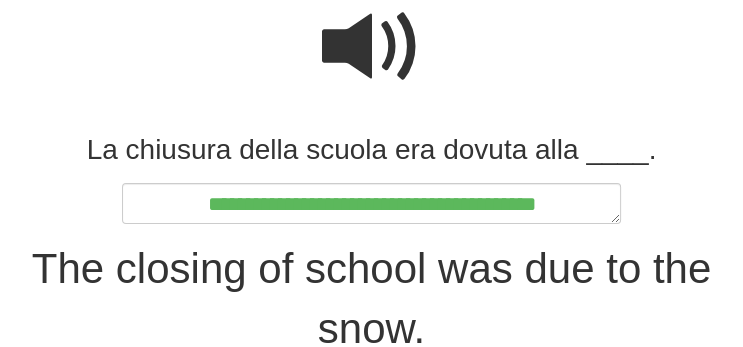 type on "*" 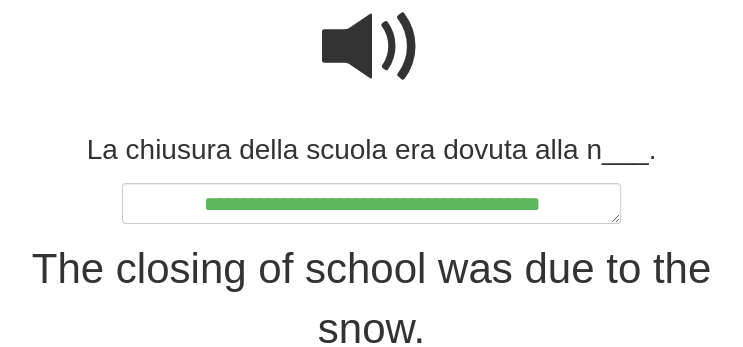 type on "*" 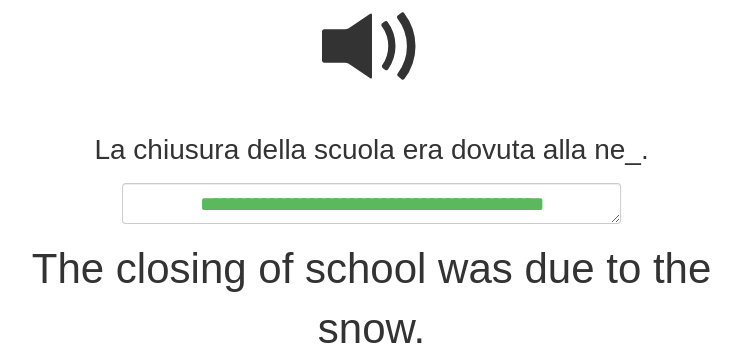type on "*" 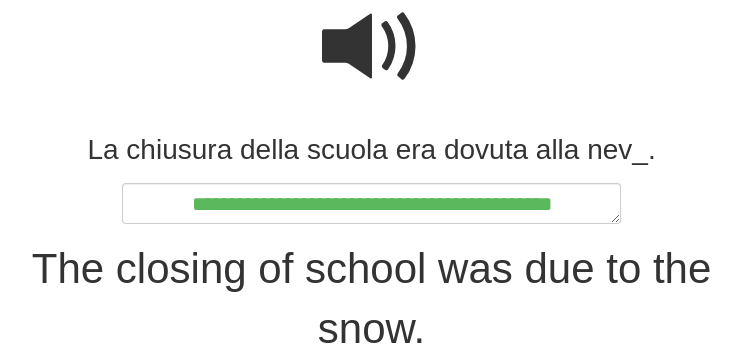 type on "*" 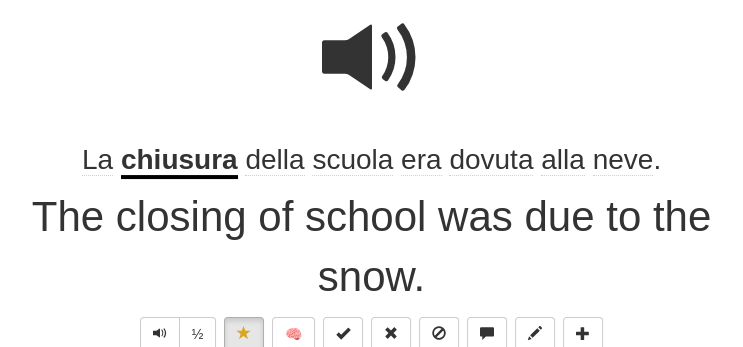 scroll, scrollTop: 193, scrollLeft: 0, axis: vertical 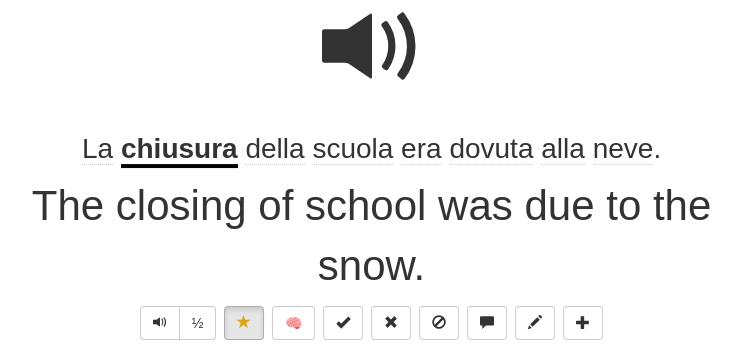 click on "dovuta" at bounding box center (491, 149) 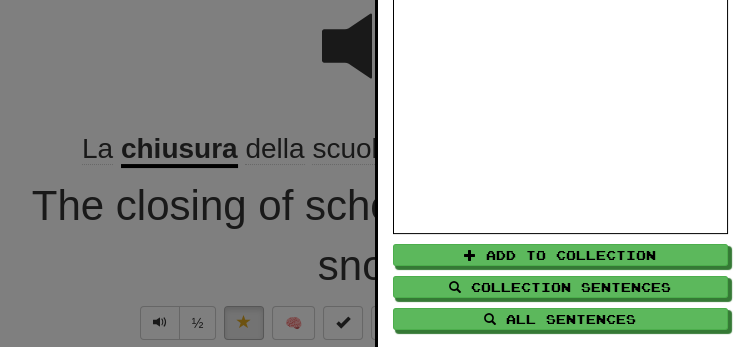 scroll, scrollTop: 308, scrollLeft: 0, axis: vertical 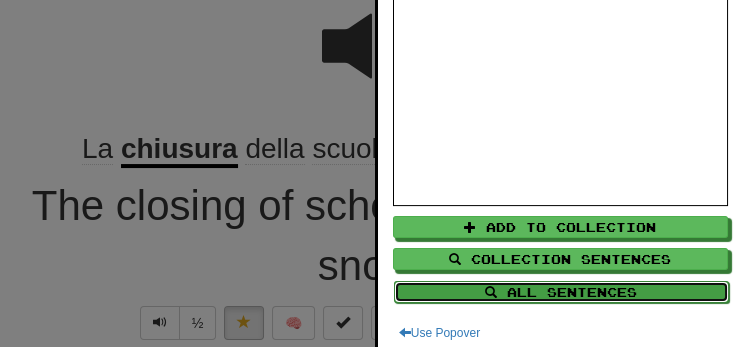 click on "All Sentences" at bounding box center (561, 292) 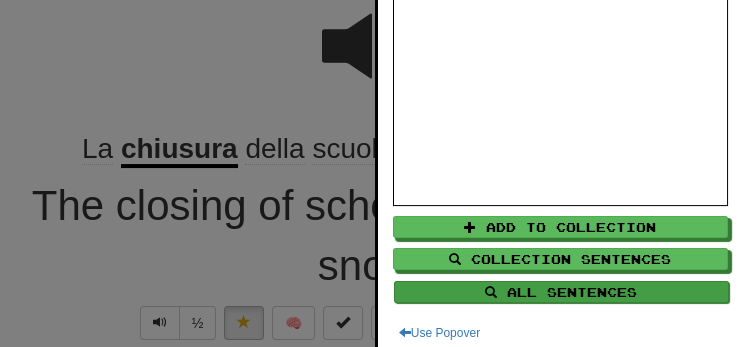 select on "****" 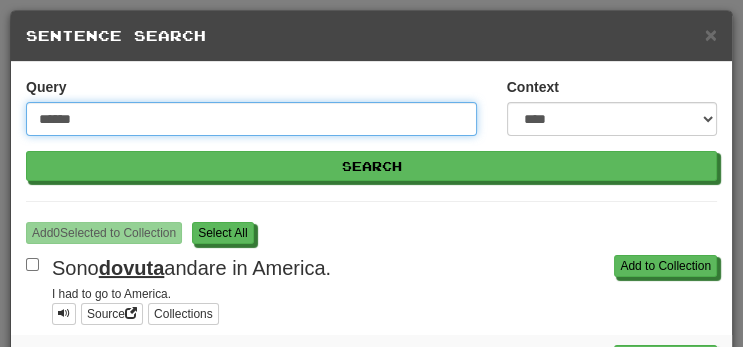 click on "******" at bounding box center [251, 119] 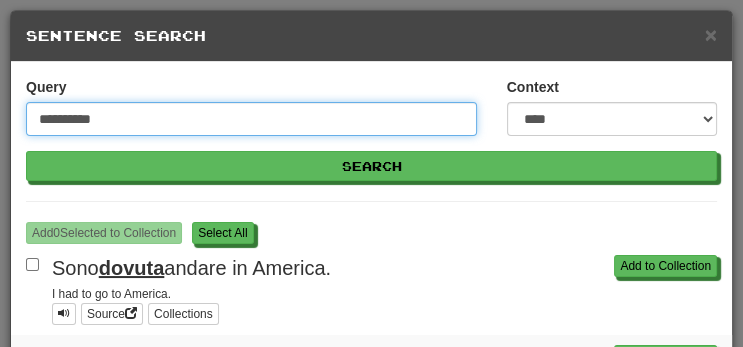 click on "**********" at bounding box center [251, 119] 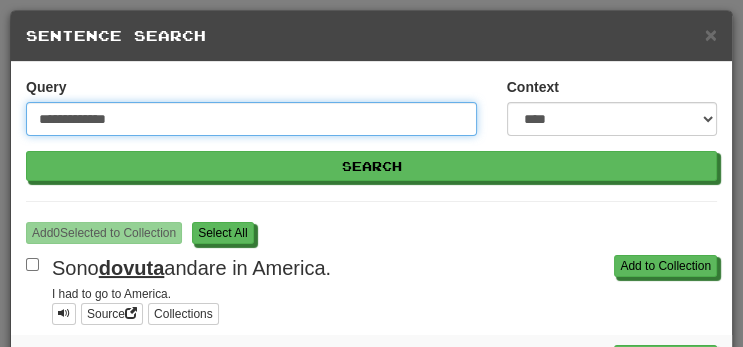 click on "Search" at bounding box center (371, 166) 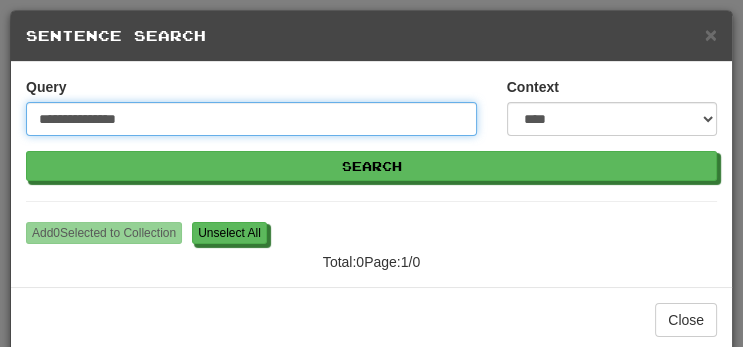 click on "Search" at bounding box center [371, 166] 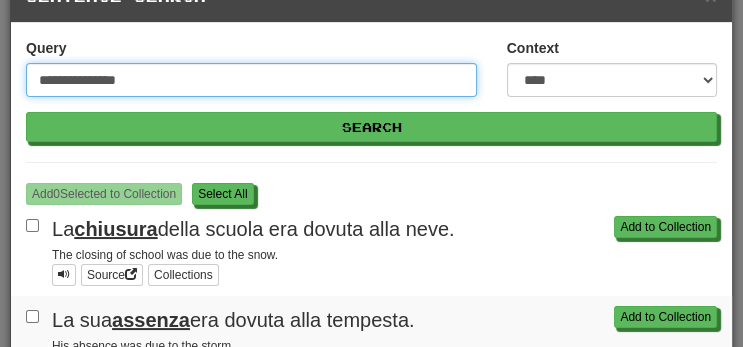 scroll, scrollTop: 37, scrollLeft: 0, axis: vertical 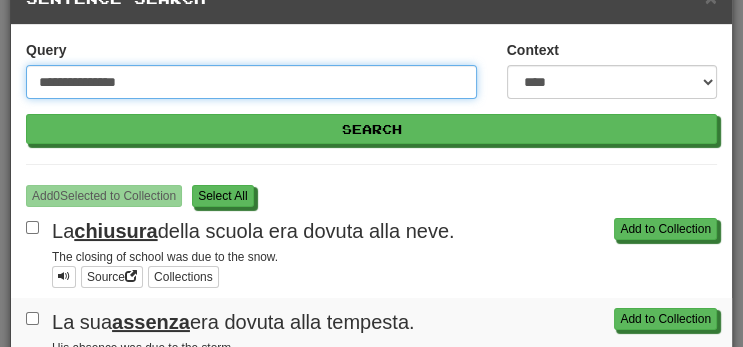 click on "**********" at bounding box center (251, 82) 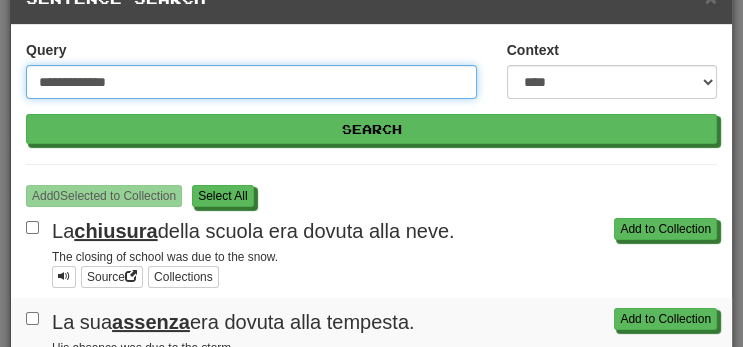 click on "Search" at bounding box center (371, 129) 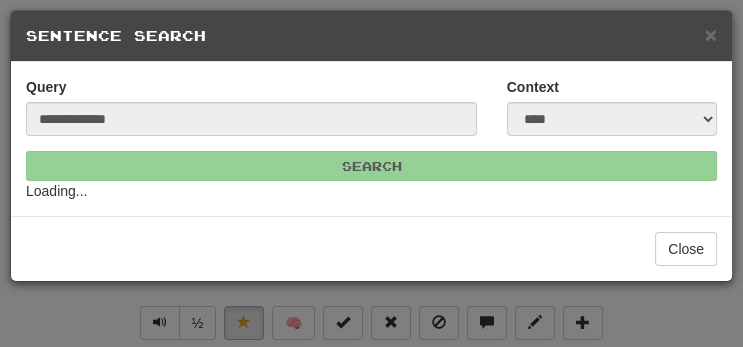 scroll, scrollTop: 0, scrollLeft: 0, axis: both 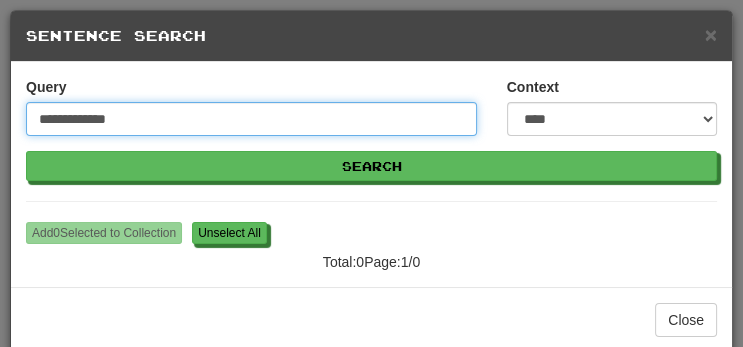 click on "**********" at bounding box center (251, 119) 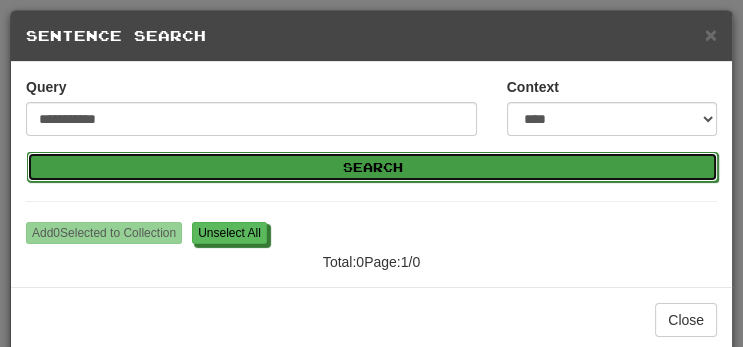 click on "Search" at bounding box center [372, 167] 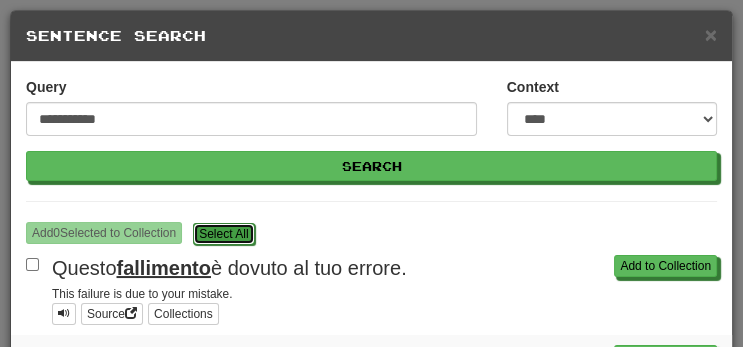 click on "S elect All" at bounding box center (223, 234) 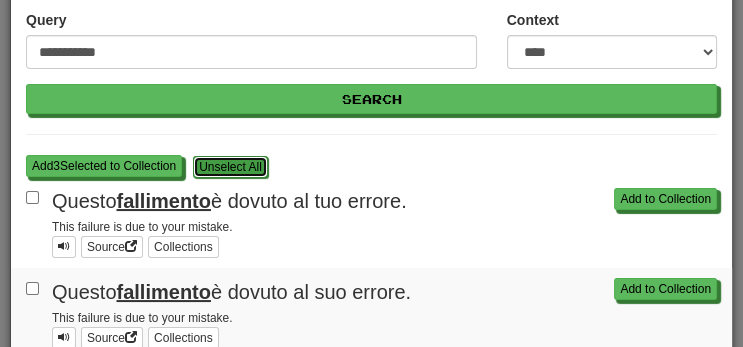 scroll, scrollTop: 66, scrollLeft: 0, axis: vertical 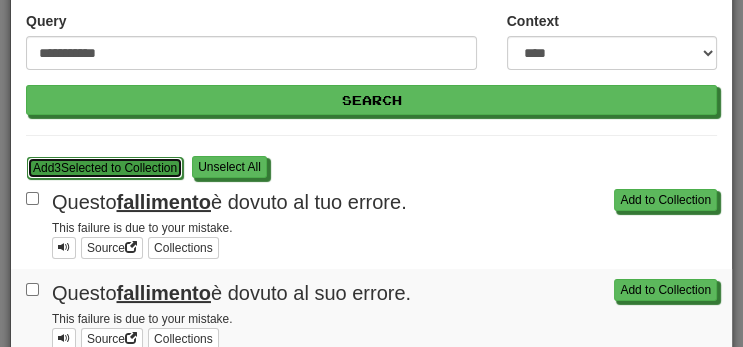 click on "Add  3  Selected to Collection" at bounding box center [105, 168] 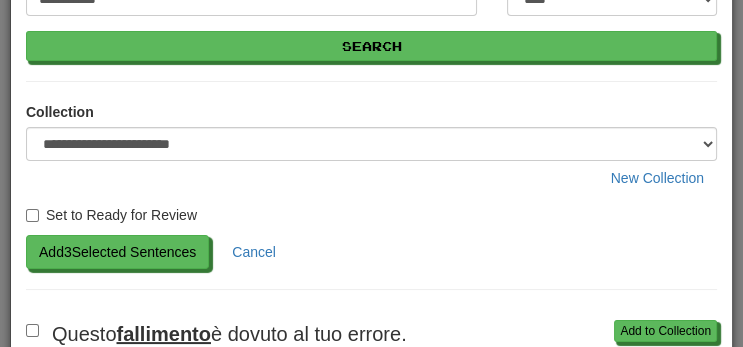 scroll, scrollTop: 125, scrollLeft: 0, axis: vertical 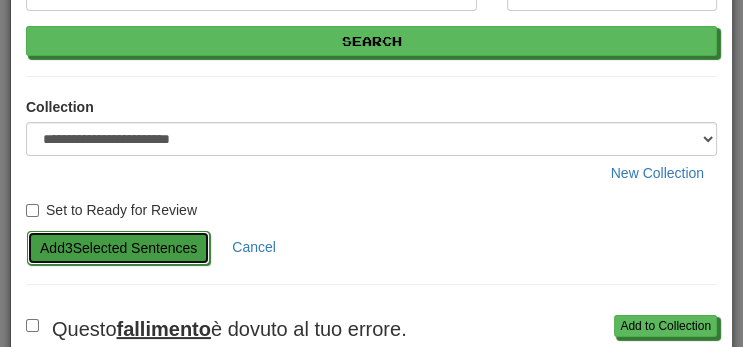 click on "Add  3  Selected Sentences" at bounding box center (118, 248) 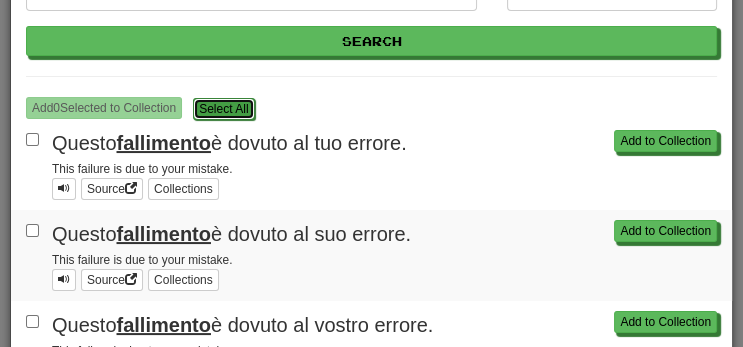click on "S elect All" at bounding box center (223, 109) 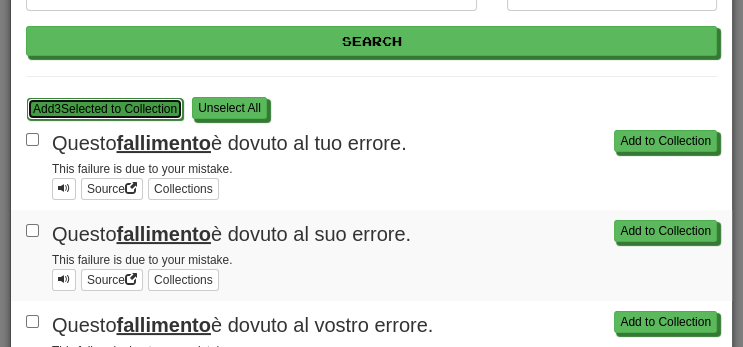 click on "Add  3  Selected to Collection" at bounding box center [105, 109] 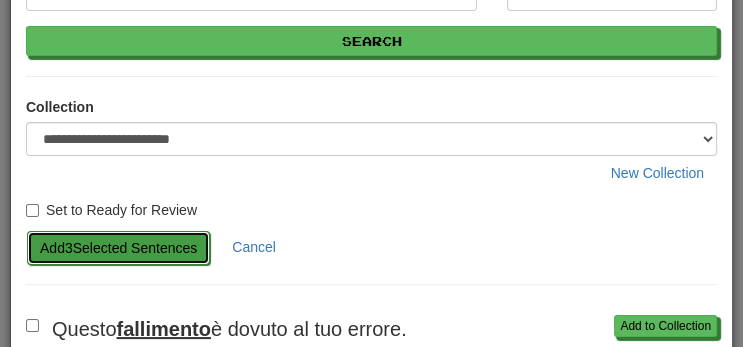 click on "Add  3  Selected Sentences" at bounding box center [118, 248] 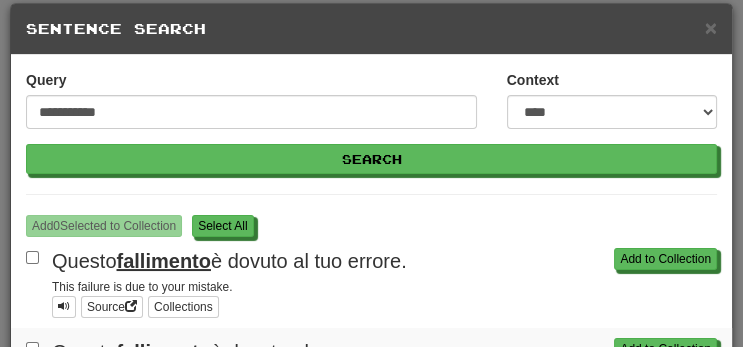 scroll, scrollTop: 0, scrollLeft: 0, axis: both 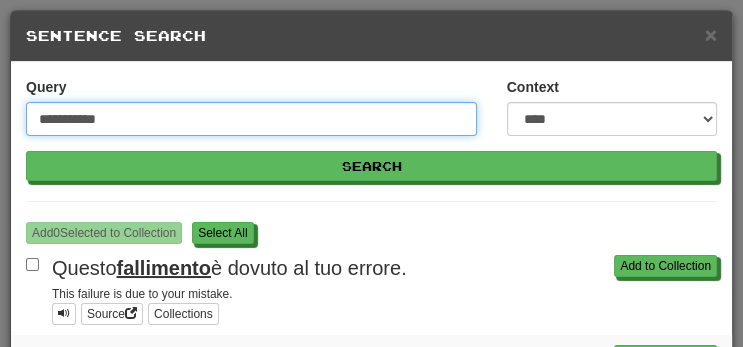 click on "**********" at bounding box center (251, 119) 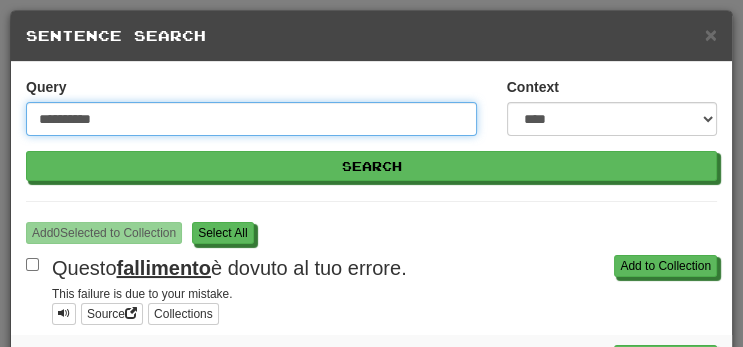 click on "Search" at bounding box center (371, 166) 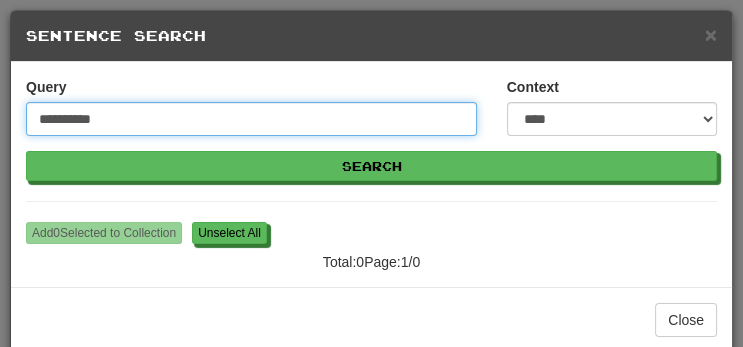 click on "**********" at bounding box center (251, 119) 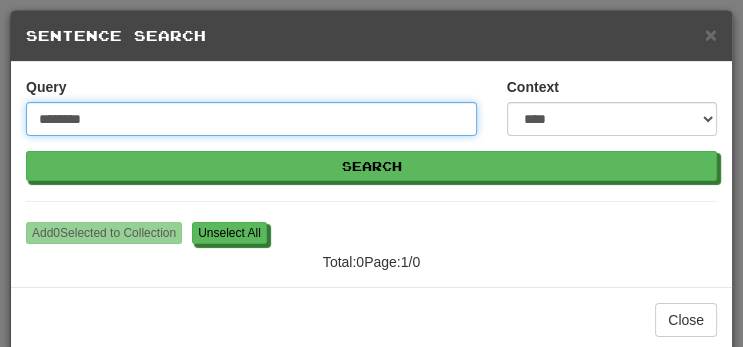 type on "********" 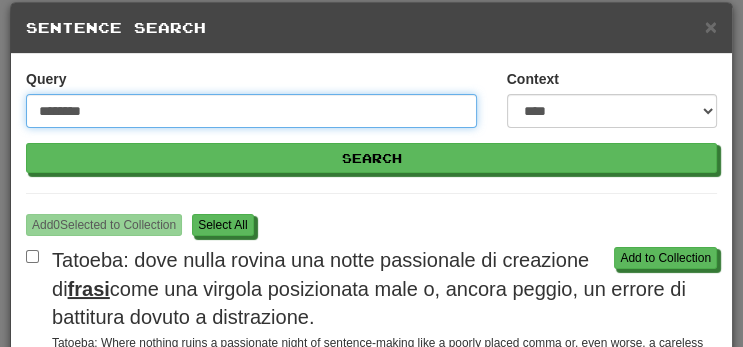 scroll, scrollTop: 0, scrollLeft: 0, axis: both 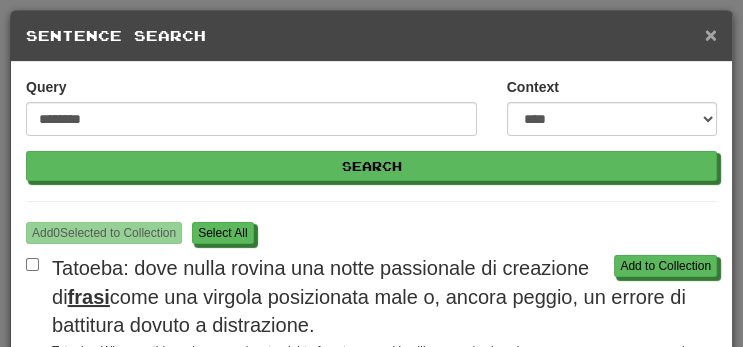 click on "×" at bounding box center [711, 34] 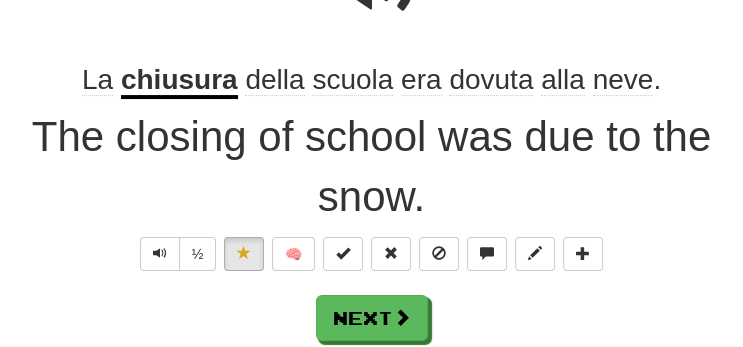 scroll, scrollTop: 264, scrollLeft: 0, axis: vertical 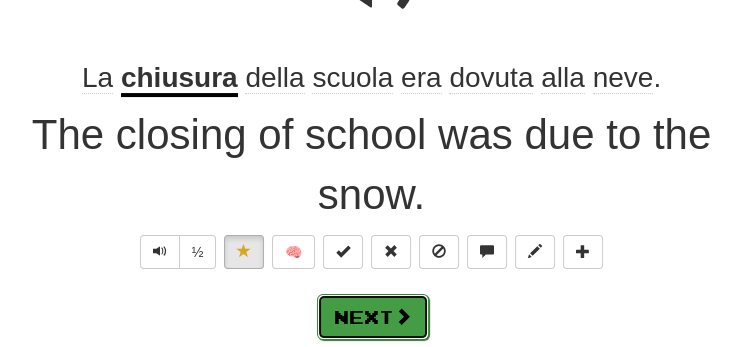 click on "Next" at bounding box center (373, 317) 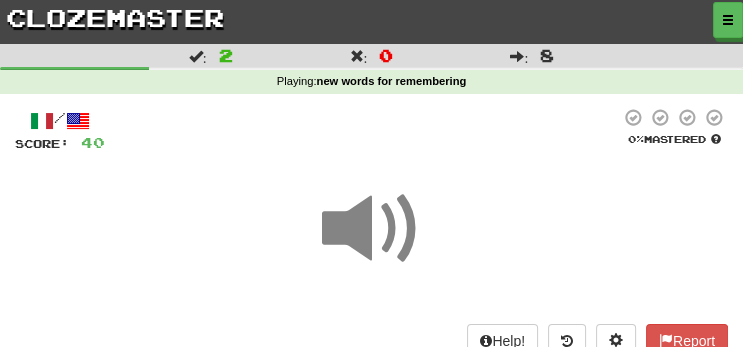 scroll, scrollTop: 247, scrollLeft: 0, axis: vertical 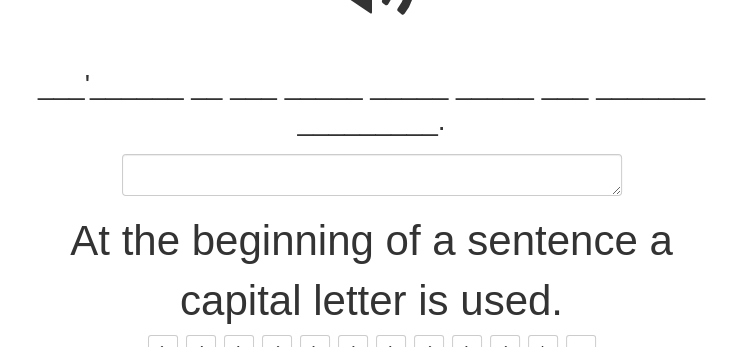 type on "*" 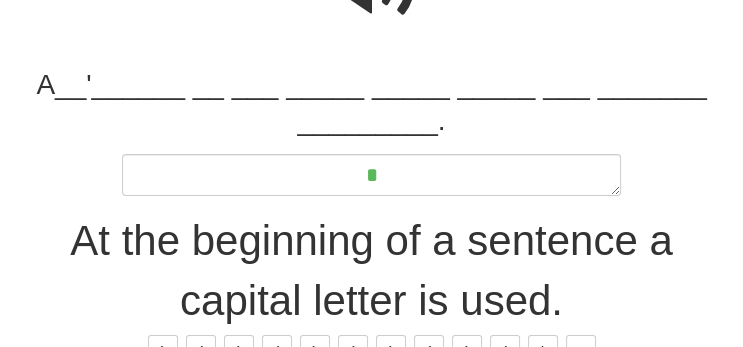 type on "*" 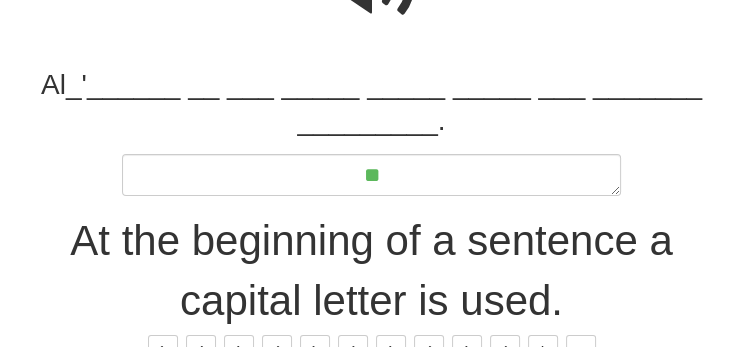 type on "*" 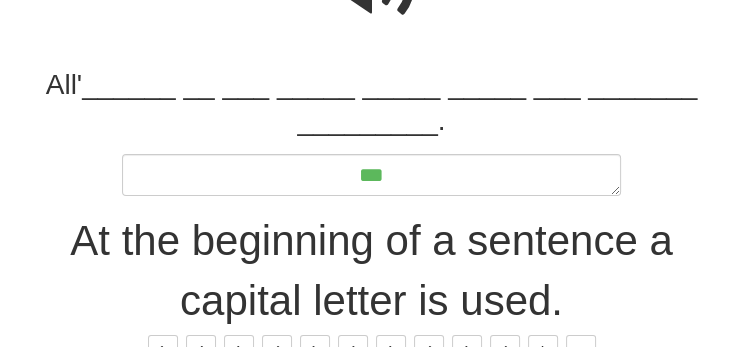 type on "*" 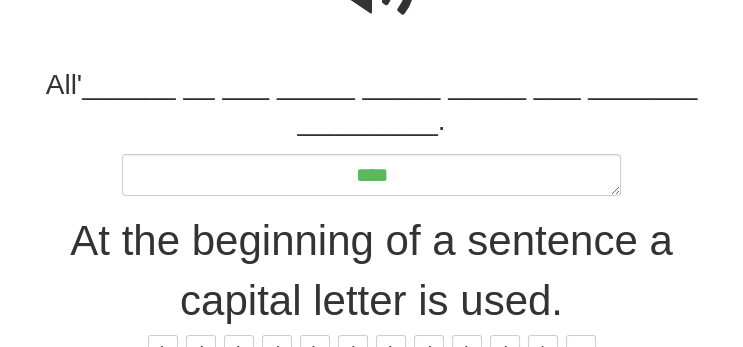 type on "*" 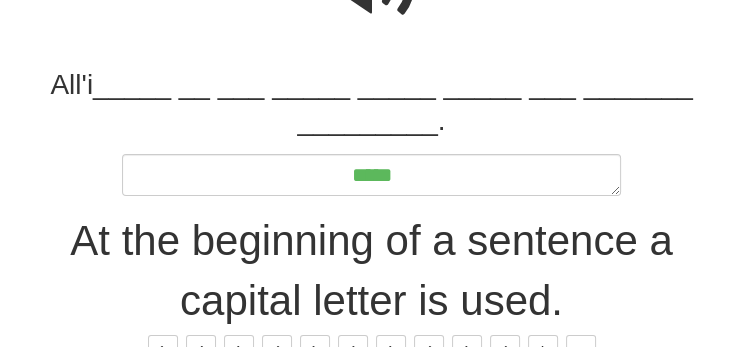type on "*" 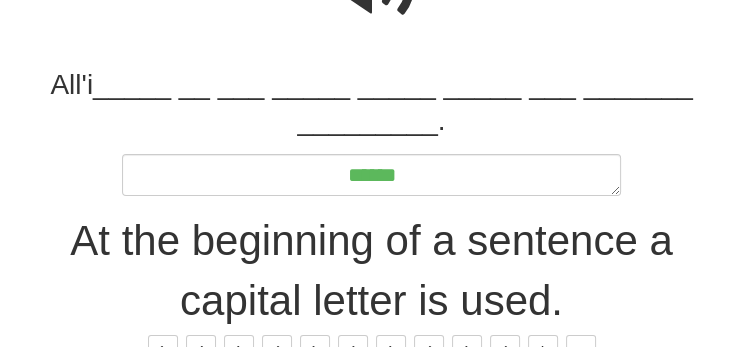 type on "*" 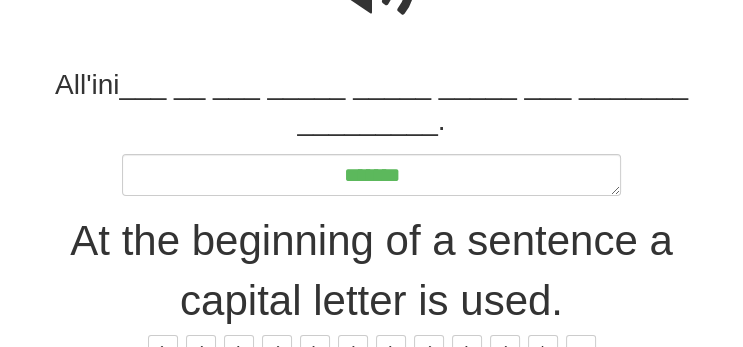 type on "*" 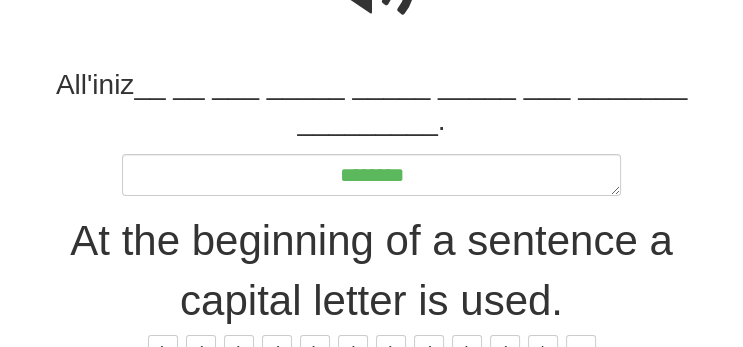 type on "*" 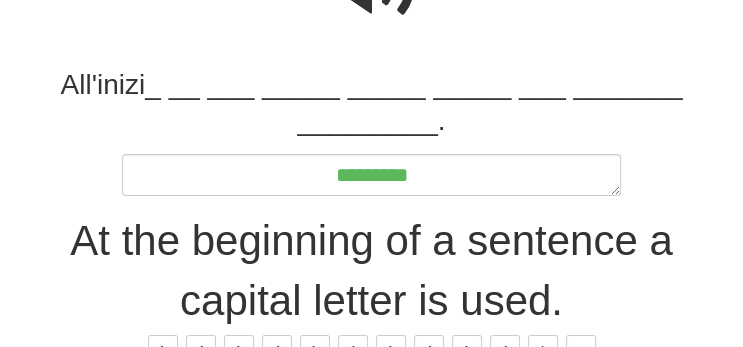 type on "*" 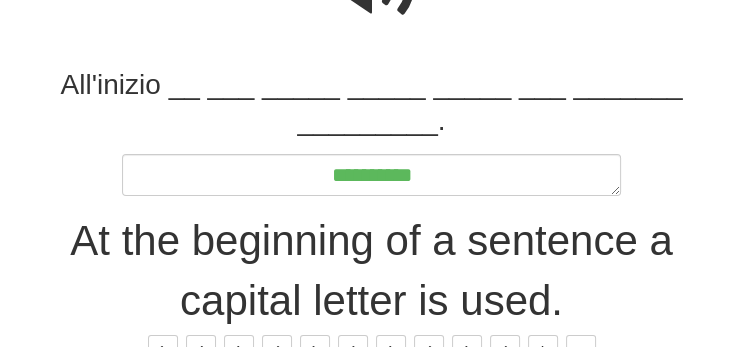 type on "*" 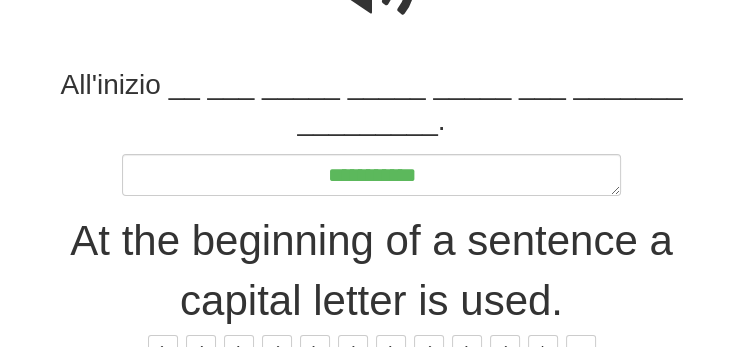 type on "*" 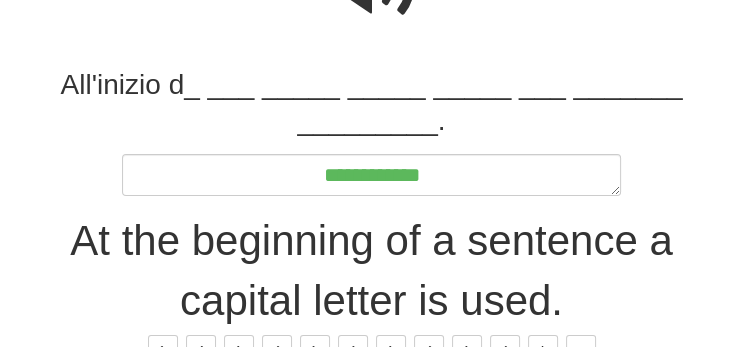 type on "*" 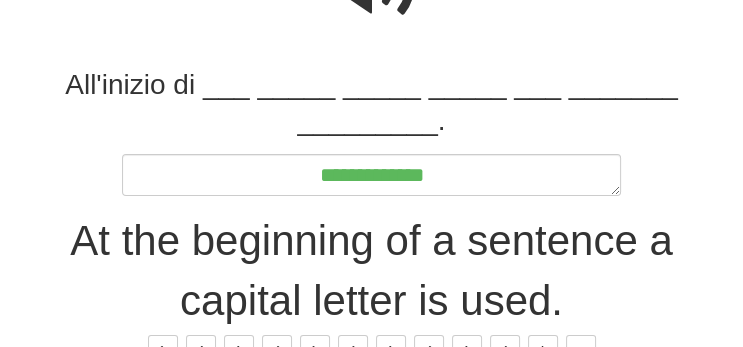 type on "*" 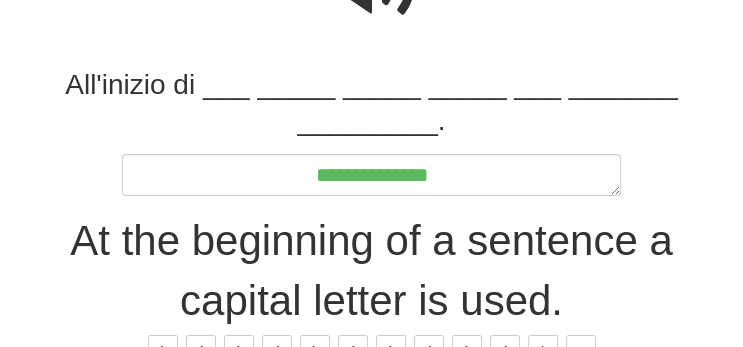 type on "*" 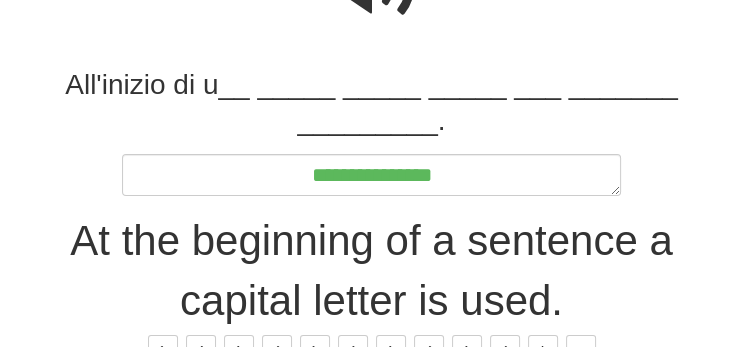 type on "*" 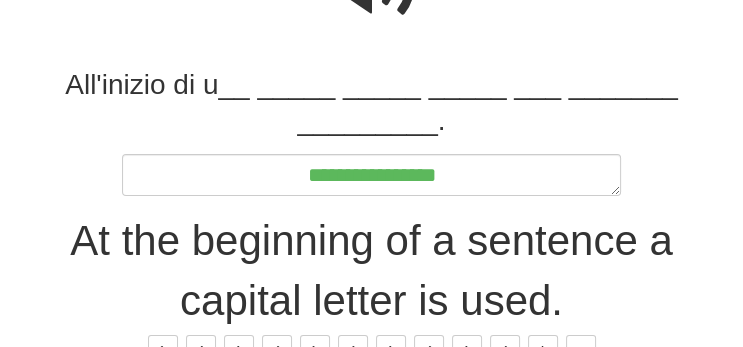 type on "*" 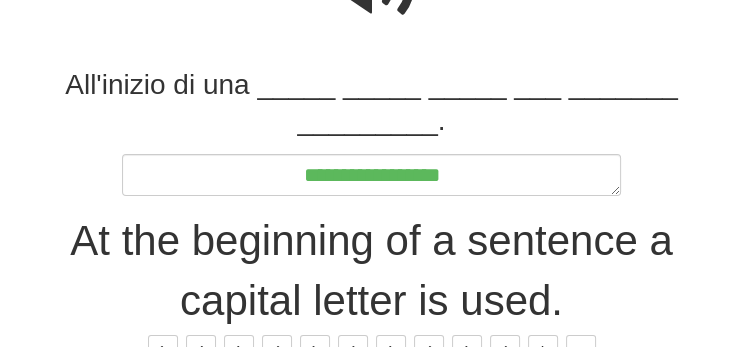 type on "*" 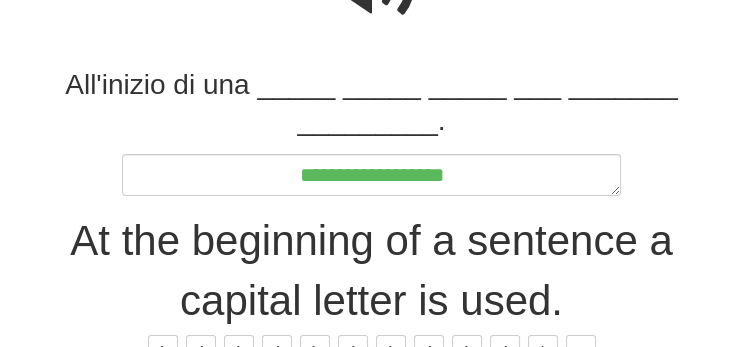 type on "*" 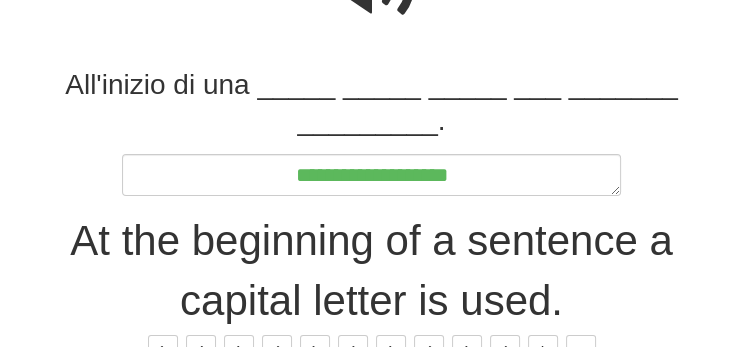 type on "*" 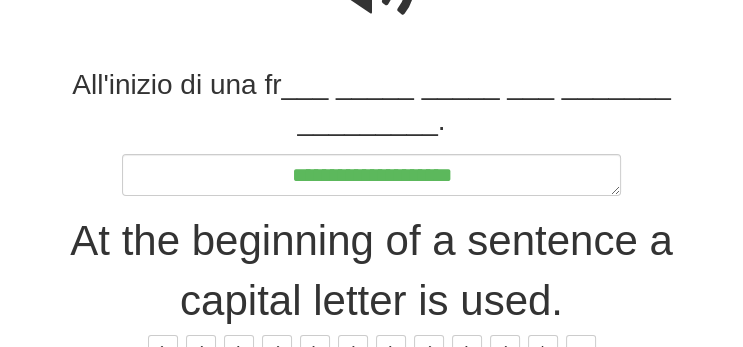 type on "*" 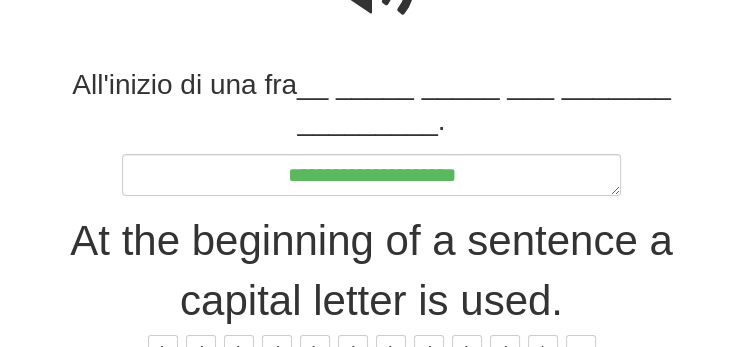 type on "*" 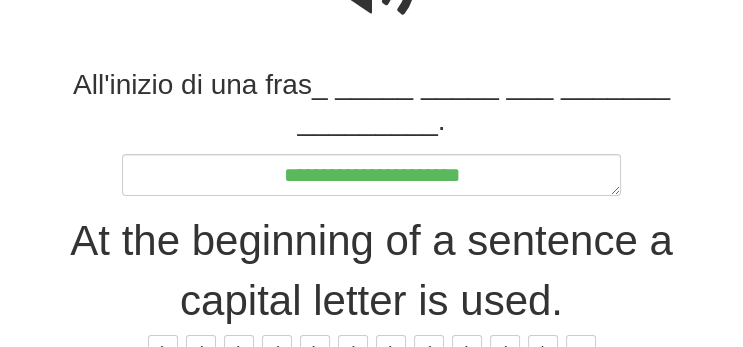 type on "*" 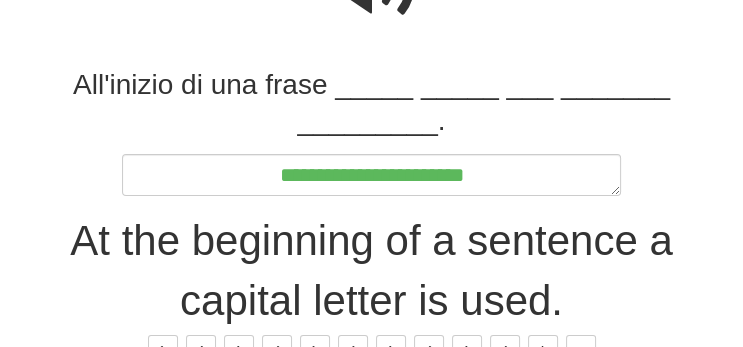 type on "*" 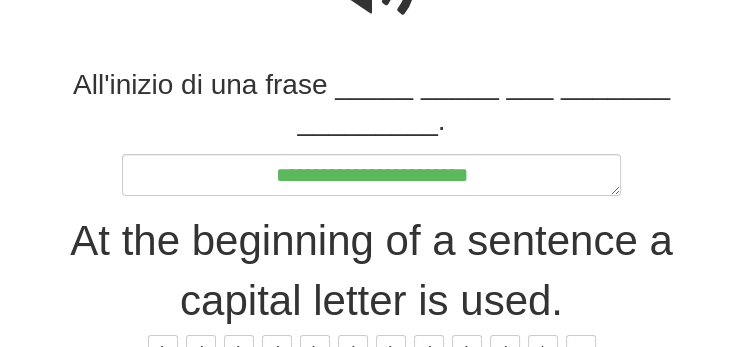 type on "*" 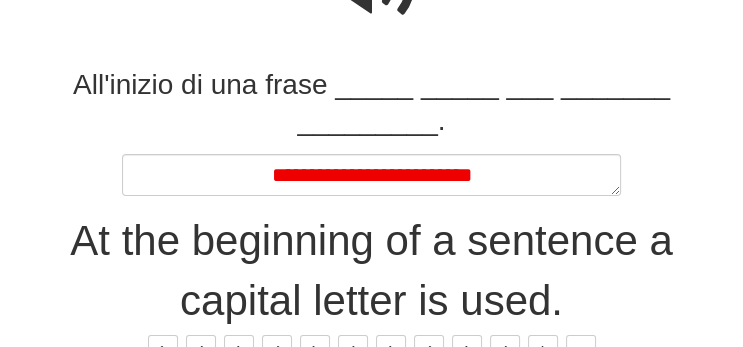 type on "*" 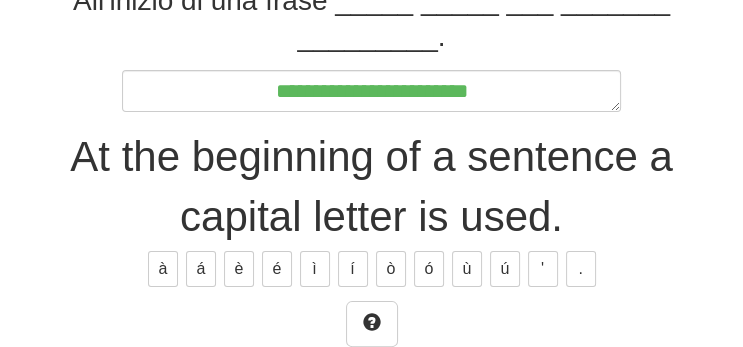 scroll, scrollTop: 332, scrollLeft: 0, axis: vertical 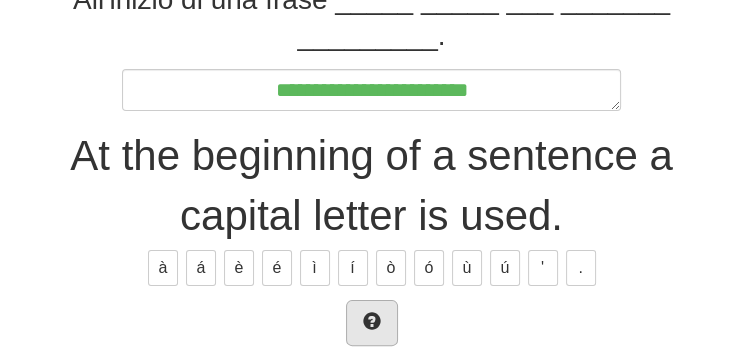 type on "**********" 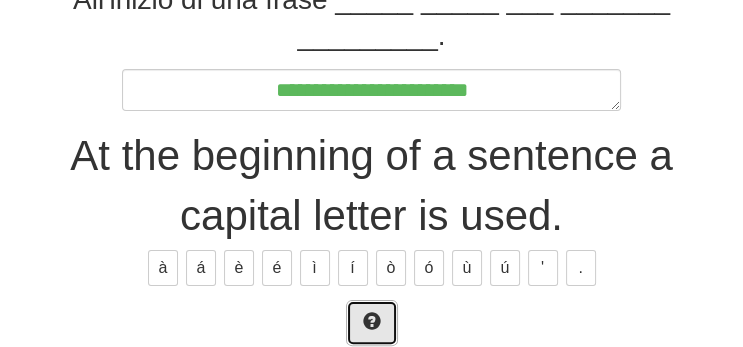 click at bounding box center [372, 323] 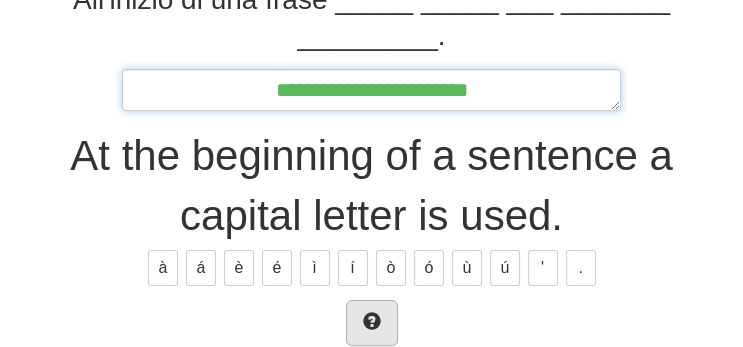 type on "*" 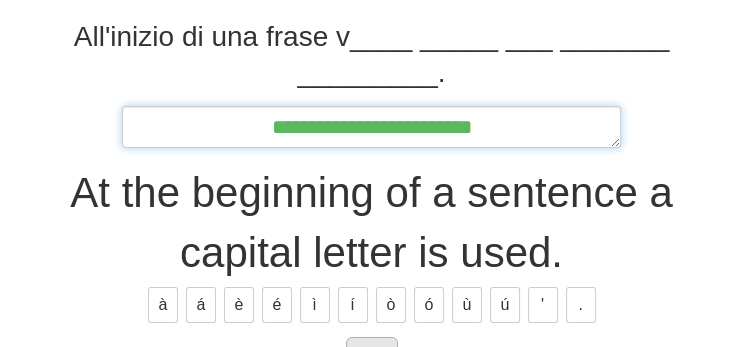 scroll, scrollTop: 293, scrollLeft: 0, axis: vertical 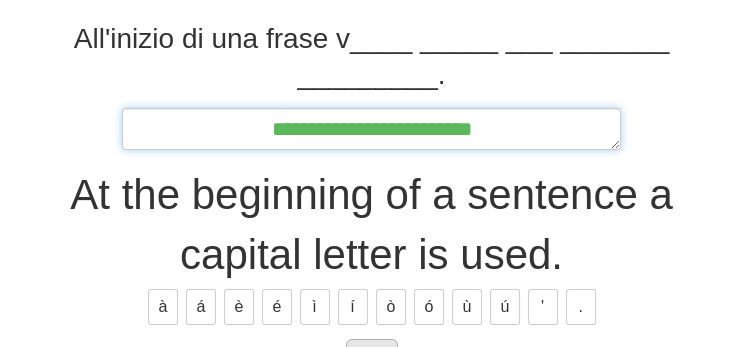 type on "*" 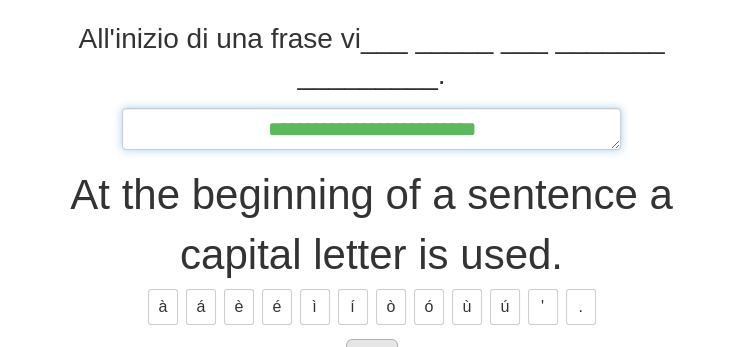 type on "*" 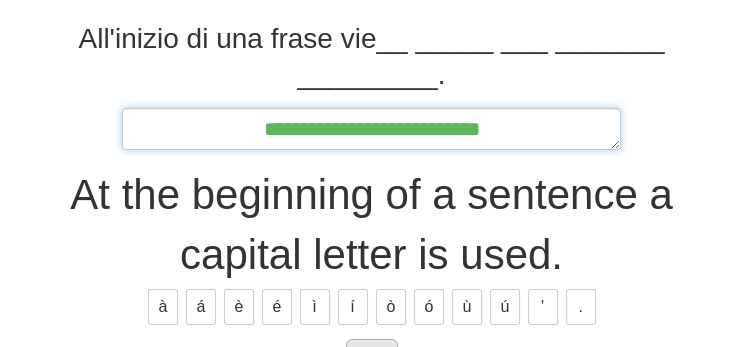 type on "*" 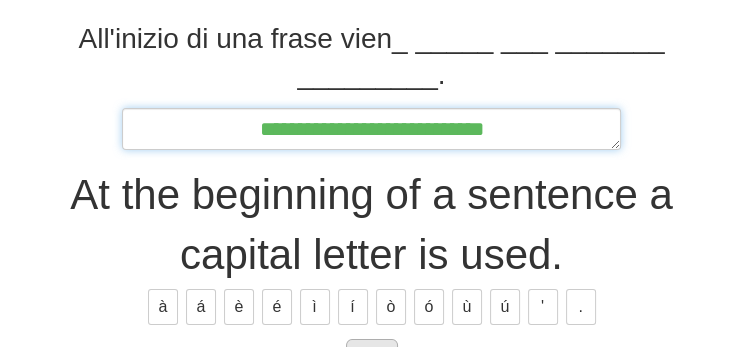 type on "*" 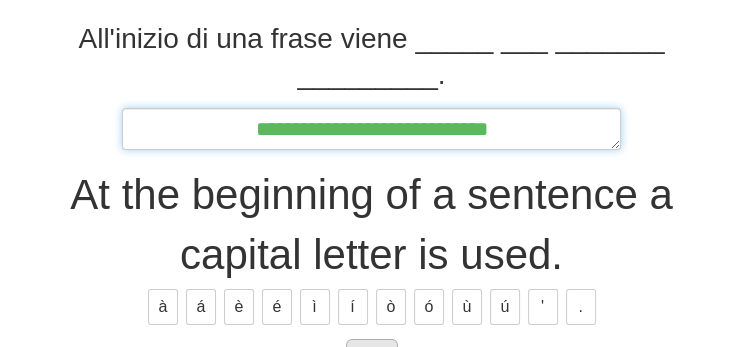 type on "*" 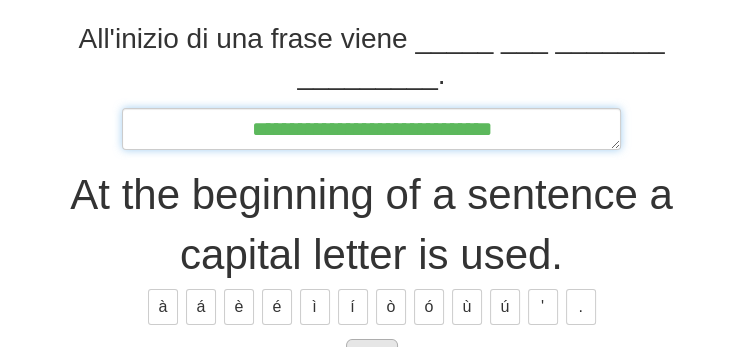 type on "*" 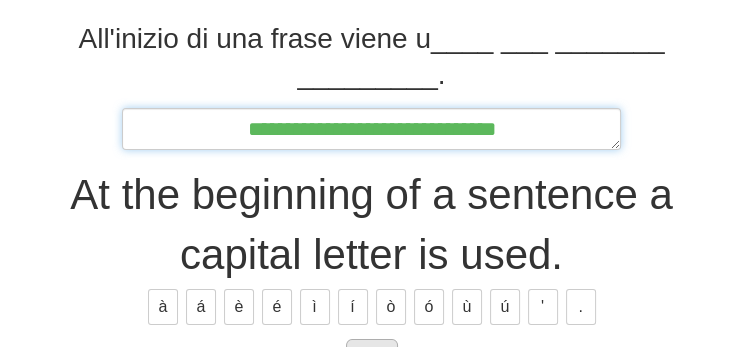 type on "*" 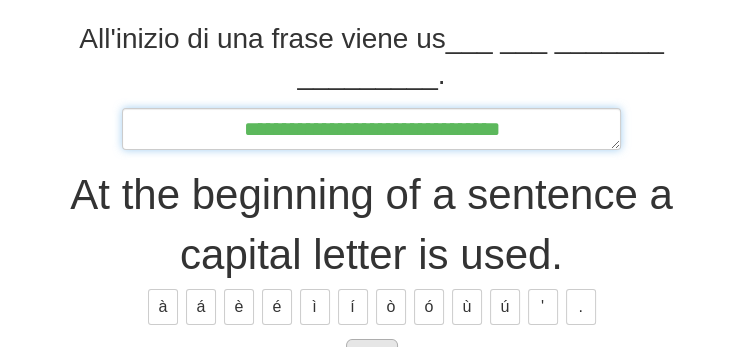 type on "*" 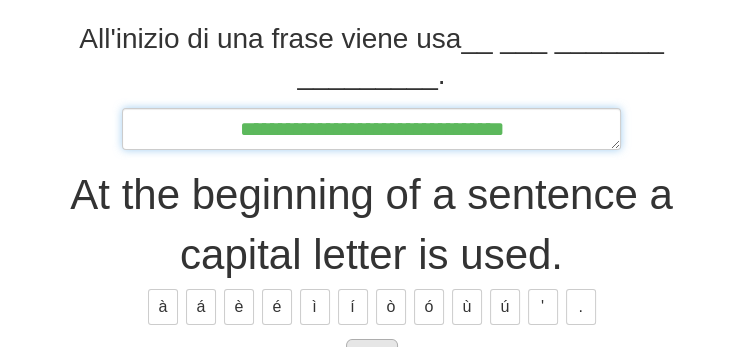 type on "*" 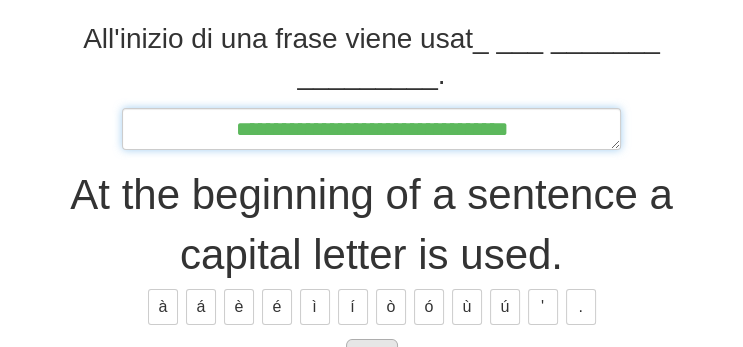 type on "*" 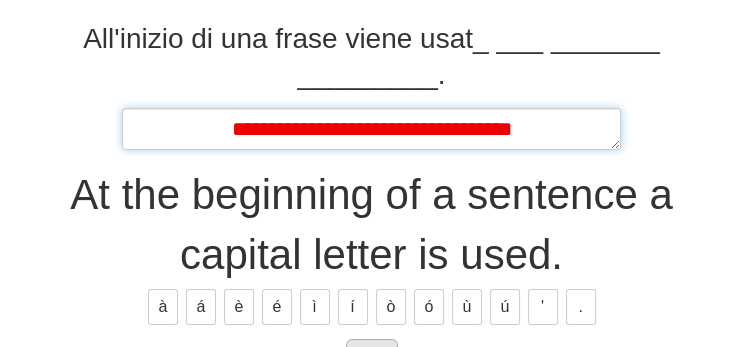 type on "*" 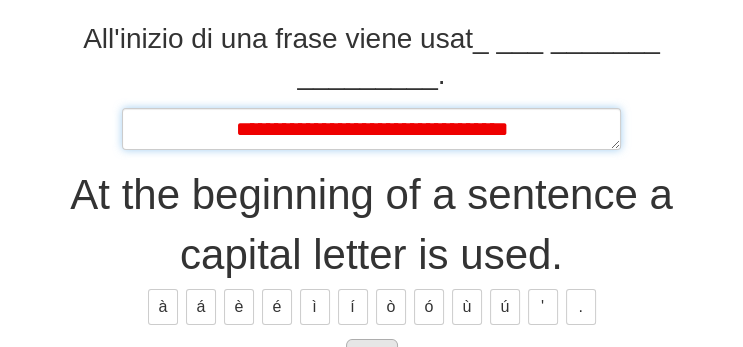 type on "*" 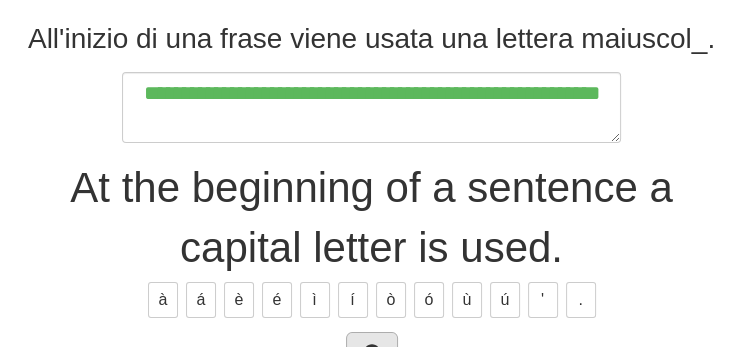 scroll, scrollTop: 304, scrollLeft: 0, axis: vertical 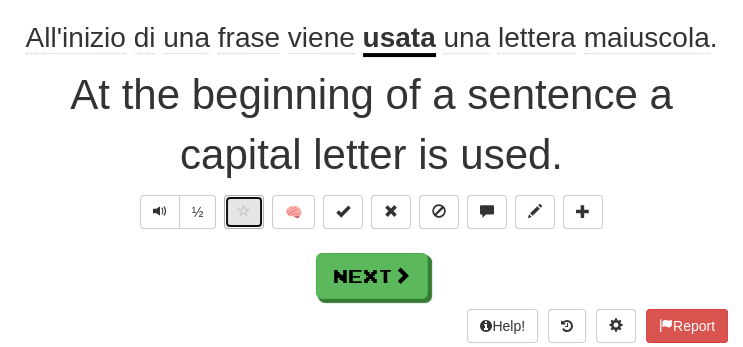 click at bounding box center [244, 211] 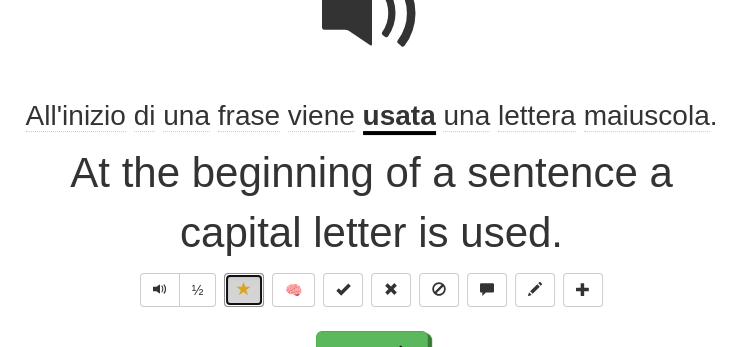 scroll, scrollTop: 223, scrollLeft: 0, axis: vertical 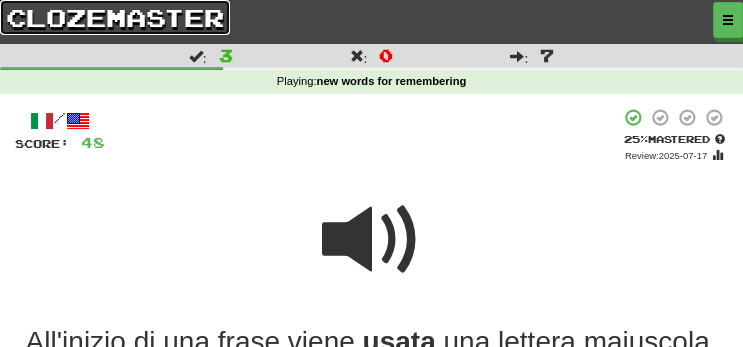 click on "clozemaster" at bounding box center (115, 17) 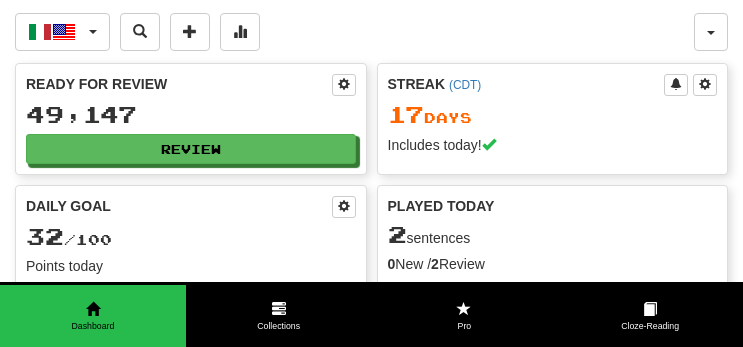 scroll, scrollTop: 0, scrollLeft: 0, axis: both 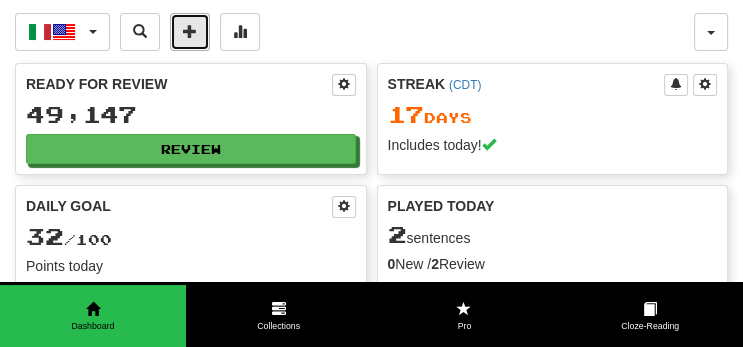 click at bounding box center [190, 31] 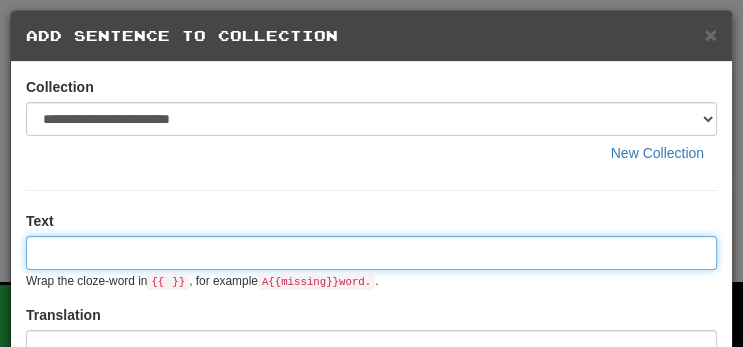click at bounding box center (371, 253) 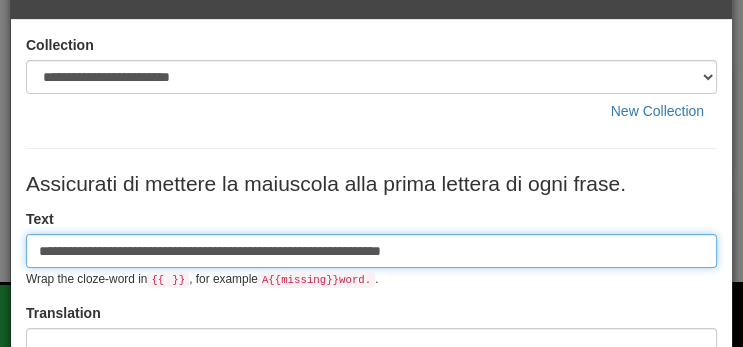 scroll, scrollTop: 77, scrollLeft: 0, axis: vertical 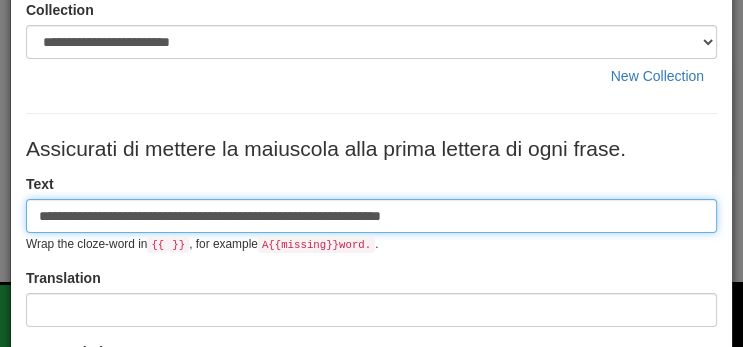 click on "**********" at bounding box center [371, 216] 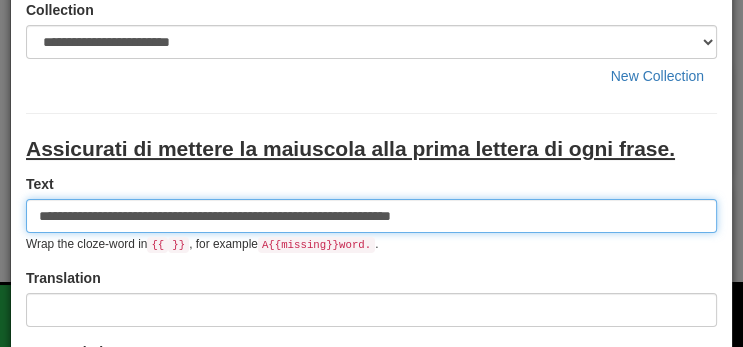 click on "**********" at bounding box center [371, 216] 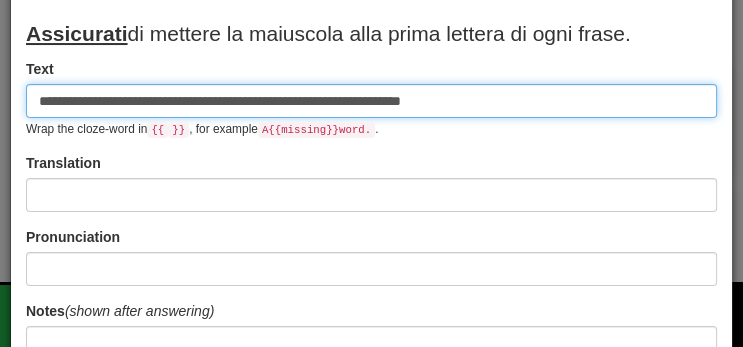 scroll, scrollTop: 194, scrollLeft: 0, axis: vertical 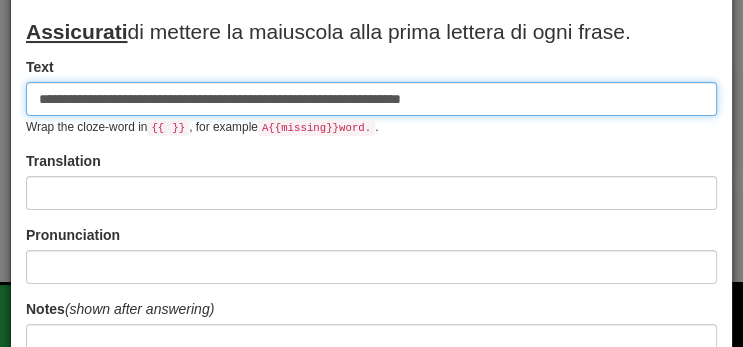 type on "**********" 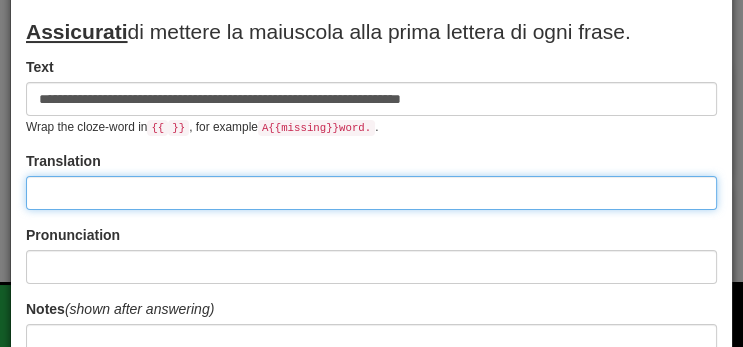 click at bounding box center [371, 193] 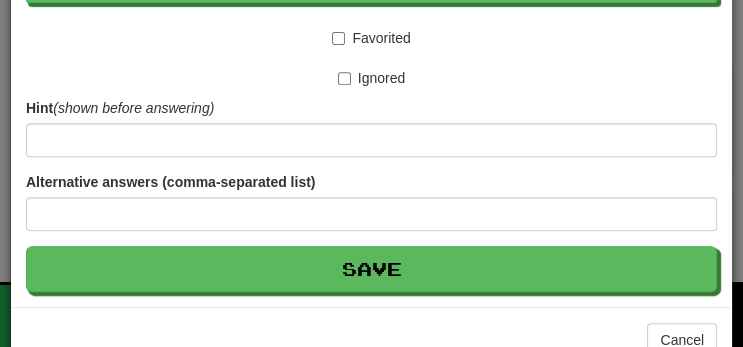 scroll, scrollTop: 623, scrollLeft: 0, axis: vertical 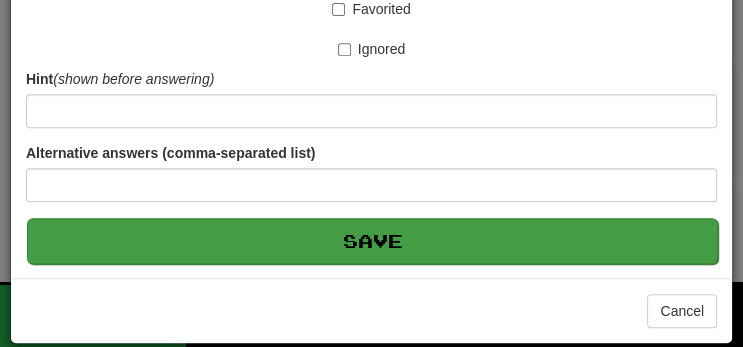 type on "**********" 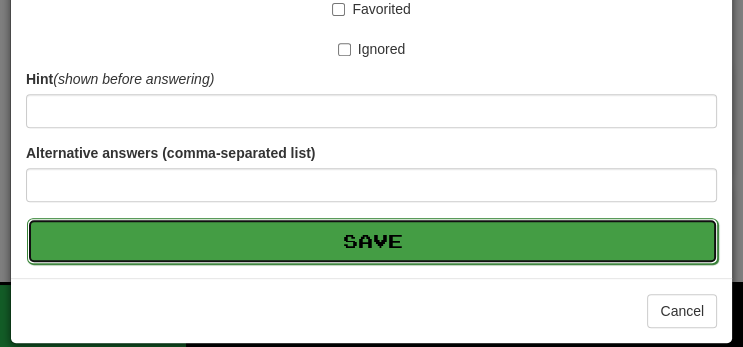 click on "Save" at bounding box center (372, 241) 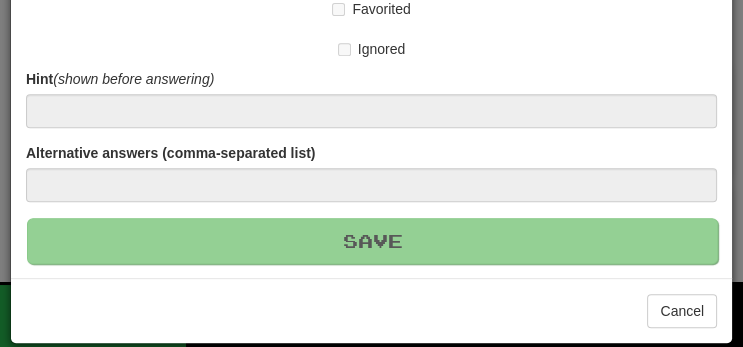 type 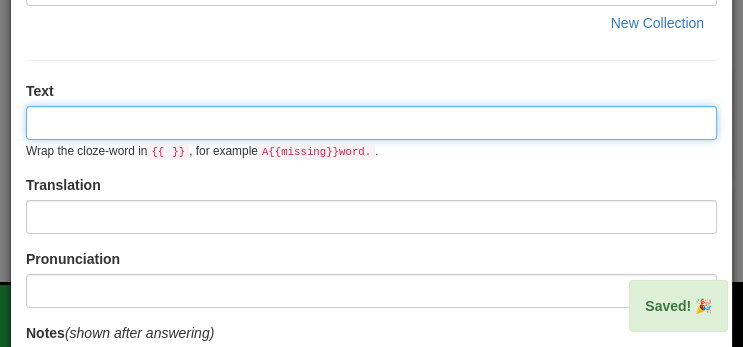 scroll, scrollTop: 0, scrollLeft: 0, axis: both 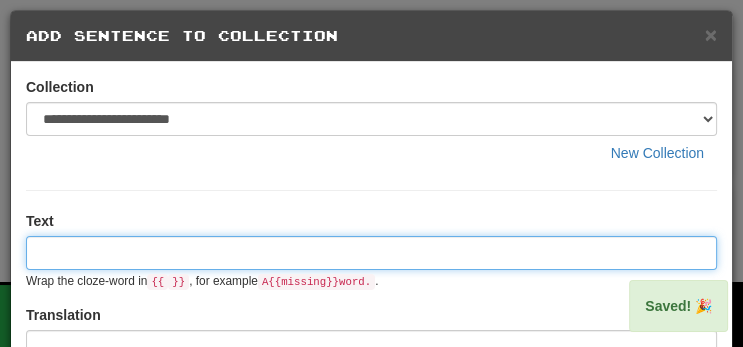 click at bounding box center [371, 253] 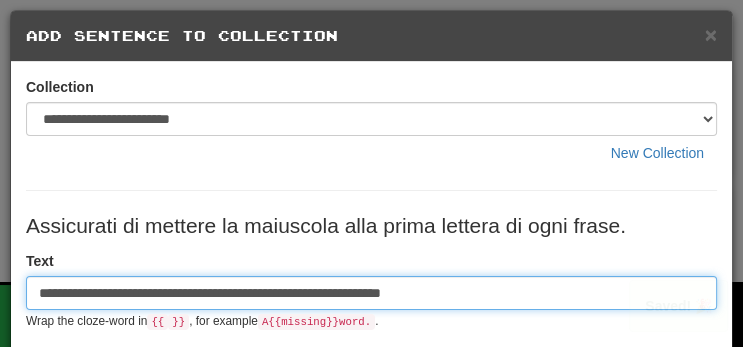 click on "**********" at bounding box center (371, 293) 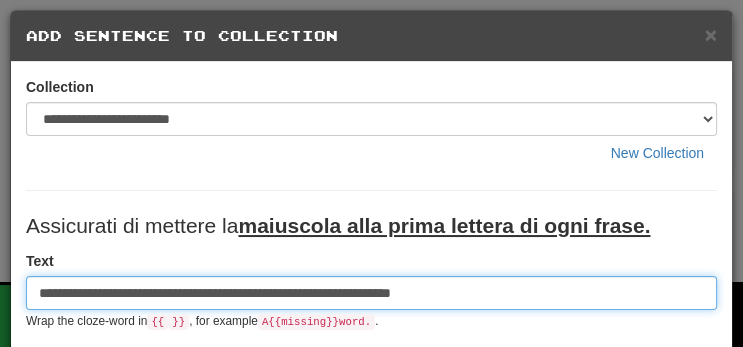 click on "**********" at bounding box center (371, 293) 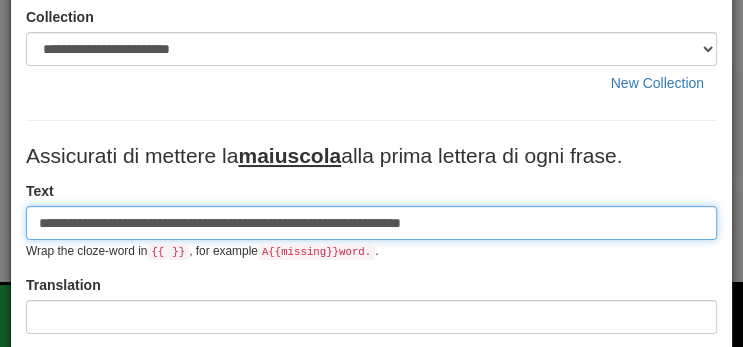 scroll, scrollTop: 130, scrollLeft: 0, axis: vertical 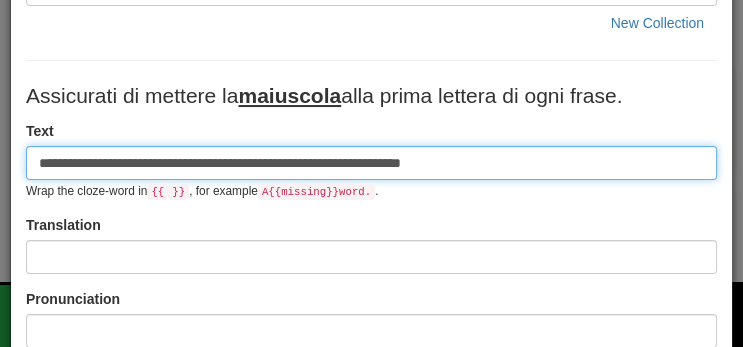 type on "**********" 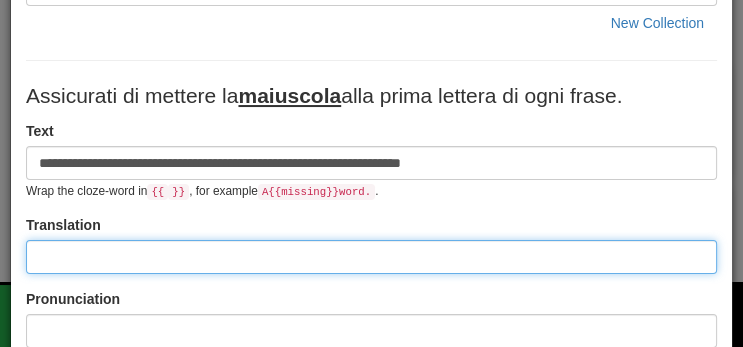 click at bounding box center (371, 257) 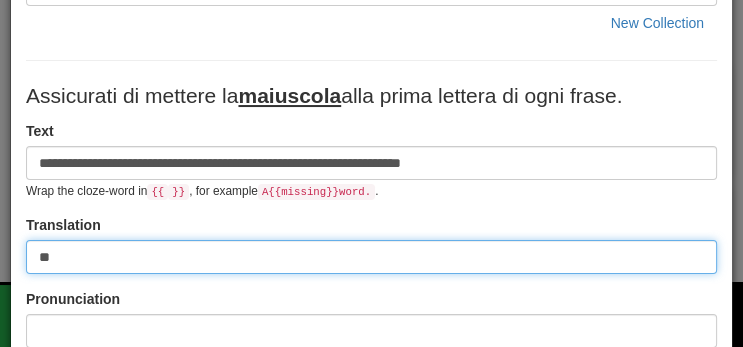 type on "**********" 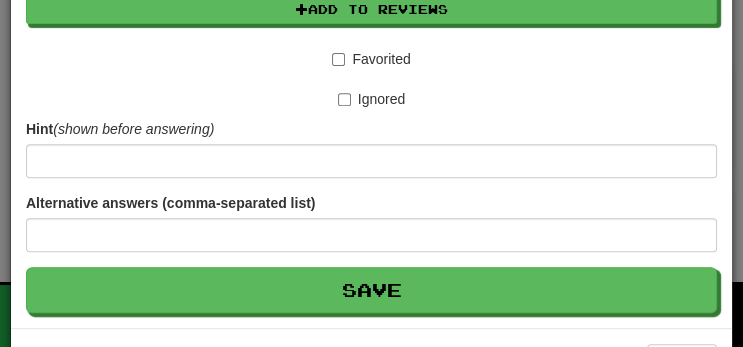 scroll, scrollTop: 623, scrollLeft: 0, axis: vertical 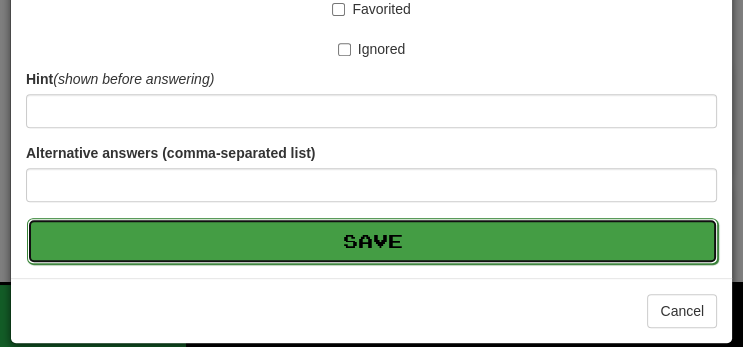 click on "Save" at bounding box center (372, 241) 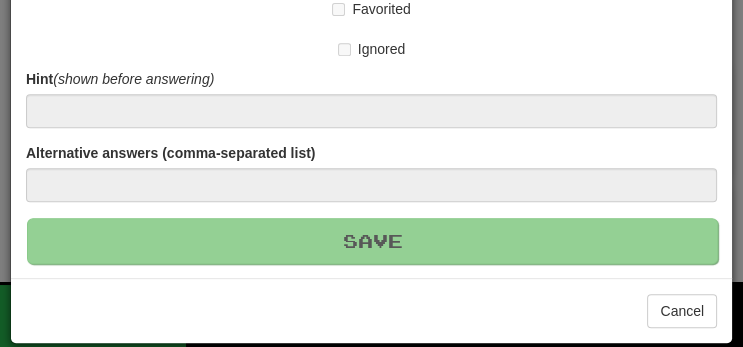 type 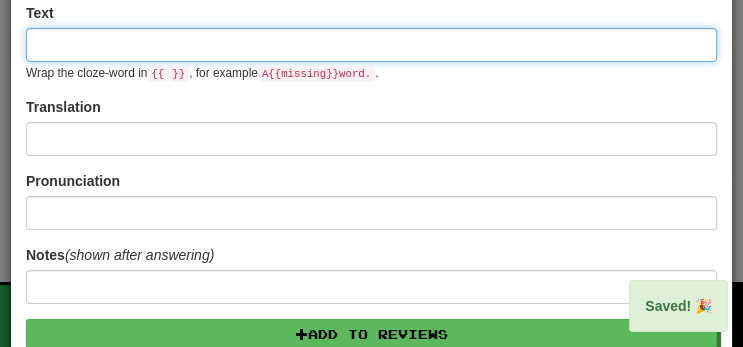 scroll, scrollTop: 0, scrollLeft: 0, axis: both 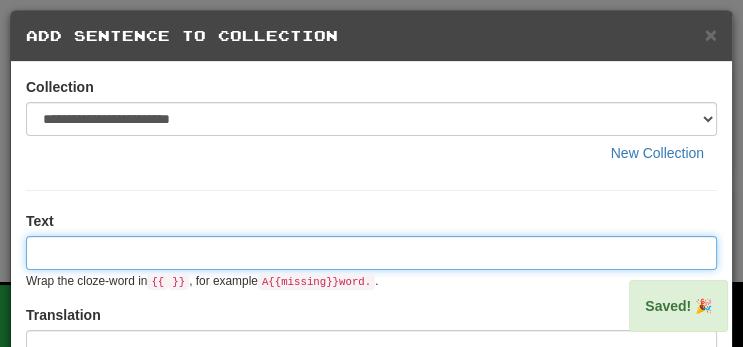 click at bounding box center [371, 253] 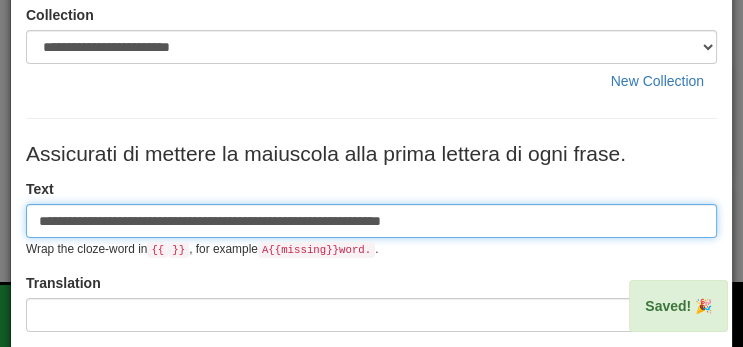 scroll, scrollTop: 76, scrollLeft: 0, axis: vertical 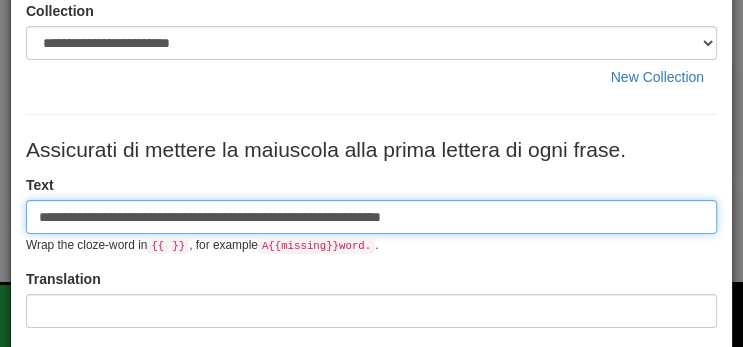 click on "**********" at bounding box center [371, 217] 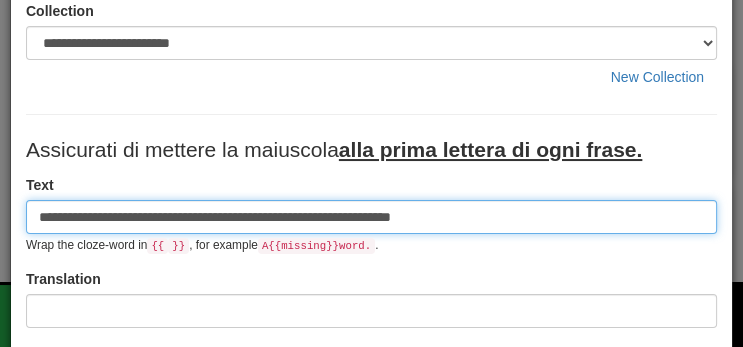 click on "**********" at bounding box center (371, 217) 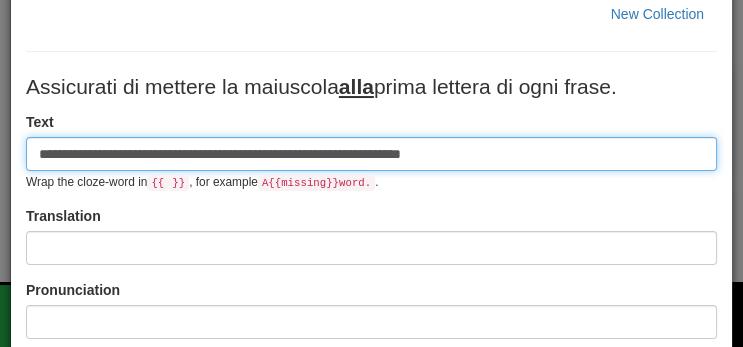 scroll, scrollTop: 139, scrollLeft: 0, axis: vertical 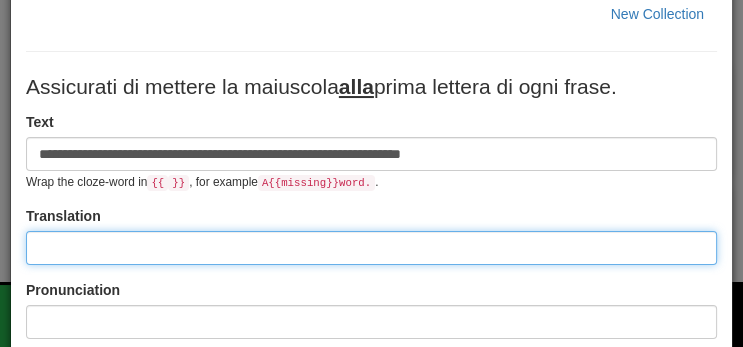 click at bounding box center [371, 248] 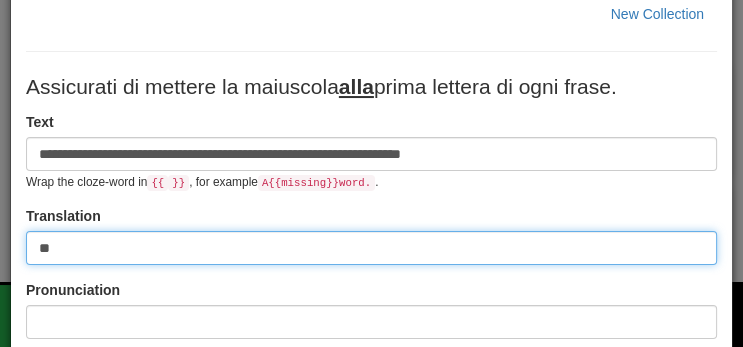type on "**********" 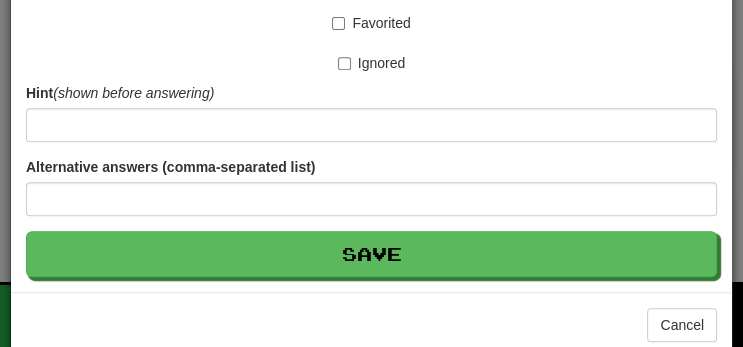 scroll, scrollTop: 618, scrollLeft: 0, axis: vertical 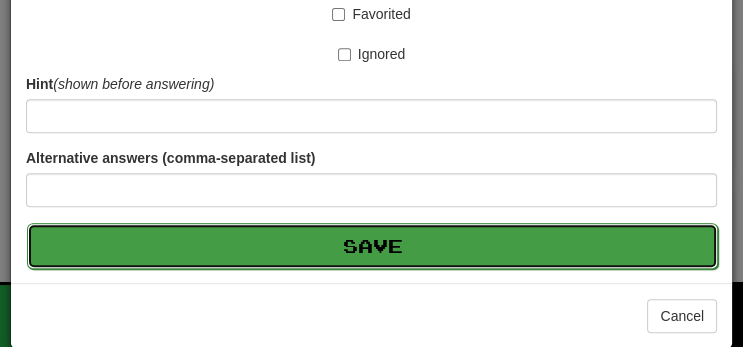 click on "Save" at bounding box center [372, 246] 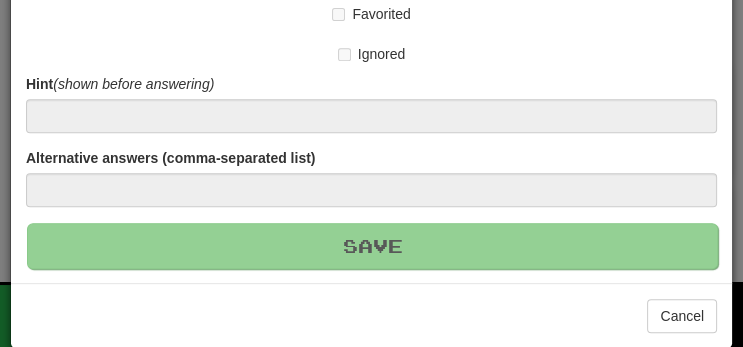 type 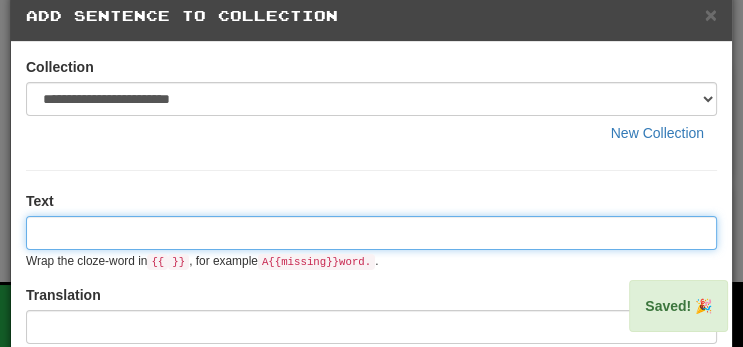 scroll, scrollTop: 0, scrollLeft: 0, axis: both 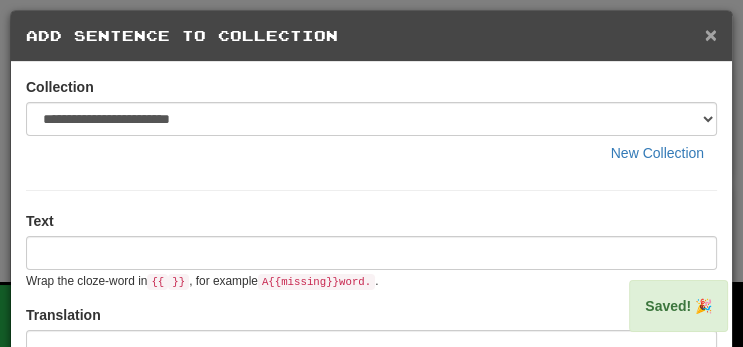 click on "×" at bounding box center [711, 34] 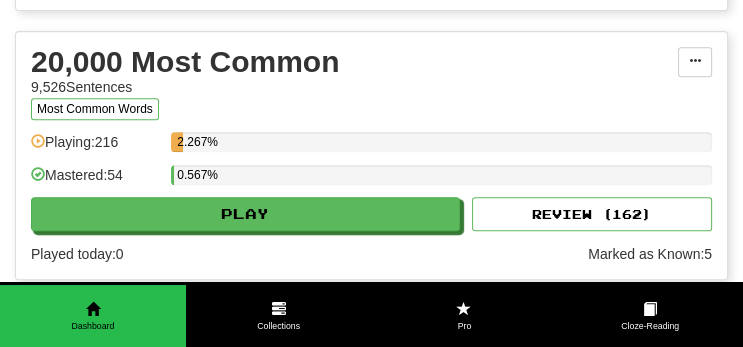 scroll, scrollTop: 635, scrollLeft: 0, axis: vertical 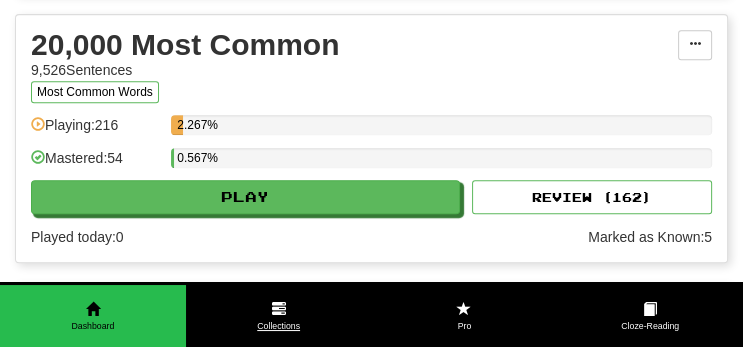 click on "Collections" at bounding box center (279, 316) 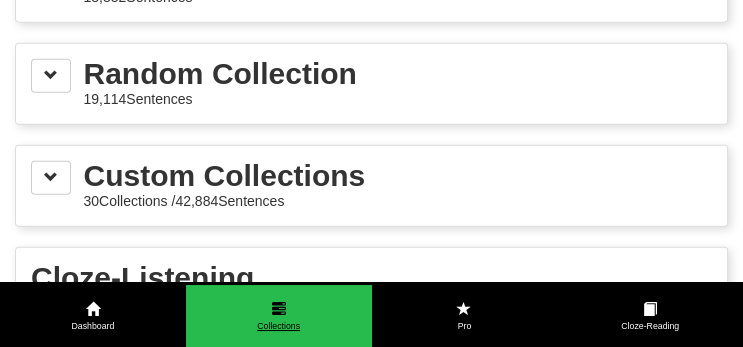 scroll, scrollTop: 3229, scrollLeft: 0, axis: vertical 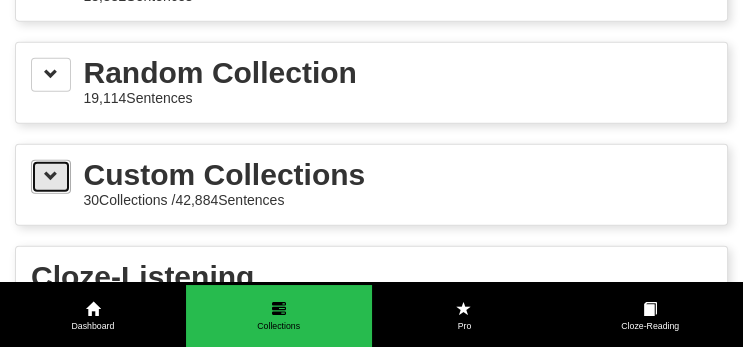 click at bounding box center [51, 176] 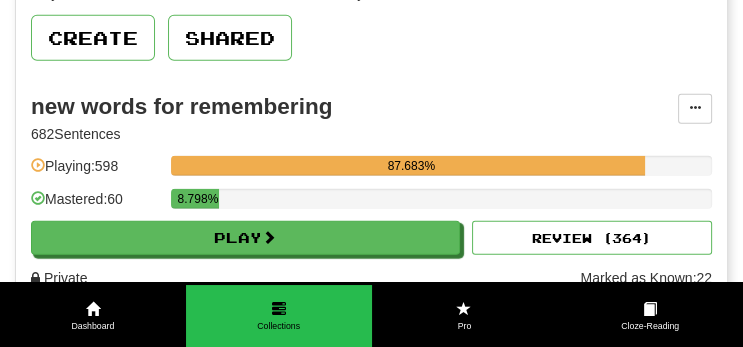 scroll, scrollTop: 3471, scrollLeft: 0, axis: vertical 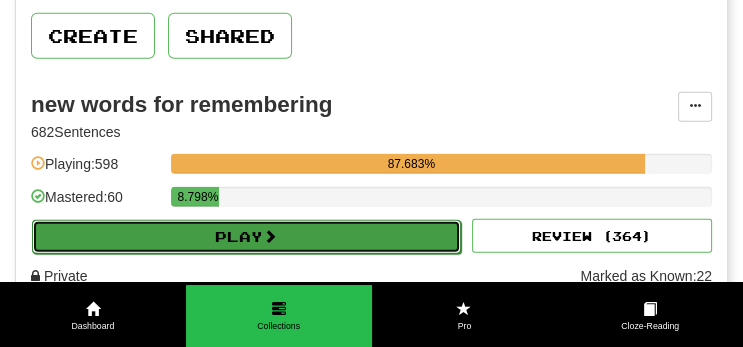 click on "Play" at bounding box center [246, 237] 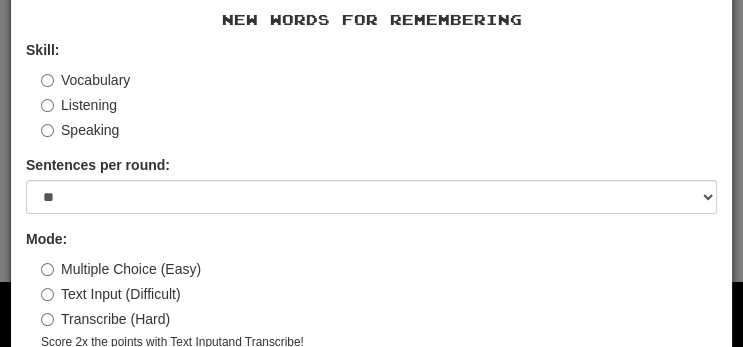 scroll, scrollTop: 144, scrollLeft: 0, axis: vertical 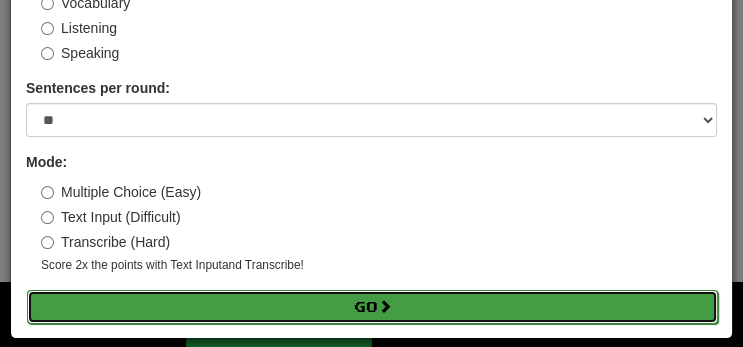 click on "Go" at bounding box center (372, 307) 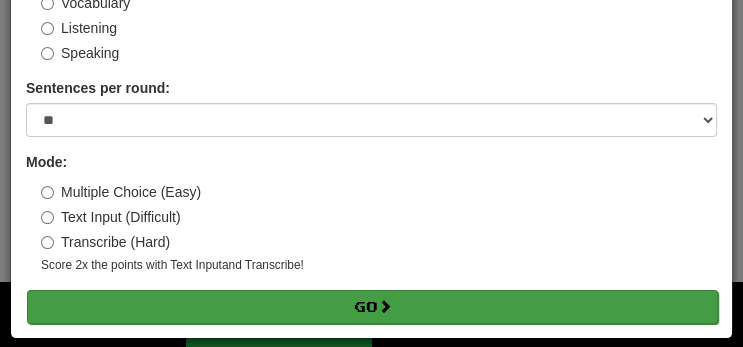 scroll, scrollTop: 0, scrollLeft: 0, axis: both 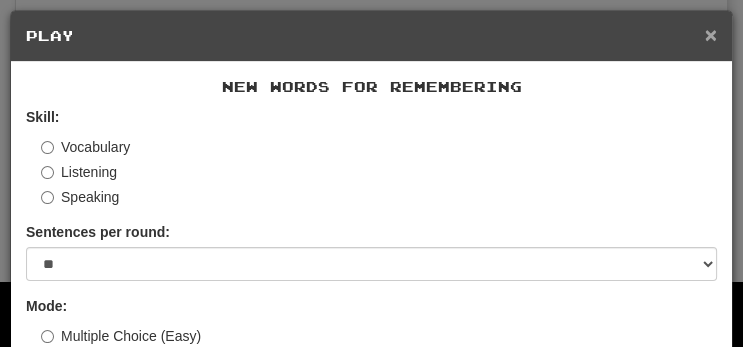 click on "×" at bounding box center [711, 34] 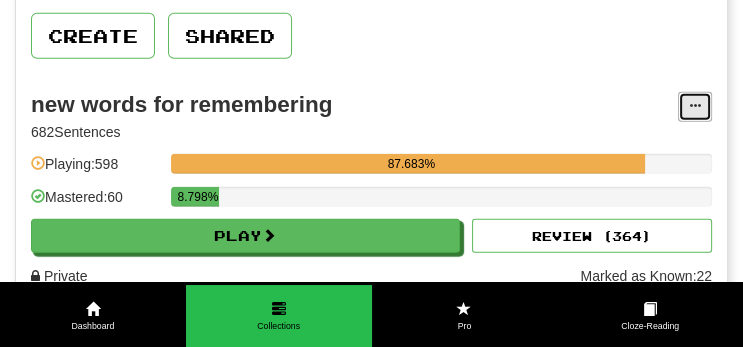 click at bounding box center [695, 107] 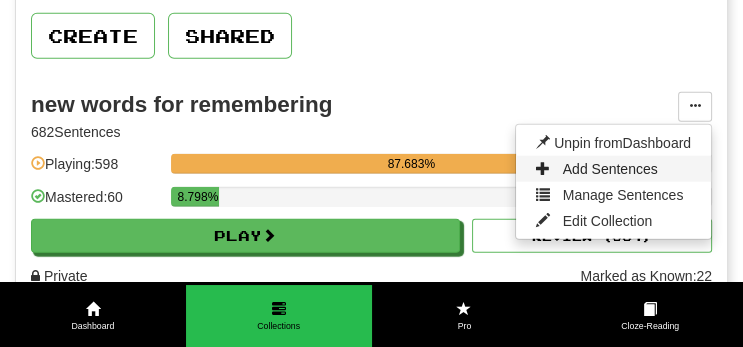 click on "Add Sentences" at bounding box center [610, 169] 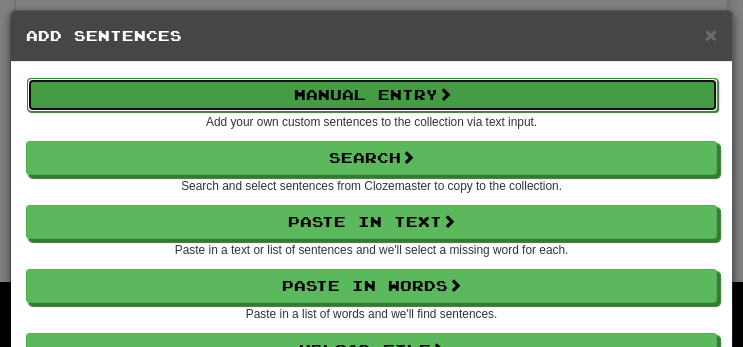 click on "Manual Entry" at bounding box center [372, 95] 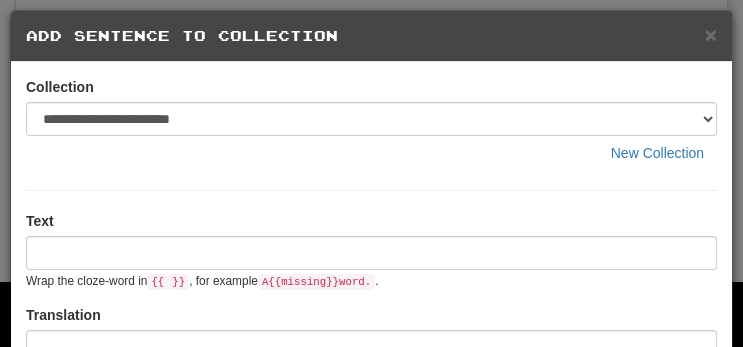 click at bounding box center [371, 253] 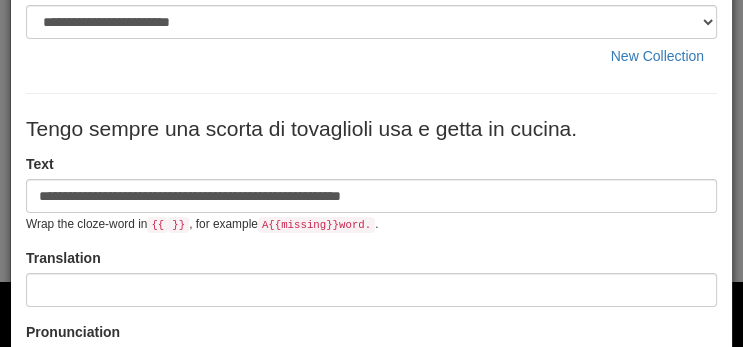 scroll, scrollTop: 98, scrollLeft: 0, axis: vertical 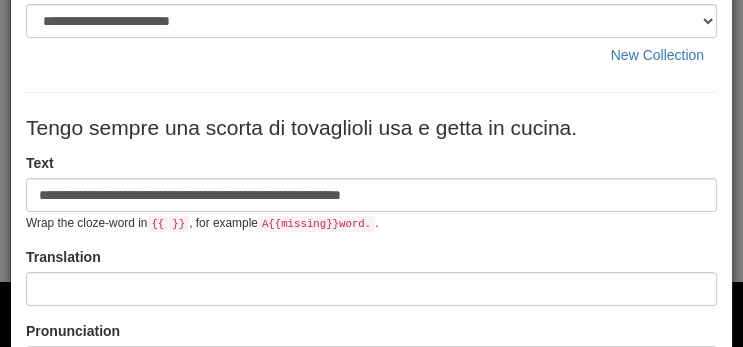 type on "**********" 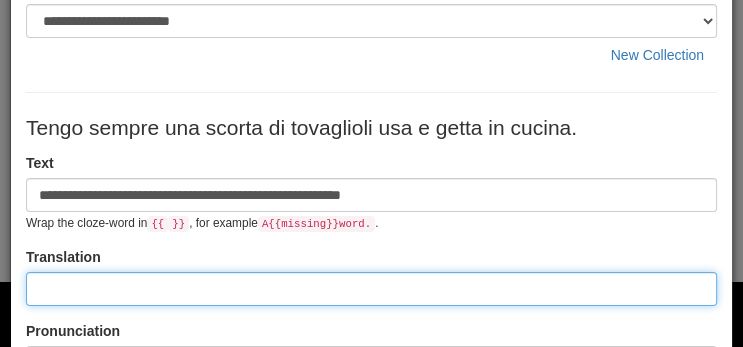 click at bounding box center (371, 289) 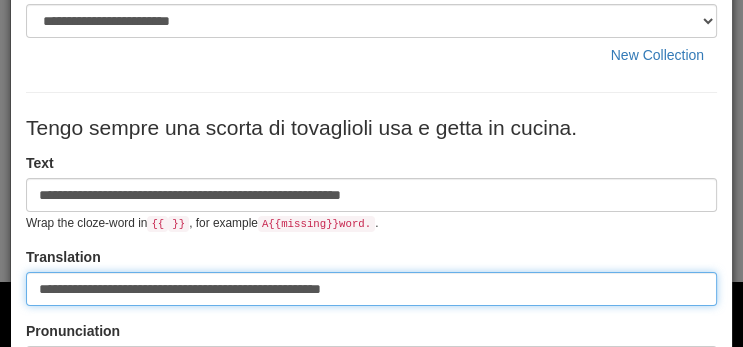 type on "**********" 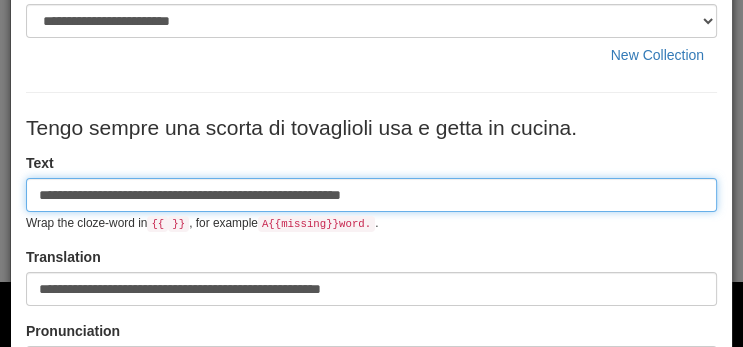 click on "**********" at bounding box center [371, 195] 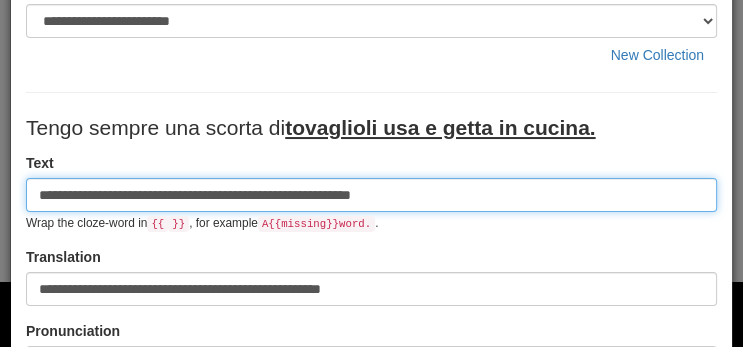 click on "**********" at bounding box center (371, 195) 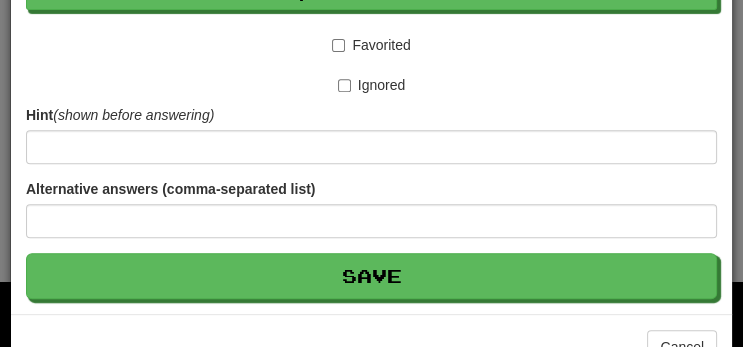 scroll, scrollTop: 602, scrollLeft: 0, axis: vertical 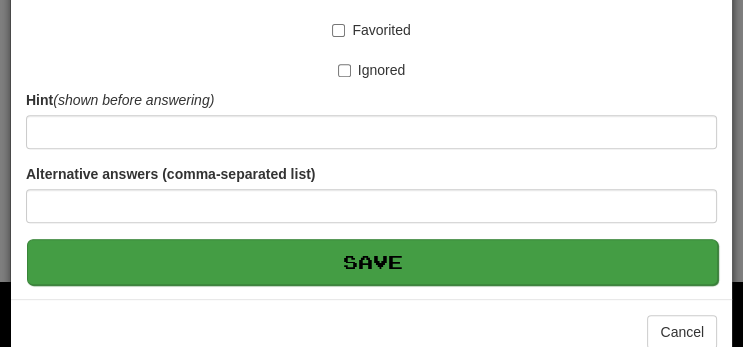type on "**********" 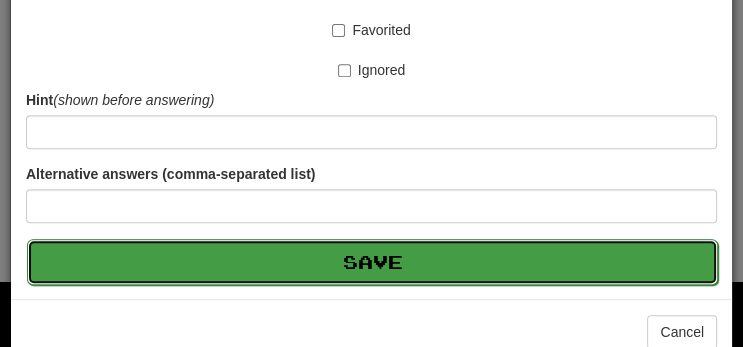 click on "Save" at bounding box center [372, 262] 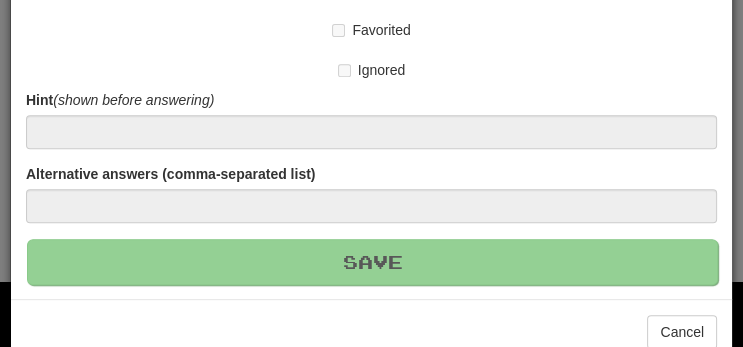 type 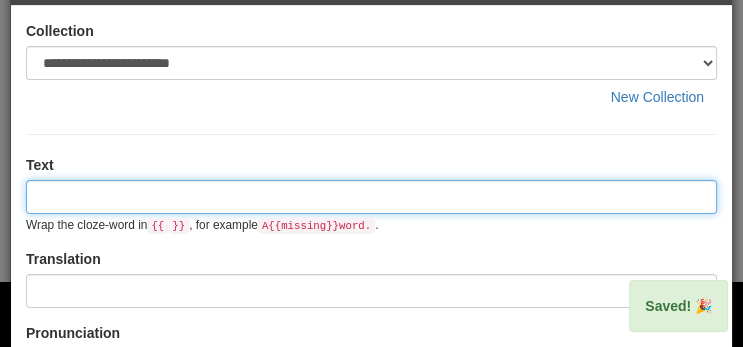 scroll, scrollTop: 0, scrollLeft: 0, axis: both 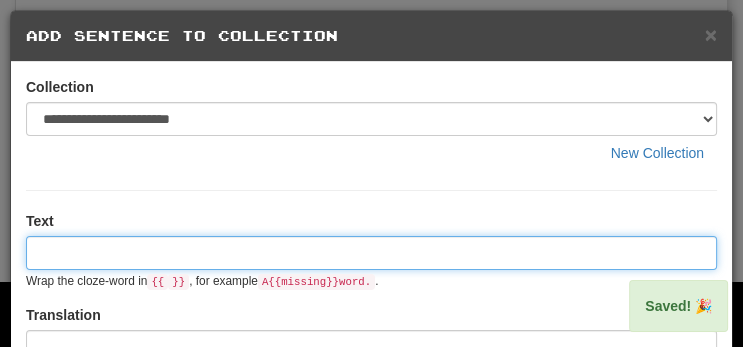 click at bounding box center (371, 253) 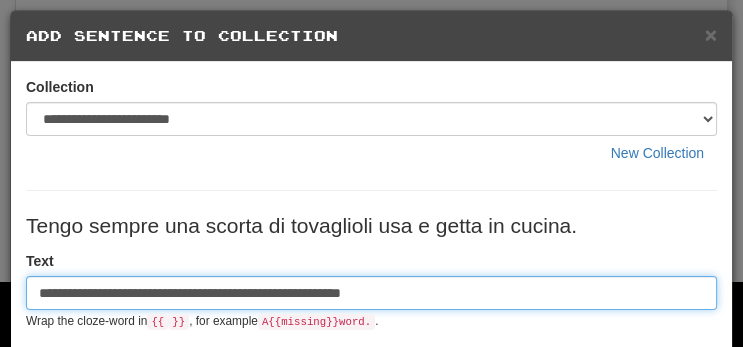 click on "**********" at bounding box center (371, 293) 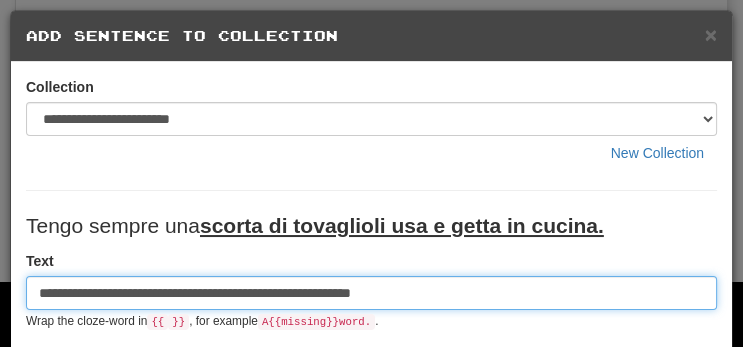 click on "**********" at bounding box center (371, 293) 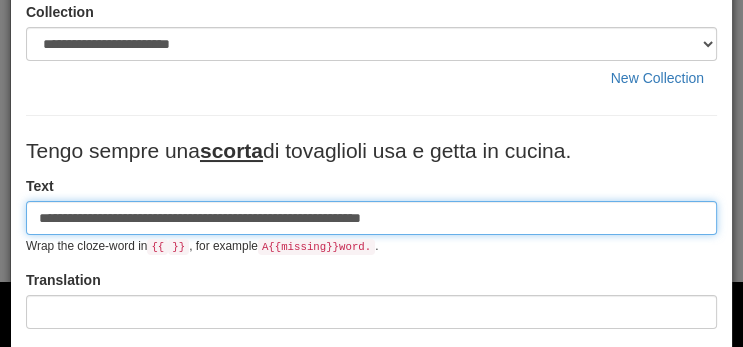 scroll, scrollTop: 133, scrollLeft: 0, axis: vertical 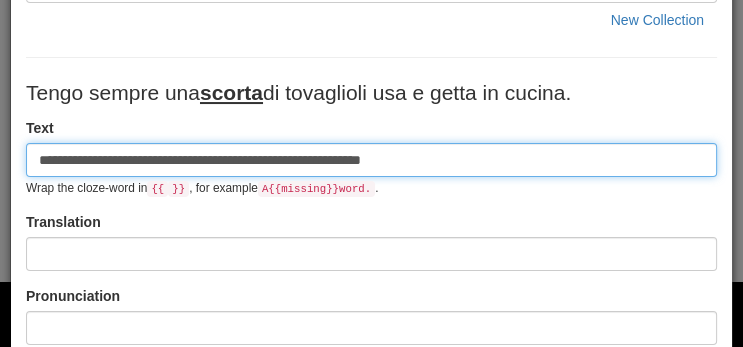 type on "**********" 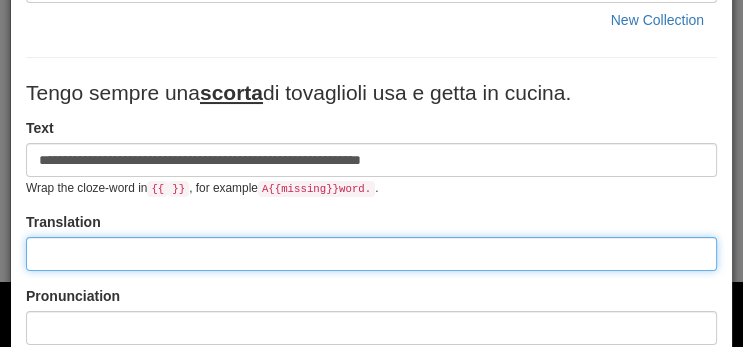 click at bounding box center [371, 254] 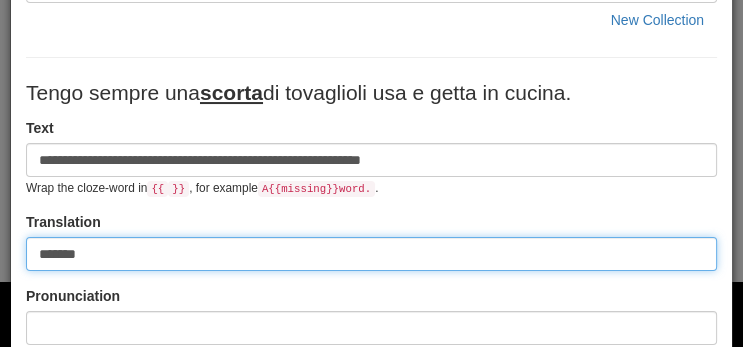 type on "**********" 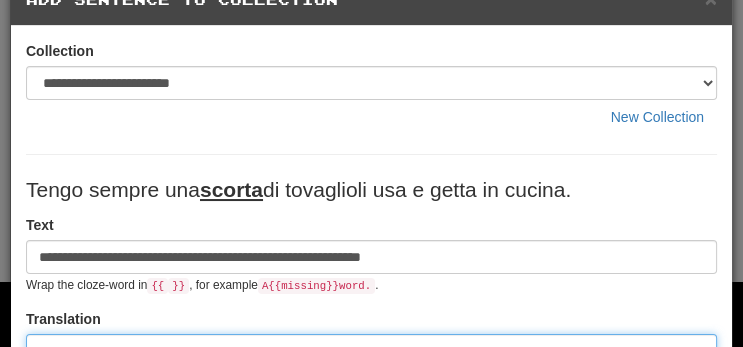 scroll, scrollTop: 34, scrollLeft: 0, axis: vertical 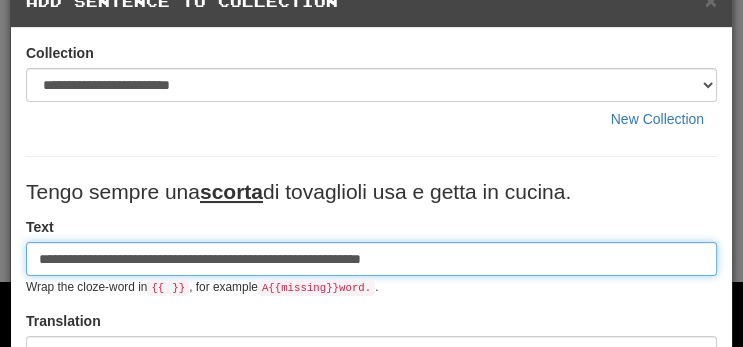 click on "**********" at bounding box center [371, 259] 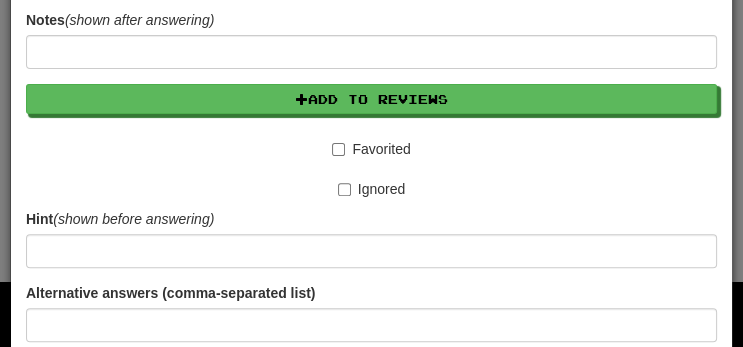 scroll, scrollTop: 623, scrollLeft: 0, axis: vertical 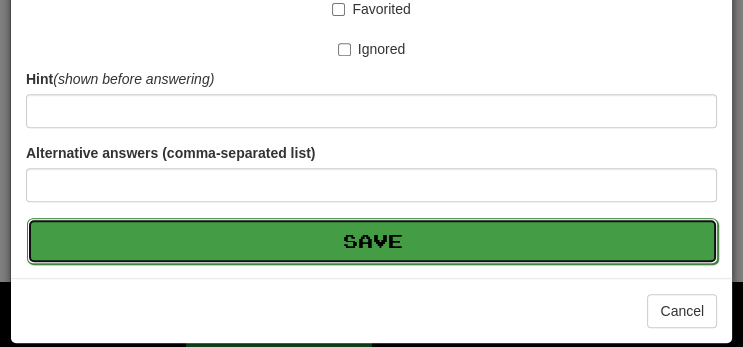 click on "Save" at bounding box center [372, 241] 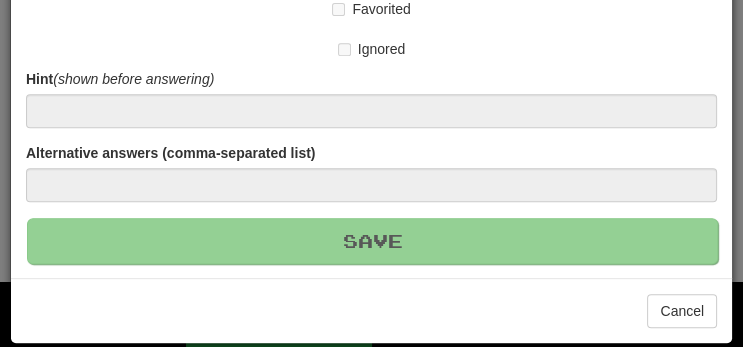 type 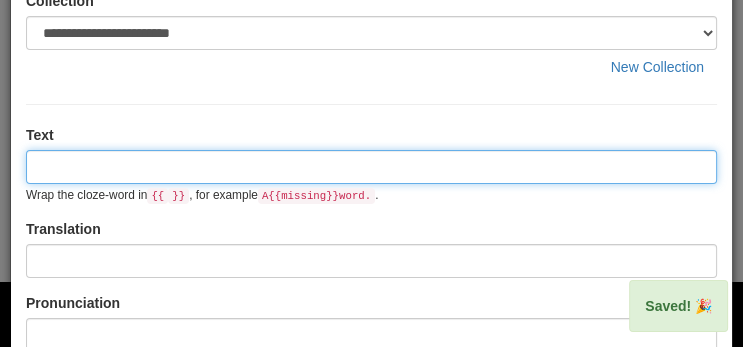 scroll, scrollTop: 0, scrollLeft: 0, axis: both 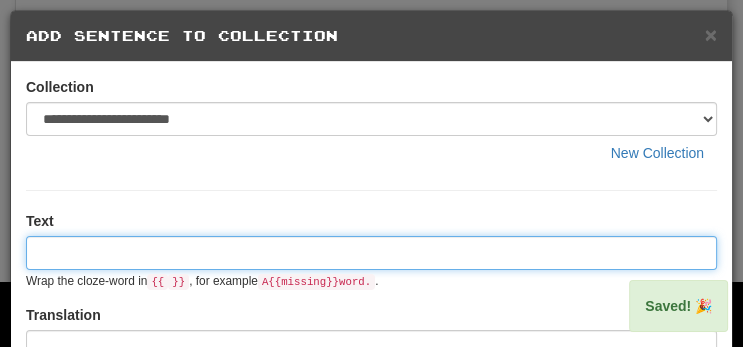 click at bounding box center (371, 253) 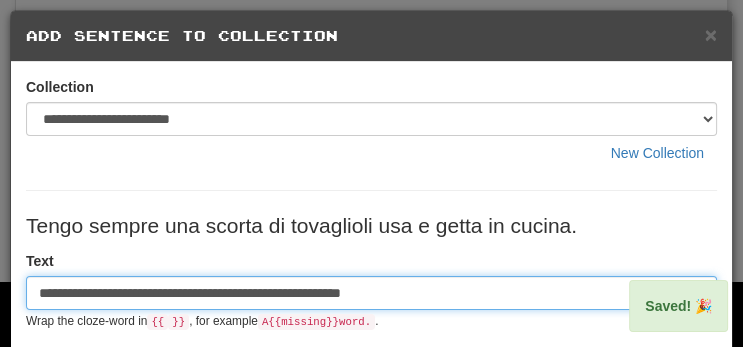 click on "**********" at bounding box center [371, 293] 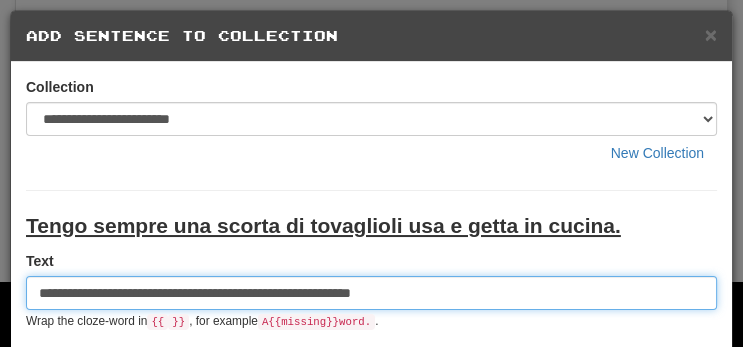 click on "**********" at bounding box center [371, 293] 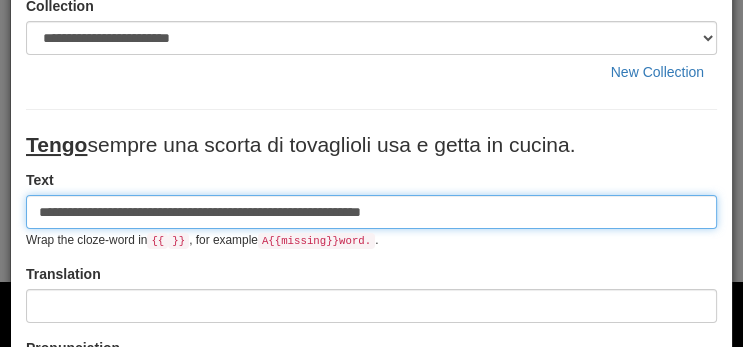 scroll, scrollTop: 84, scrollLeft: 0, axis: vertical 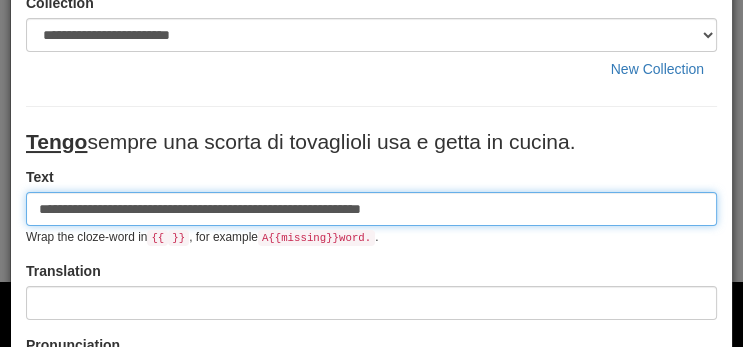 type on "**********" 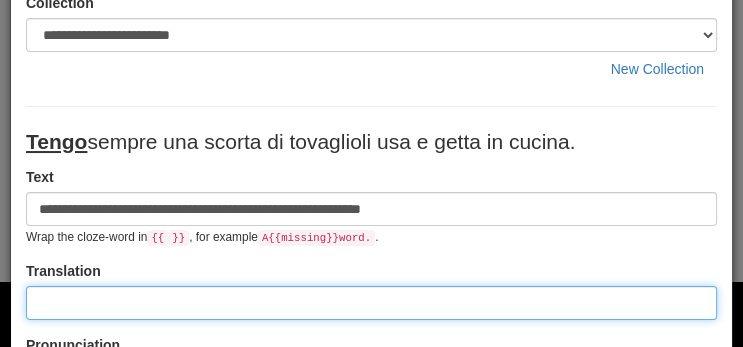 click at bounding box center [371, 303] 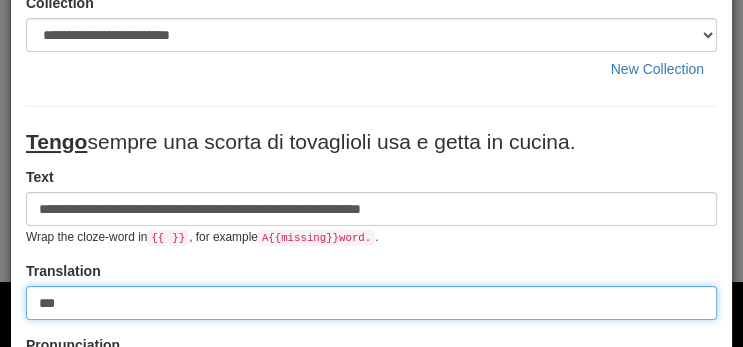 type on "**********" 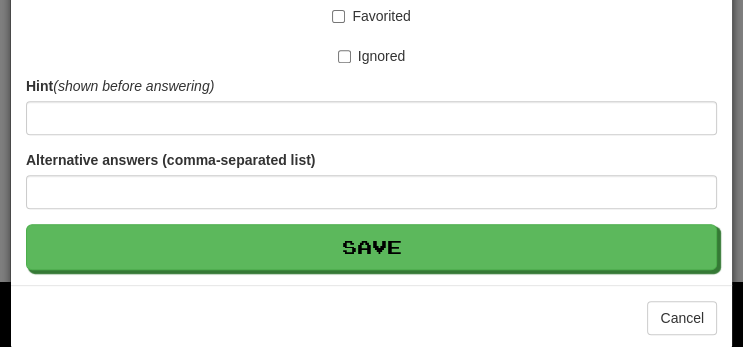 scroll, scrollTop: 623, scrollLeft: 0, axis: vertical 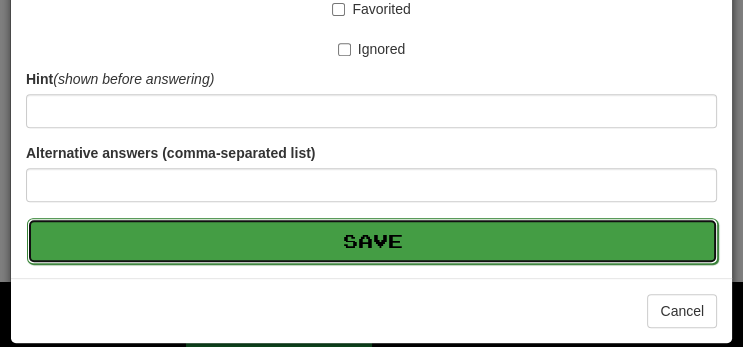 click on "Save" at bounding box center (372, 241) 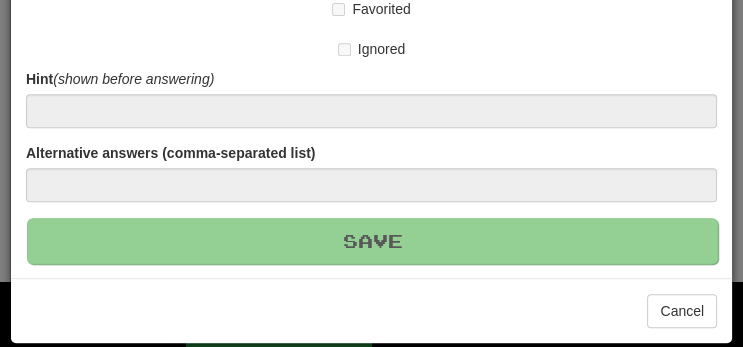 type 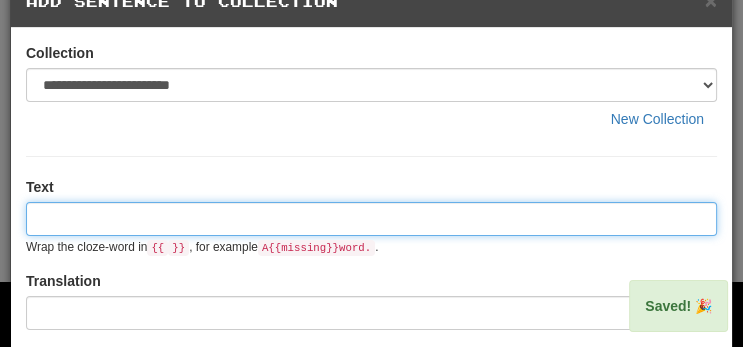 scroll, scrollTop: 0, scrollLeft: 0, axis: both 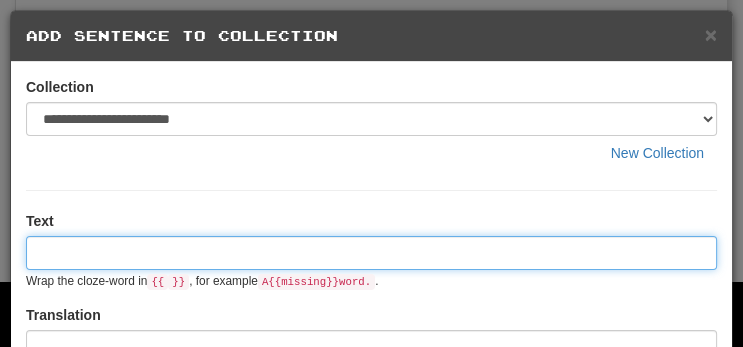 click at bounding box center [371, 253] 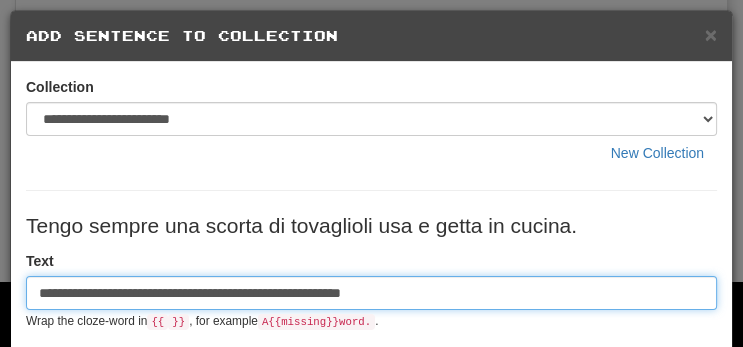 click on "**********" at bounding box center (371, 293) 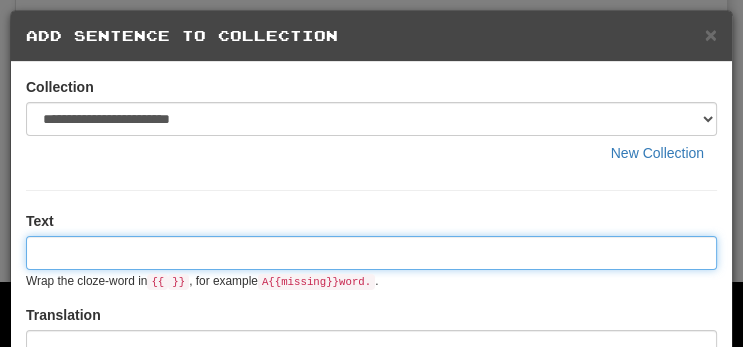 click at bounding box center [371, 253] 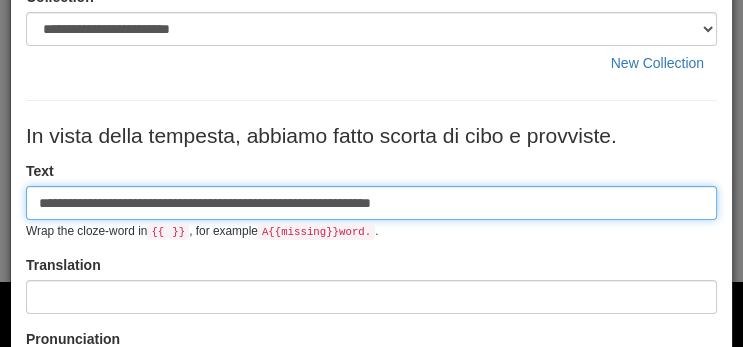 scroll, scrollTop: 91, scrollLeft: 0, axis: vertical 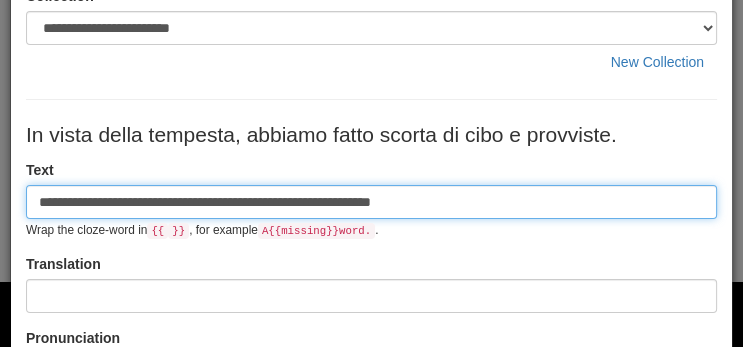 type on "**********" 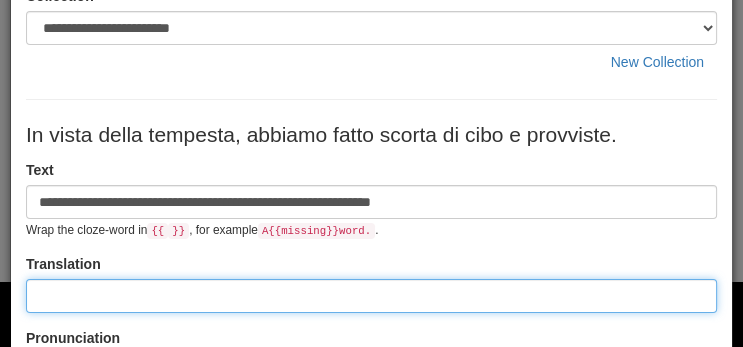 click at bounding box center (371, 296) 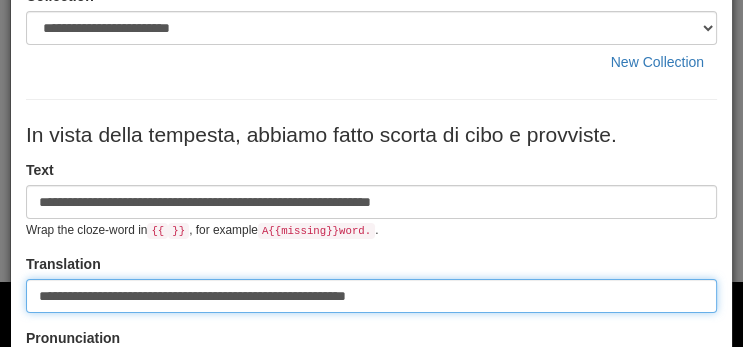 type on "**********" 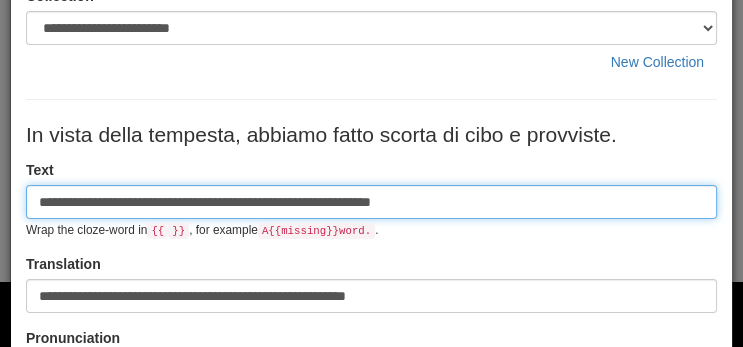 click on "**********" at bounding box center (371, 202) 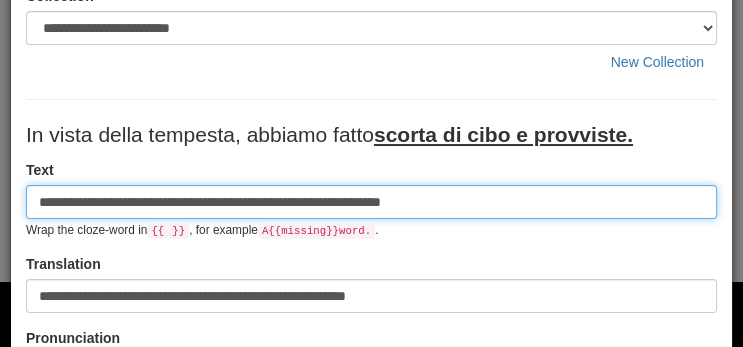 click on "**********" at bounding box center [371, 202] 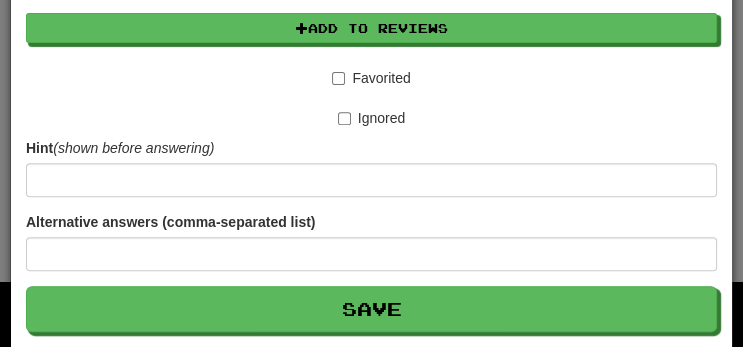 scroll, scrollTop: 623, scrollLeft: 0, axis: vertical 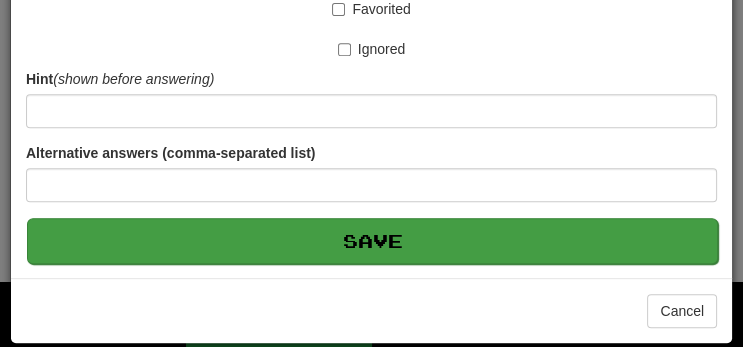 type on "**********" 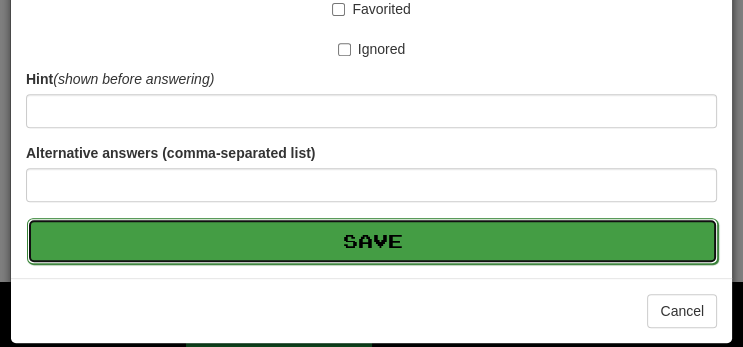 click on "Save" at bounding box center [372, 241] 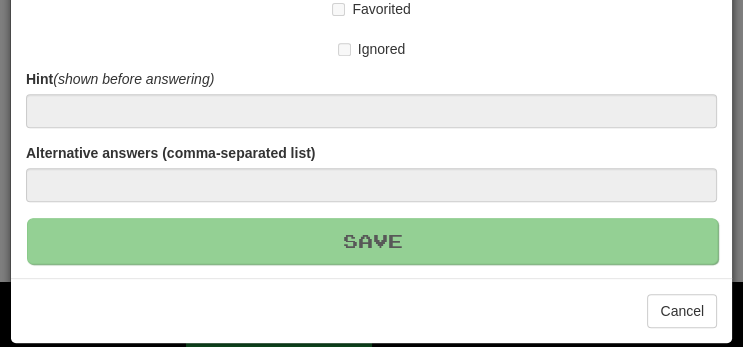type 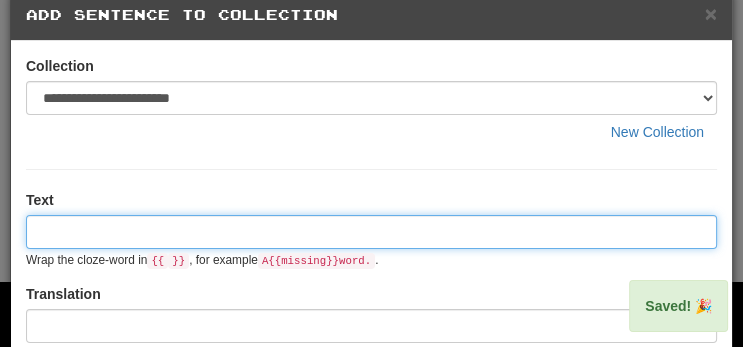 scroll, scrollTop: 0, scrollLeft: 0, axis: both 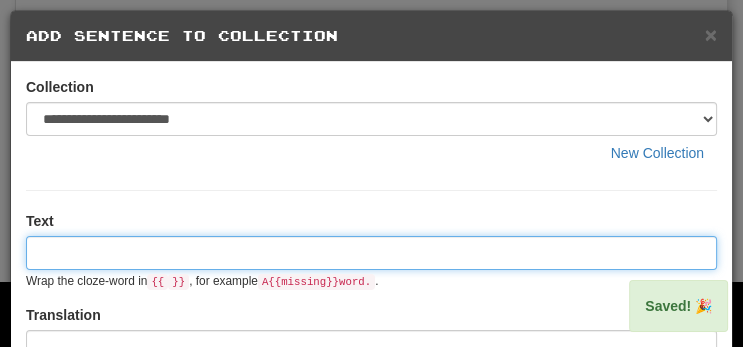 click at bounding box center [371, 253] 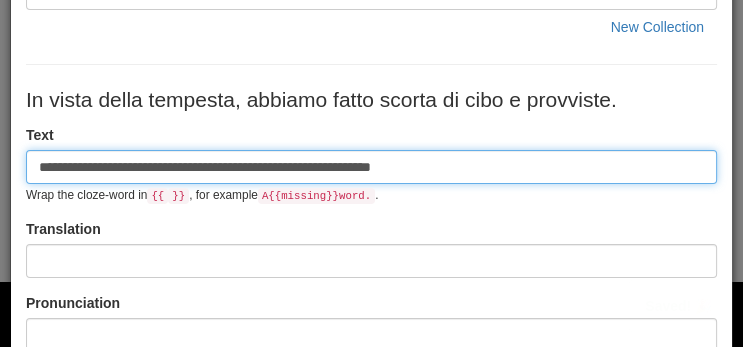 scroll, scrollTop: 129, scrollLeft: 0, axis: vertical 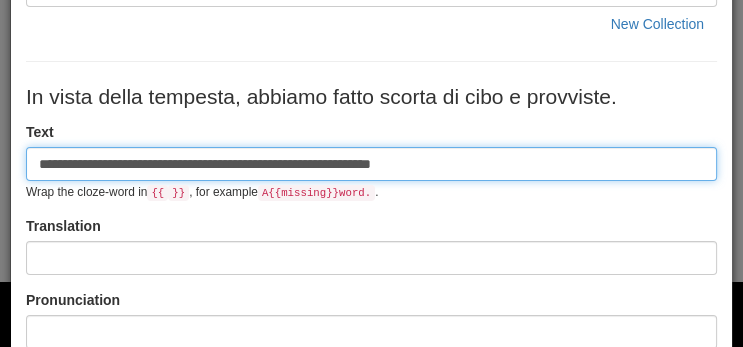 type on "**********" 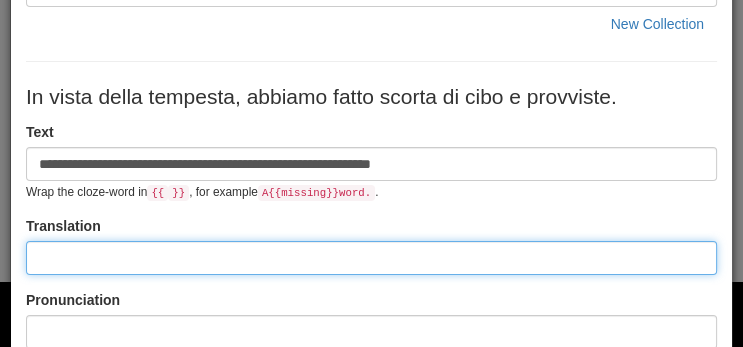 click at bounding box center [371, 258] 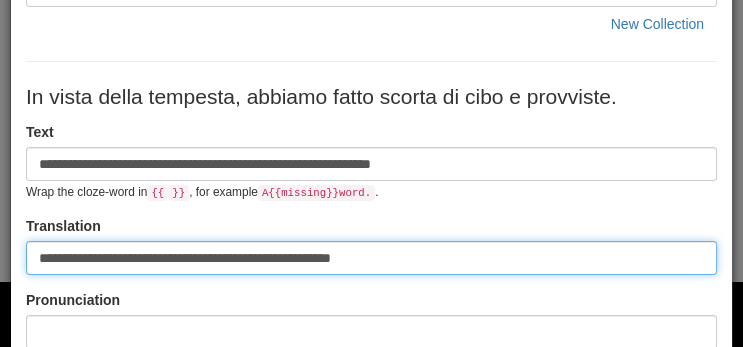 type on "**********" 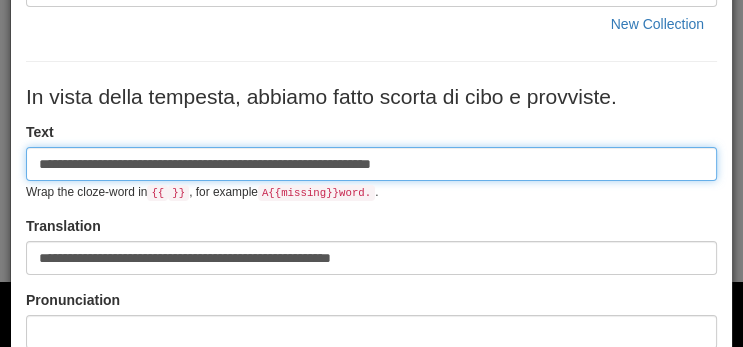click on "**********" at bounding box center [371, 164] 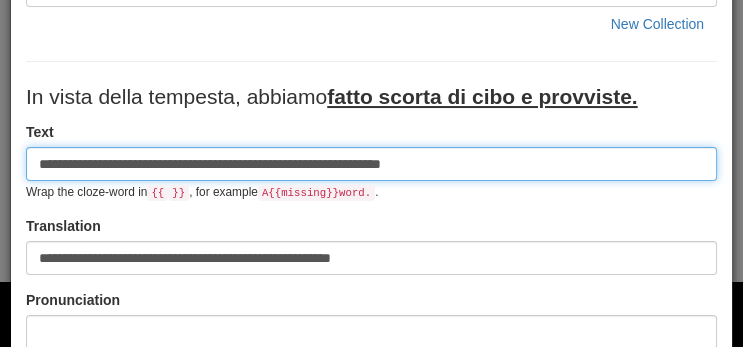 click on "**********" at bounding box center (371, 164) 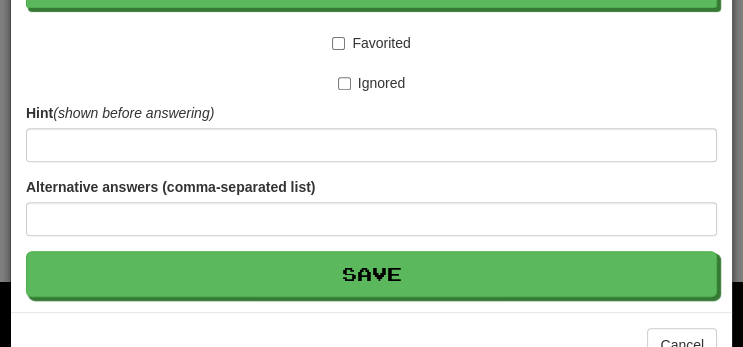 scroll, scrollTop: 623, scrollLeft: 0, axis: vertical 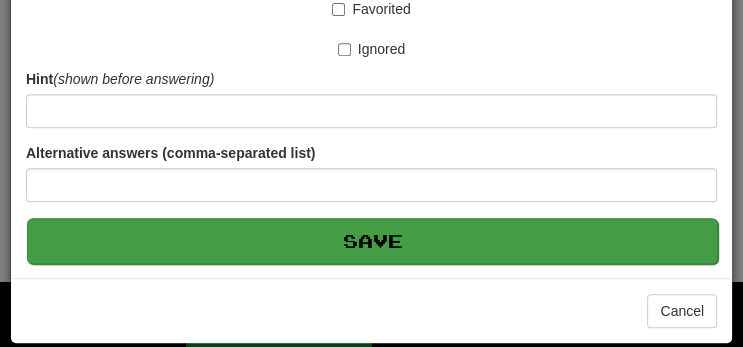type on "**********" 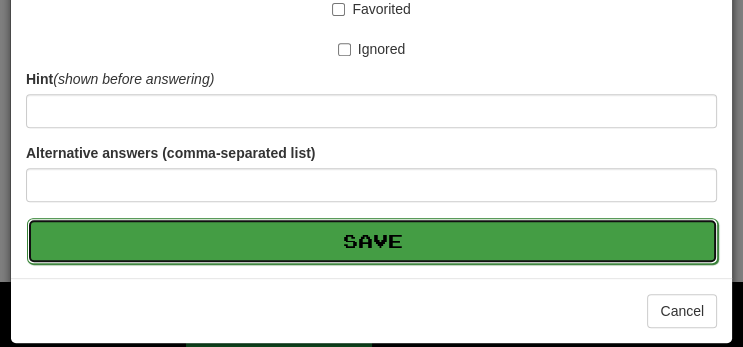 click on "Save" at bounding box center [372, 241] 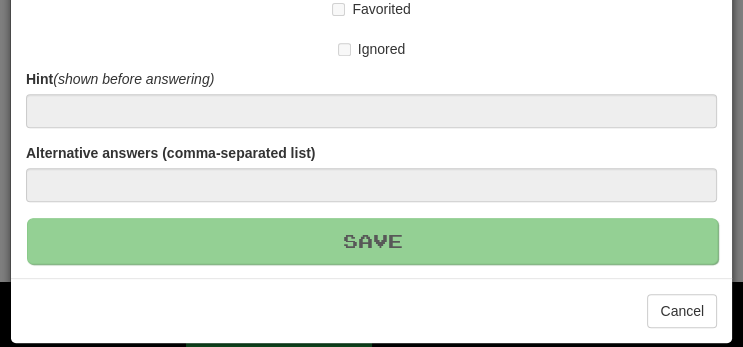 type 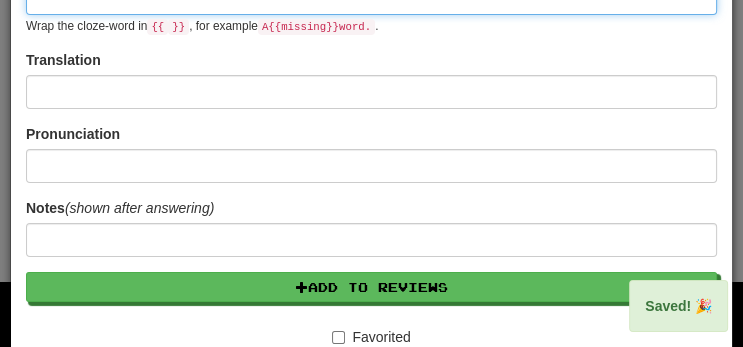 scroll, scrollTop: 0, scrollLeft: 0, axis: both 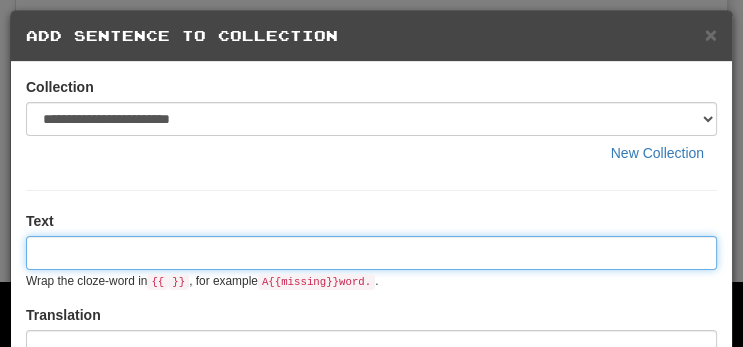 click at bounding box center [371, 253] 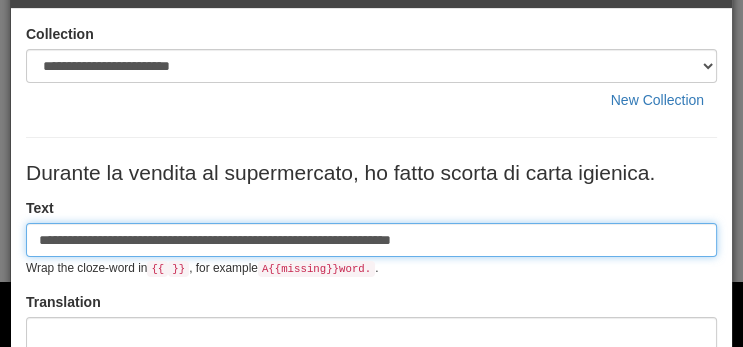 scroll, scrollTop: 82, scrollLeft: 0, axis: vertical 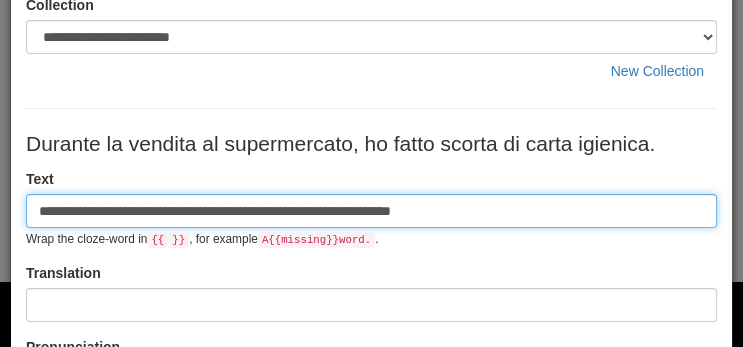 type on "**********" 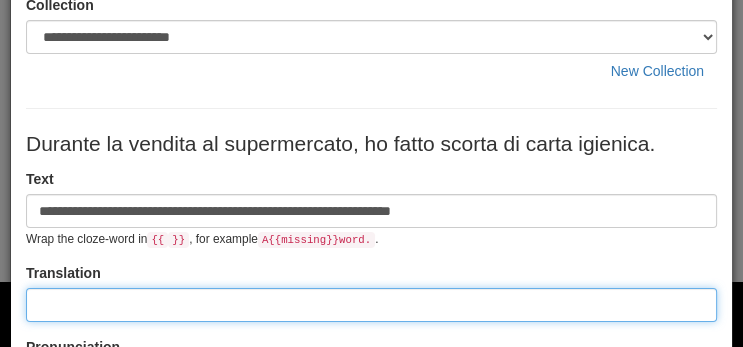 click at bounding box center (371, 305) 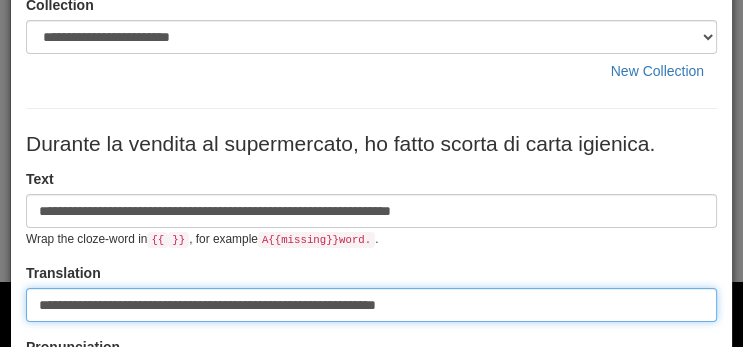 type on "**********" 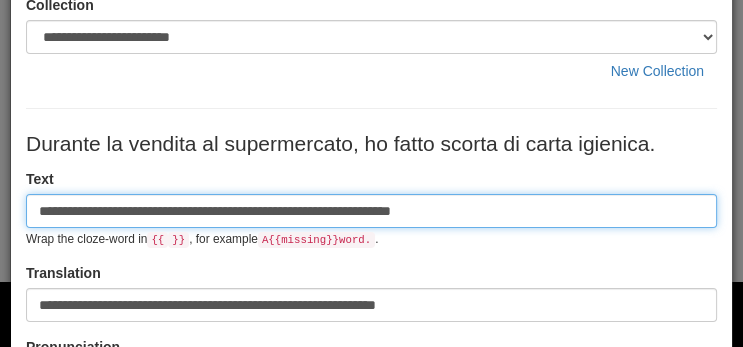 click on "**********" at bounding box center [371, 211] 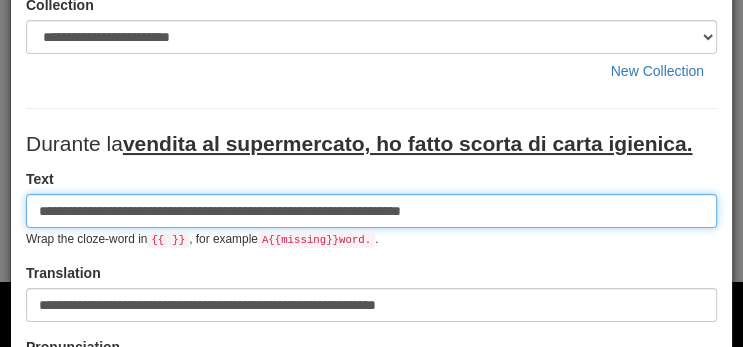 click on "**********" at bounding box center (371, 211) 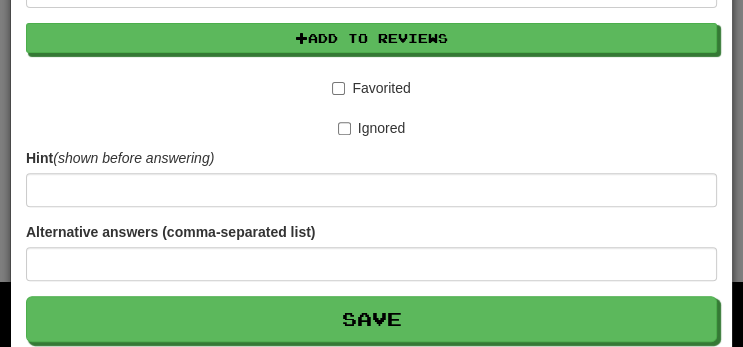 scroll, scrollTop: 623, scrollLeft: 0, axis: vertical 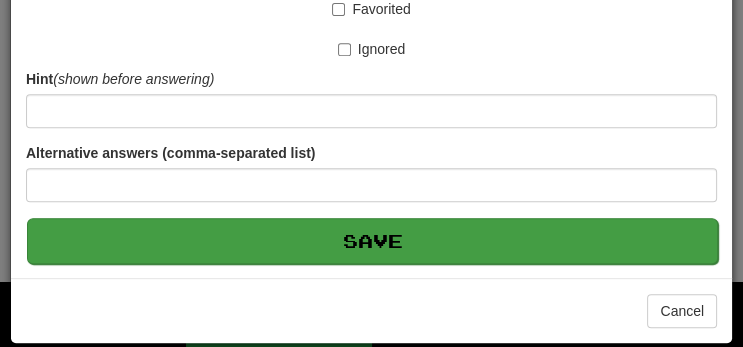 type on "**********" 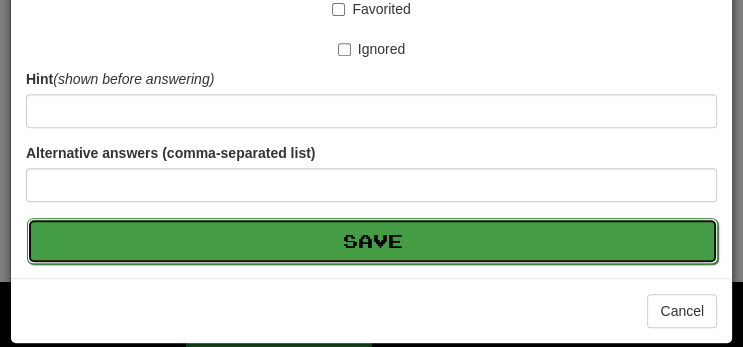 click on "Save" at bounding box center [372, 241] 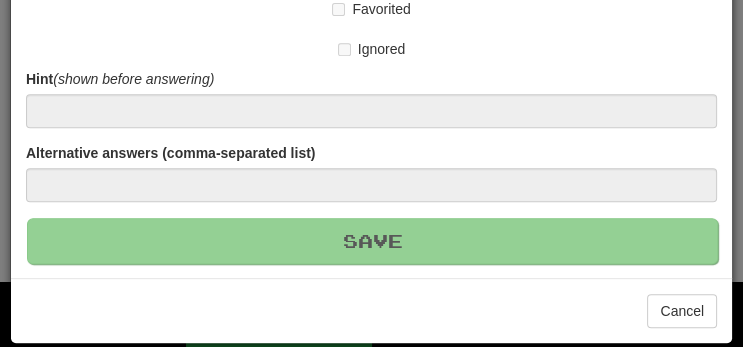 type 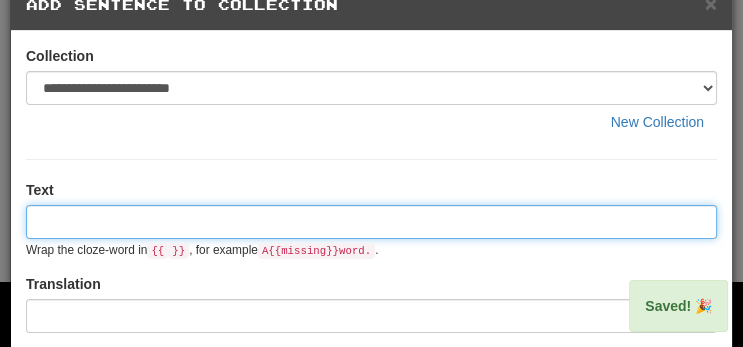 scroll, scrollTop: 0, scrollLeft: 0, axis: both 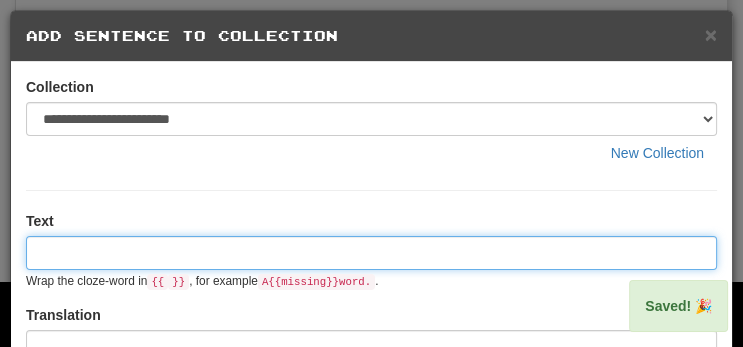 click at bounding box center [371, 253] 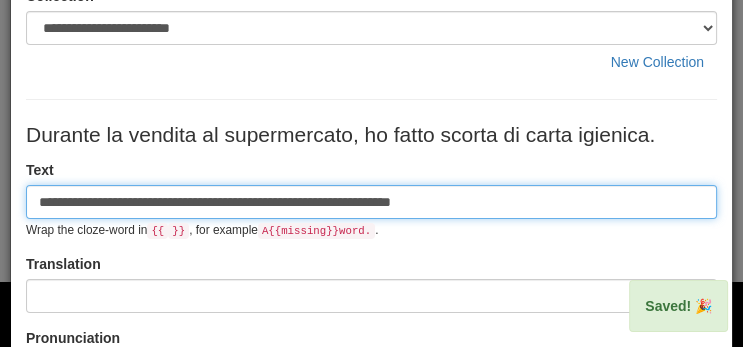 scroll, scrollTop: 106, scrollLeft: 0, axis: vertical 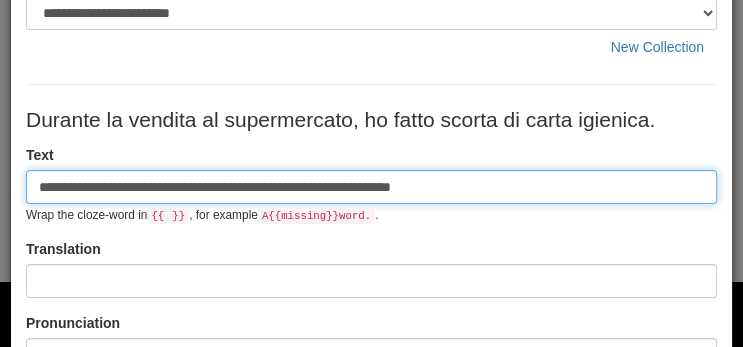 type on "**********" 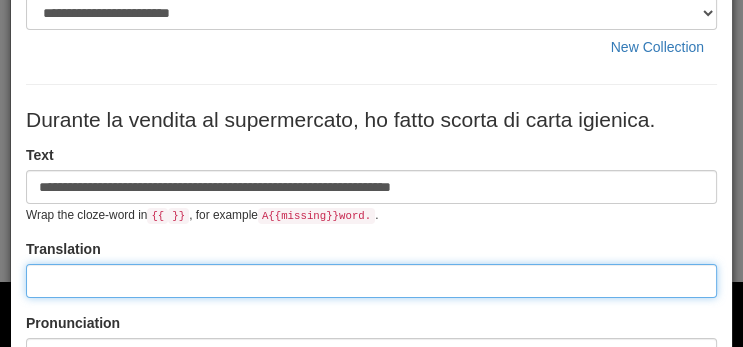 click at bounding box center [371, 281] 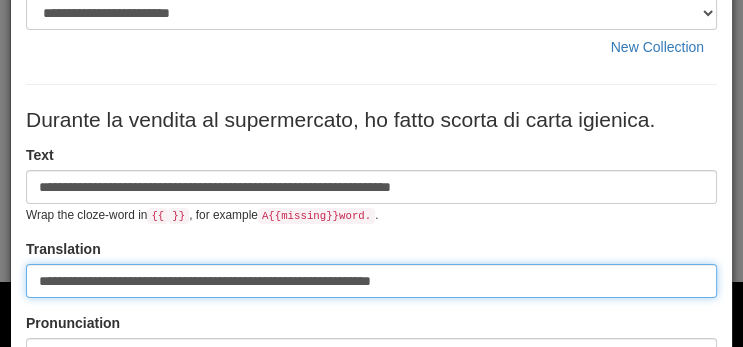 type on "**********" 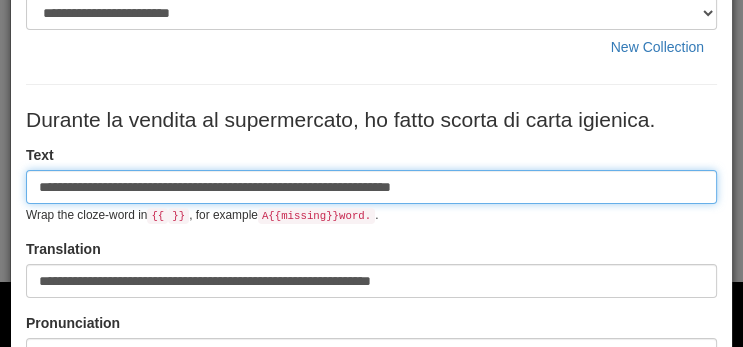 click on "**********" at bounding box center [371, 187] 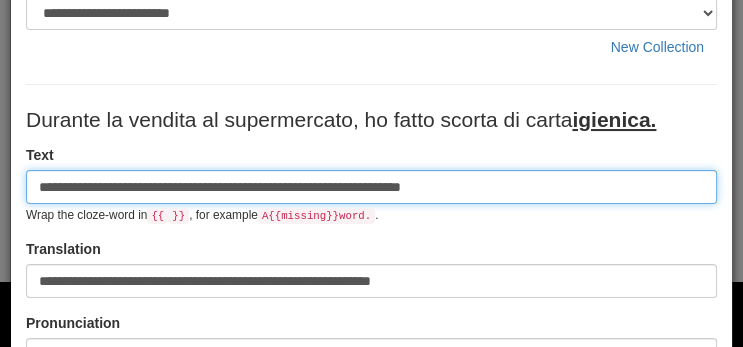 click on "**********" at bounding box center [371, 187] 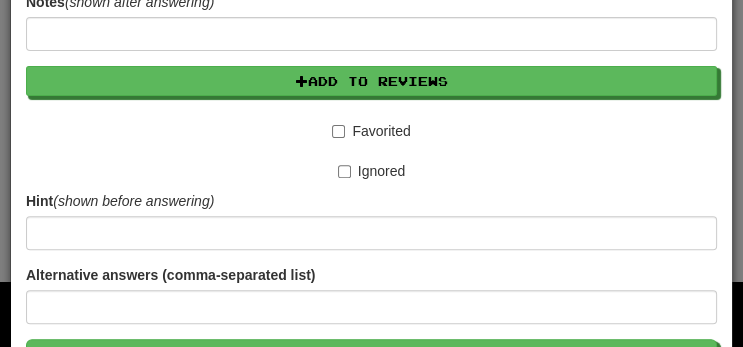 scroll, scrollTop: 623, scrollLeft: 0, axis: vertical 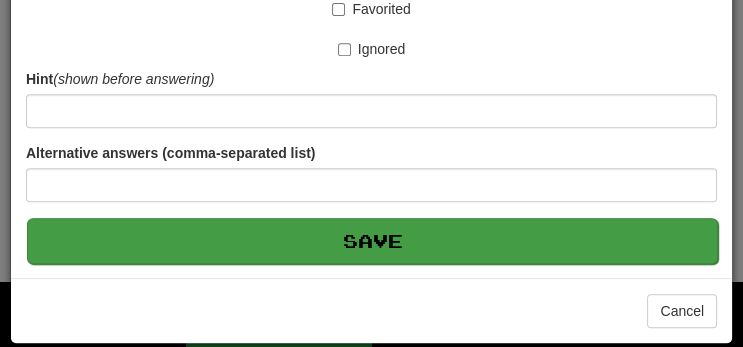type on "**********" 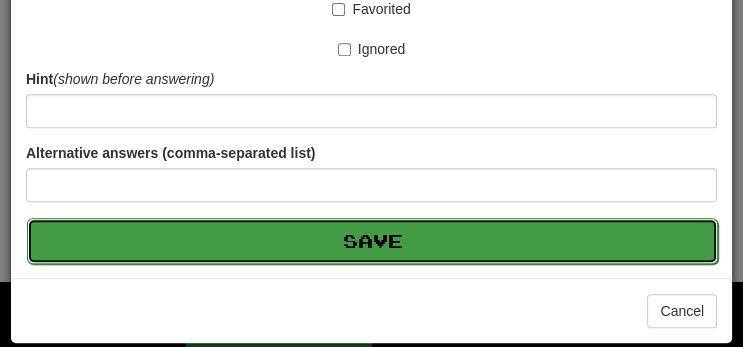 click on "Save" at bounding box center [372, 241] 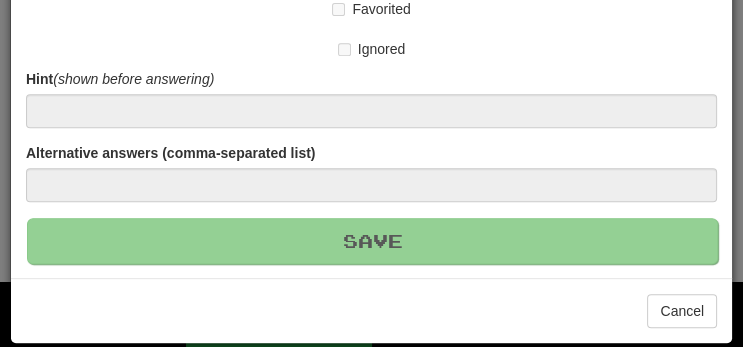 type 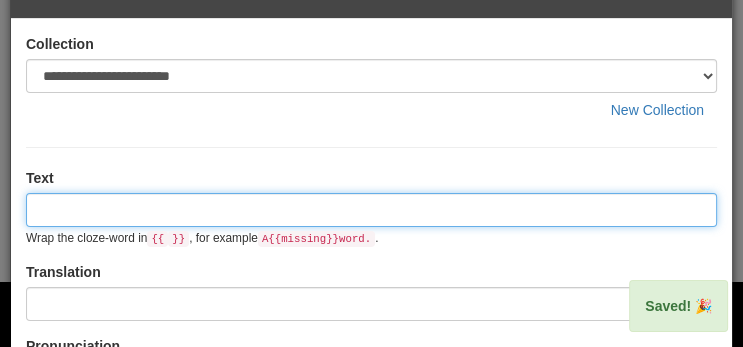 scroll, scrollTop: 0, scrollLeft: 0, axis: both 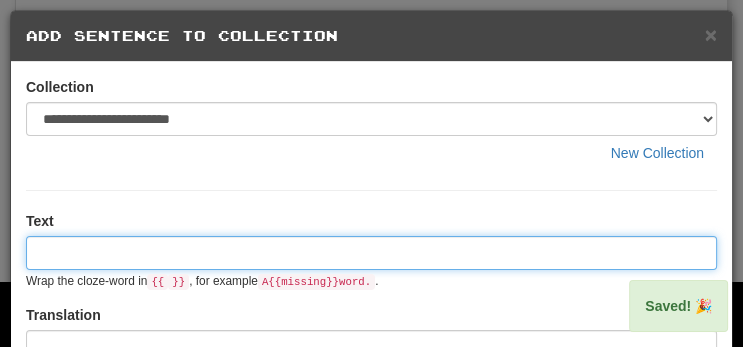 click at bounding box center (371, 253) 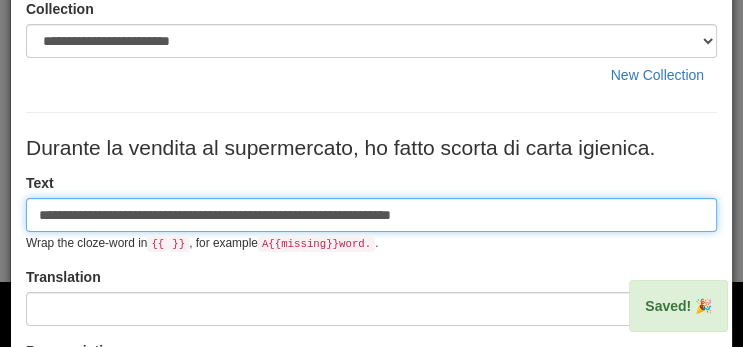 scroll, scrollTop: 84, scrollLeft: 0, axis: vertical 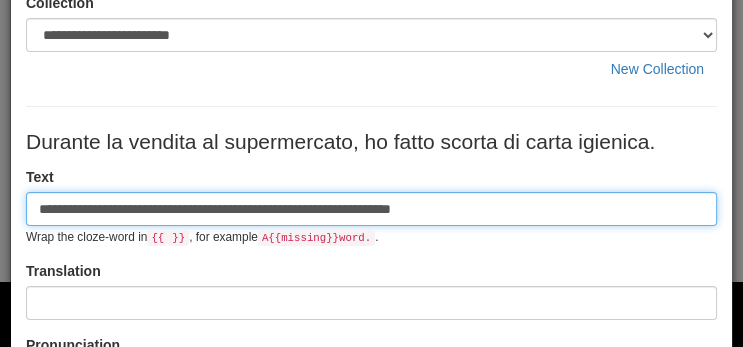 click on "**********" at bounding box center (371, 209) 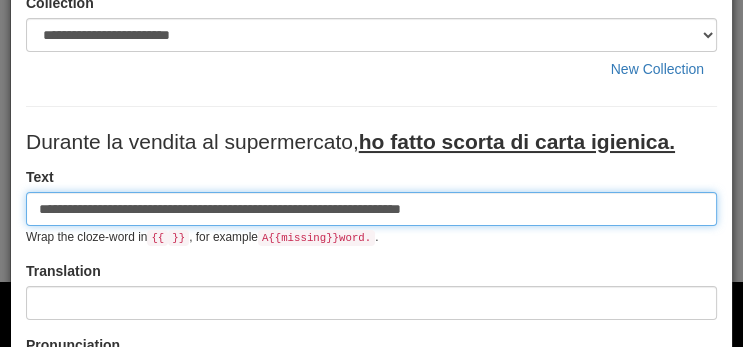 click on "**********" at bounding box center (371, 209) 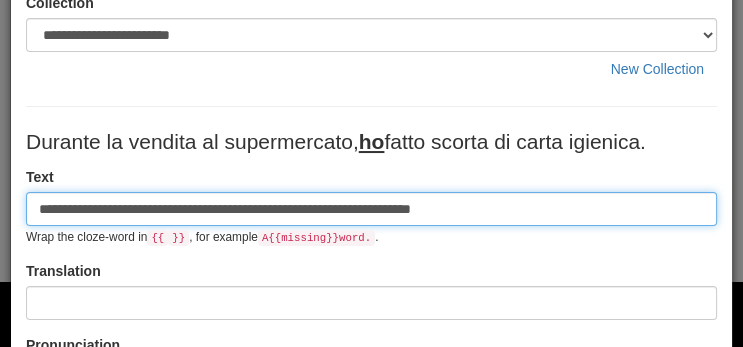 type on "**********" 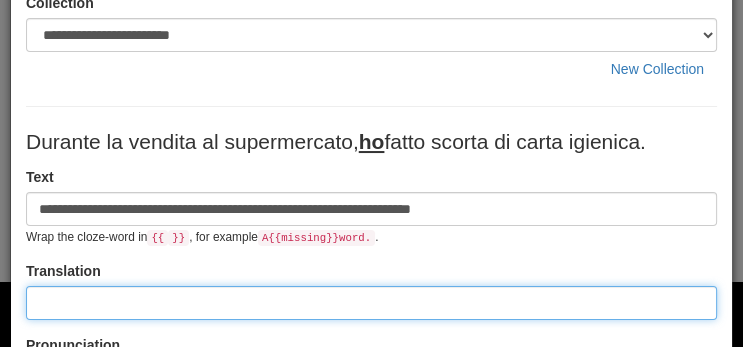 click at bounding box center [371, 303] 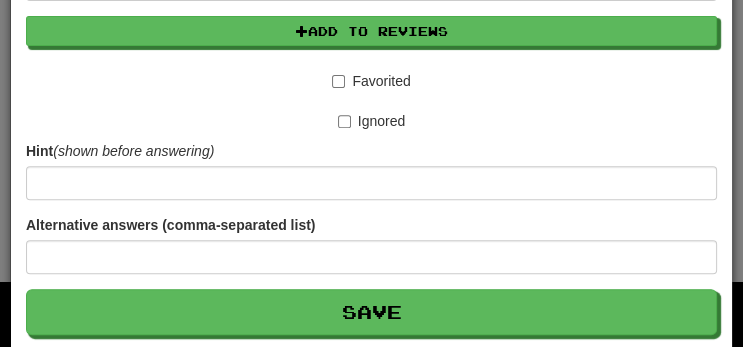 scroll, scrollTop: 623, scrollLeft: 0, axis: vertical 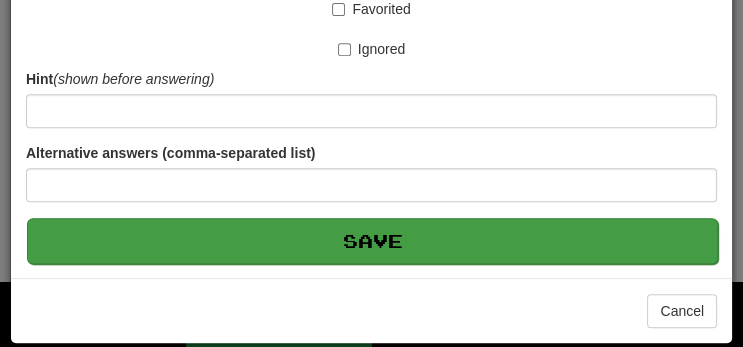 type on "**********" 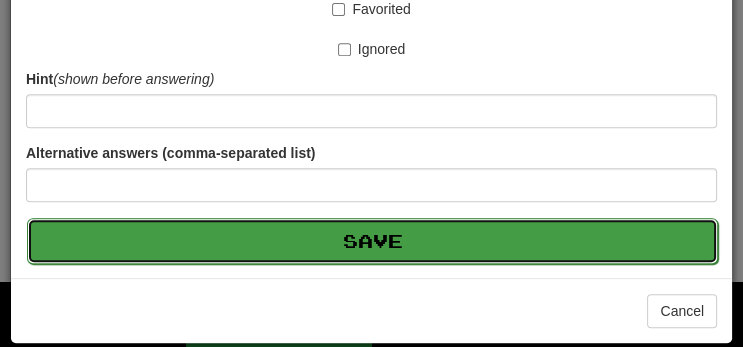 click on "Save" at bounding box center [372, 241] 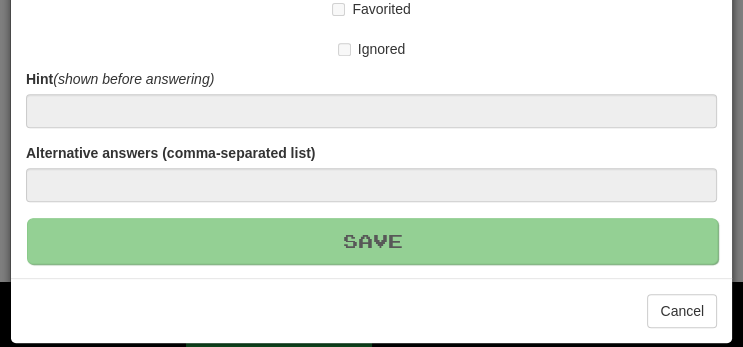 type 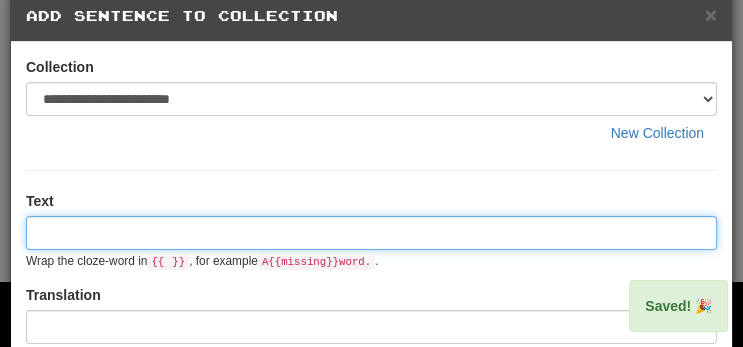 scroll, scrollTop: 0, scrollLeft: 0, axis: both 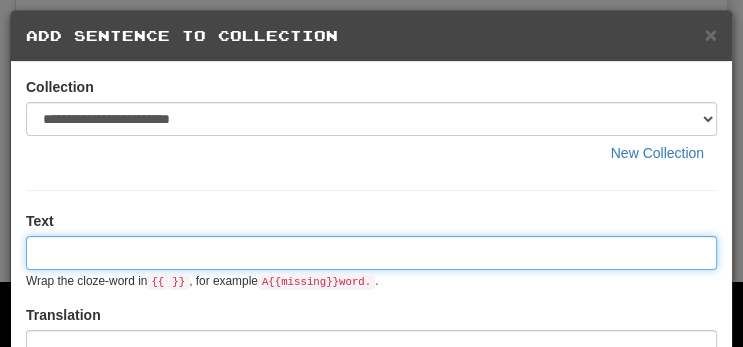 click at bounding box center (371, 253) 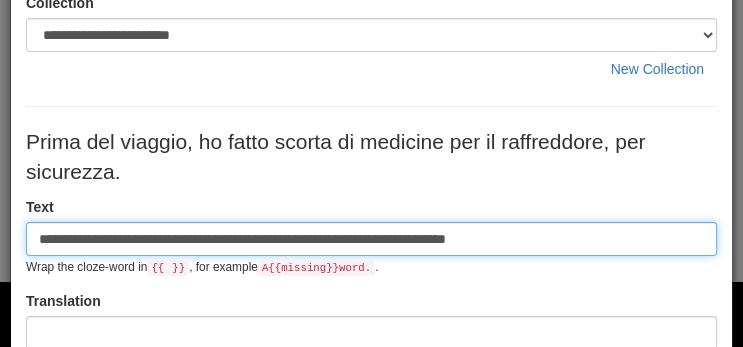 scroll, scrollTop: 85, scrollLeft: 0, axis: vertical 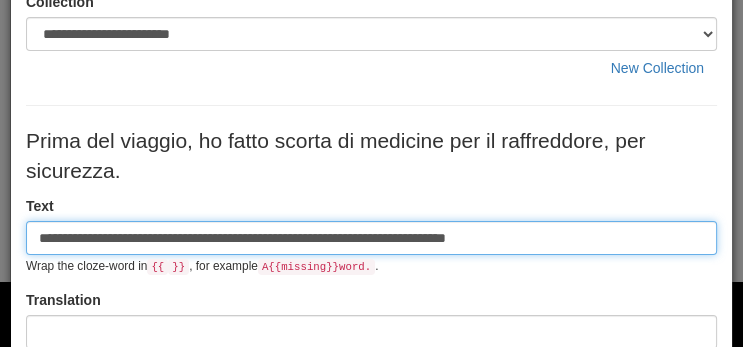 click on "**********" at bounding box center (371, 238) 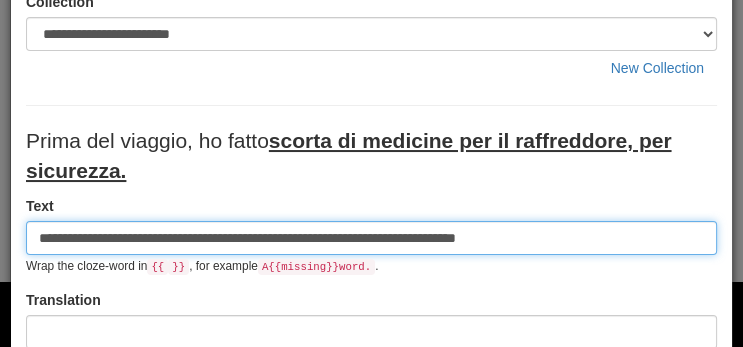 click on "**********" at bounding box center [371, 238] 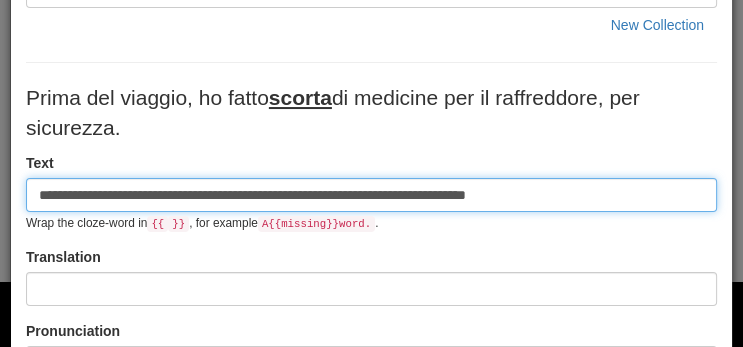 scroll, scrollTop: 159, scrollLeft: 0, axis: vertical 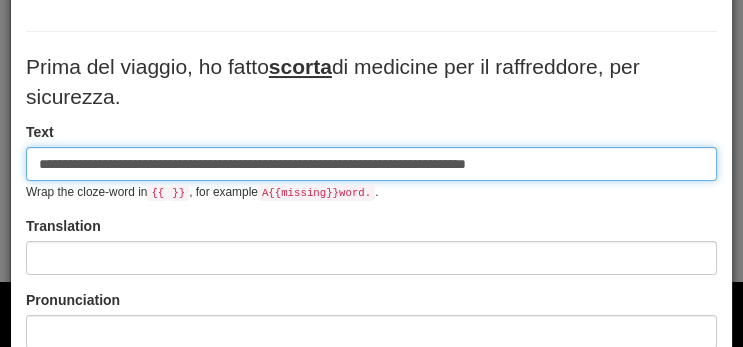 type on "**********" 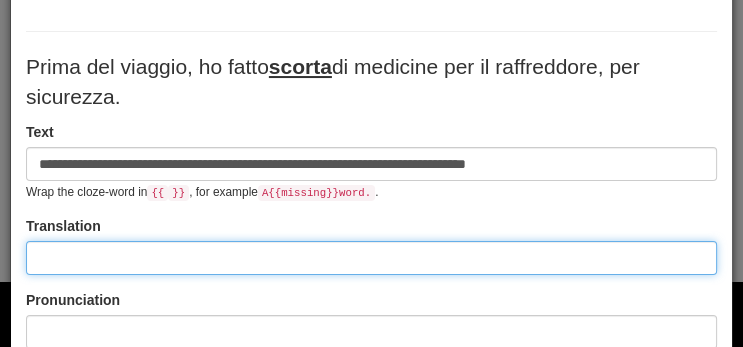 click at bounding box center [371, 258] 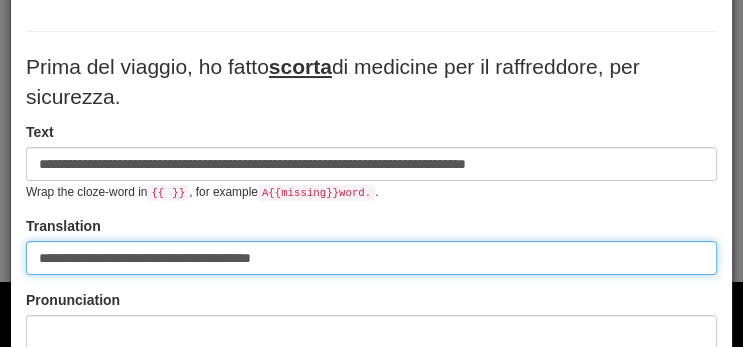 click on "**********" at bounding box center (371, 258) 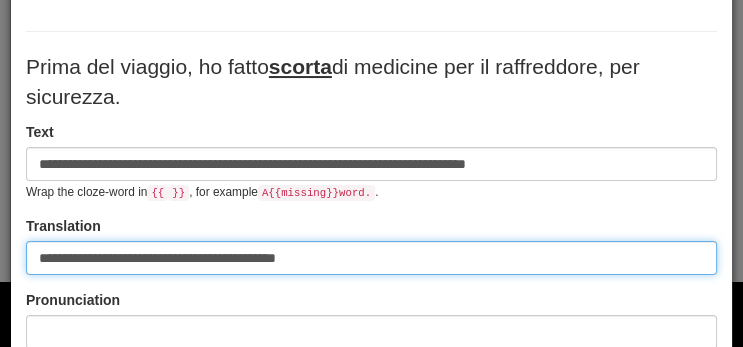 click on "**********" at bounding box center (371, 258) 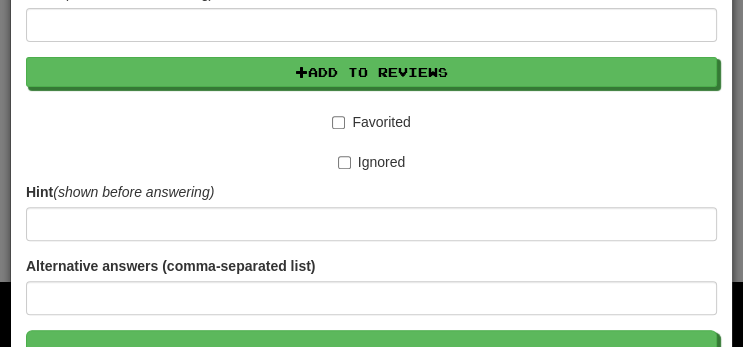 scroll, scrollTop: 654, scrollLeft: 0, axis: vertical 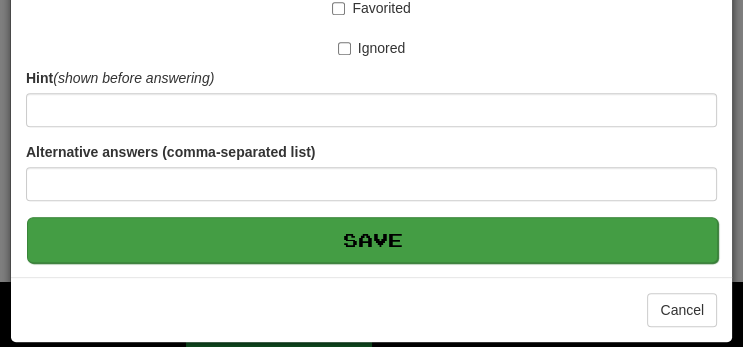 type on "**********" 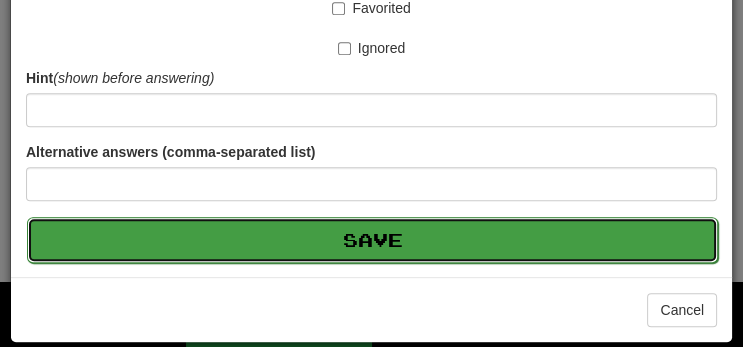 click on "Save" at bounding box center [372, 240] 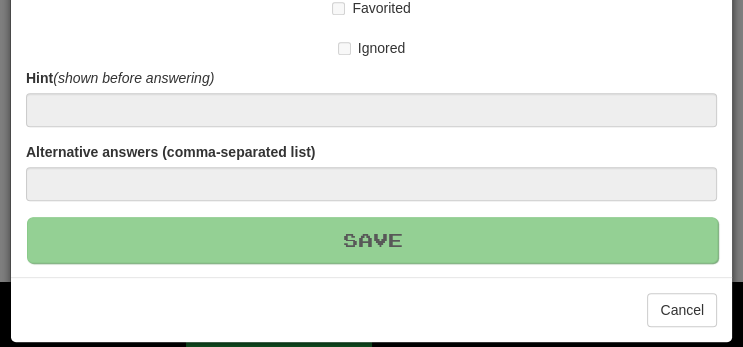type 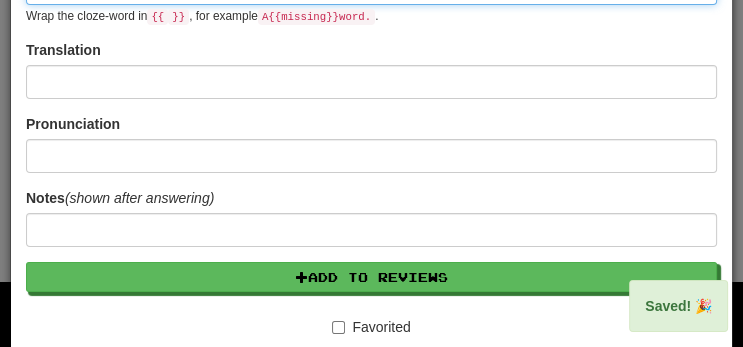scroll, scrollTop: 0, scrollLeft: 0, axis: both 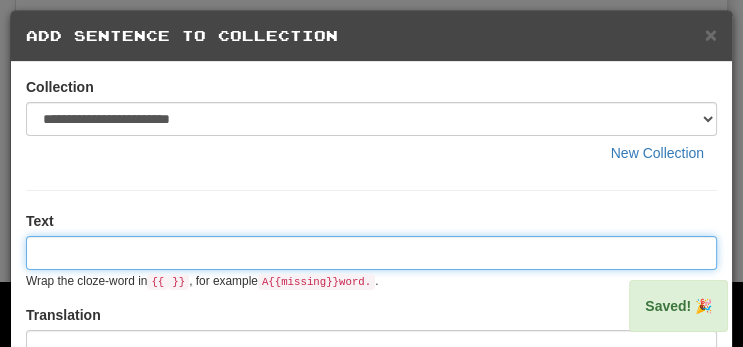 click at bounding box center [371, 253] 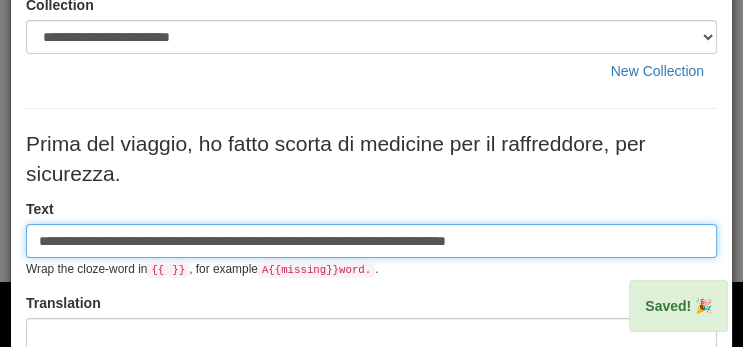 scroll, scrollTop: 88, scrollLeft: 0, axis: vertical 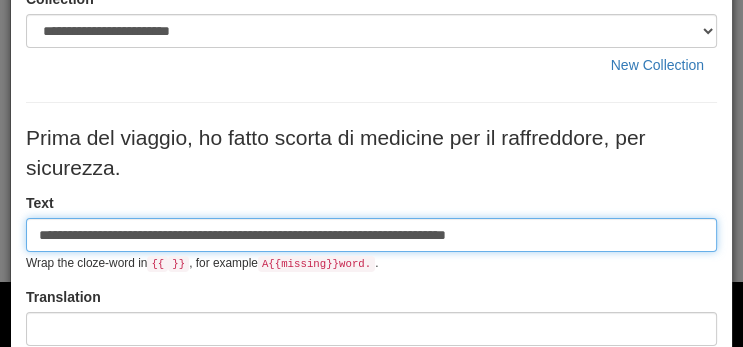 click on "**********" at bounding box center (371, 235) 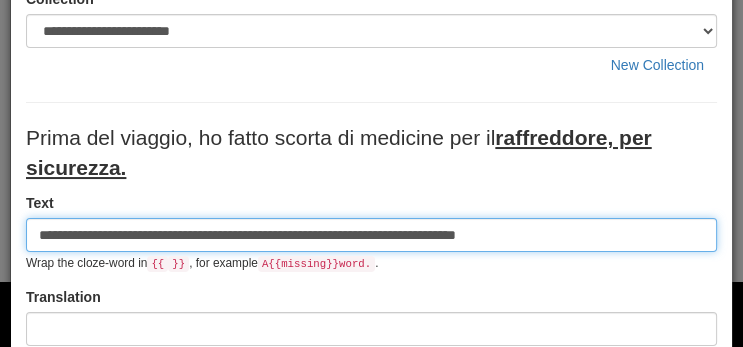 click on "**********" at bounding box center (371, 235) 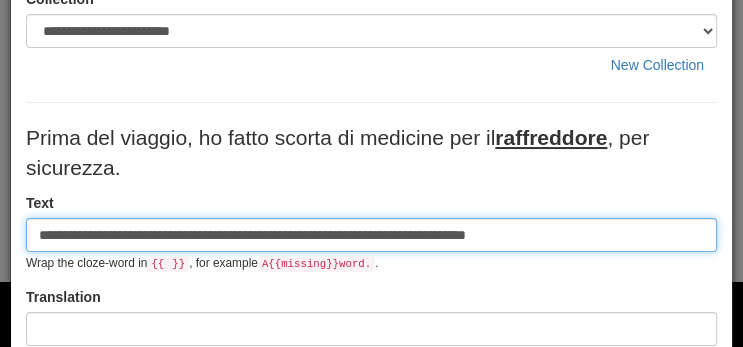 type on "**********" 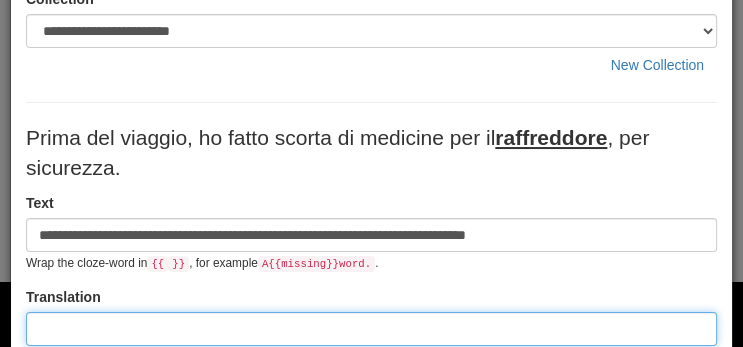 click at bounding box center (371, 329) 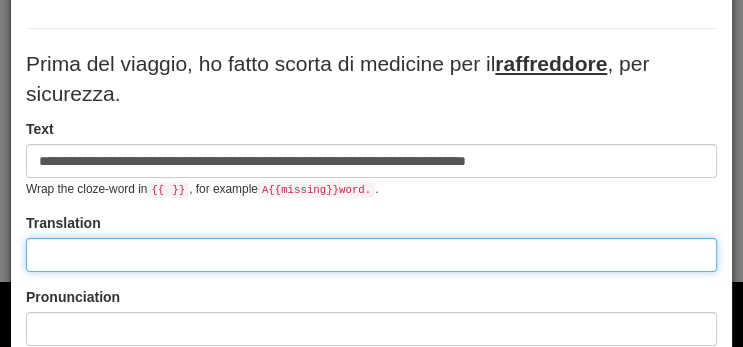 scroll, scrollTop: 164, scrollLeft: 0, axis: vertical 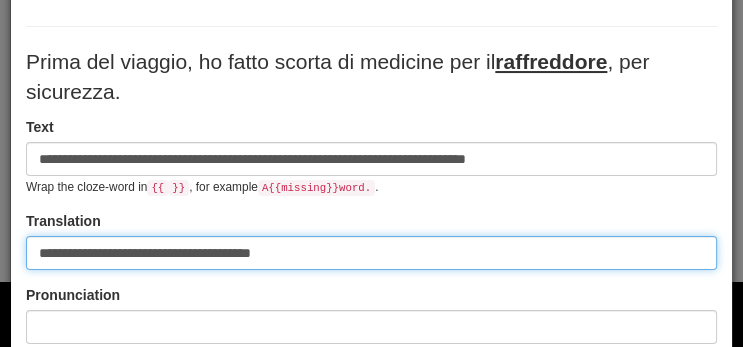 click on "**********" at bounding box center [371, 253] 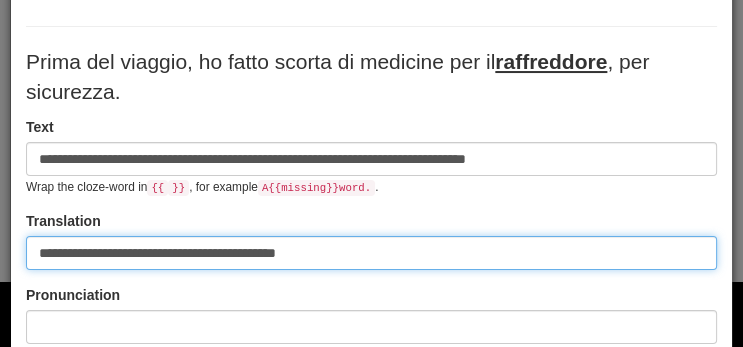 click on "**********" at bounding box center [371, 253] 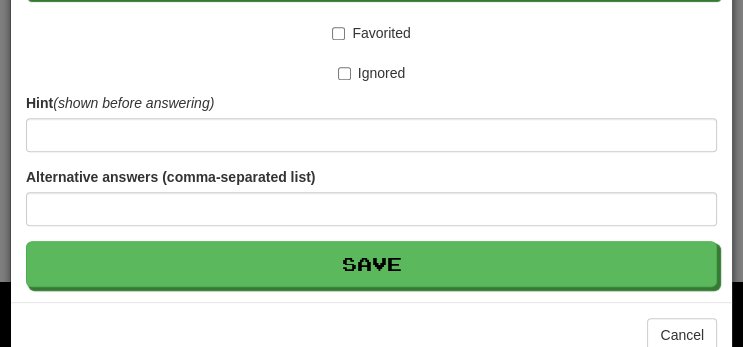 scroll, scrollTop: 654, scrollLeft: 0, axis: vertical 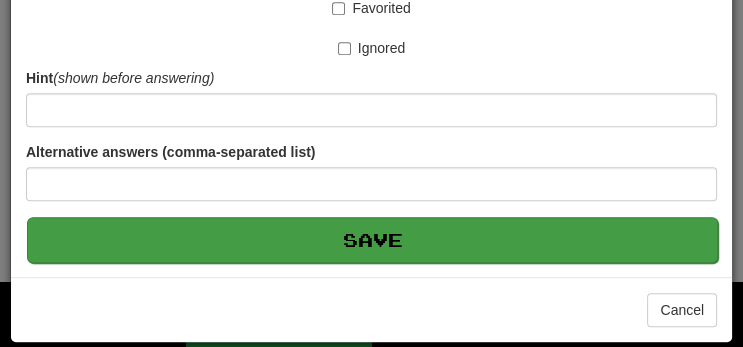 type on "**********" 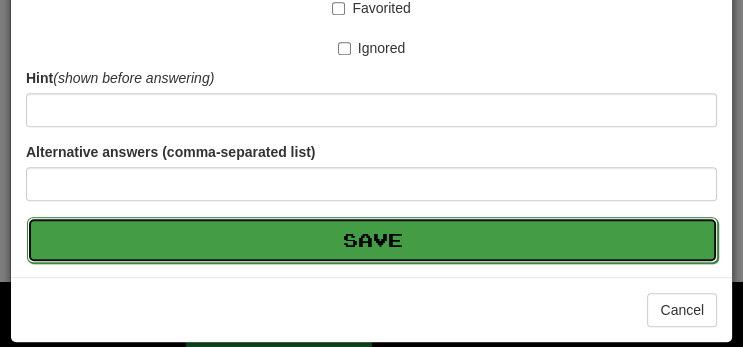 click on "Save" at bounding box center (372, 240) 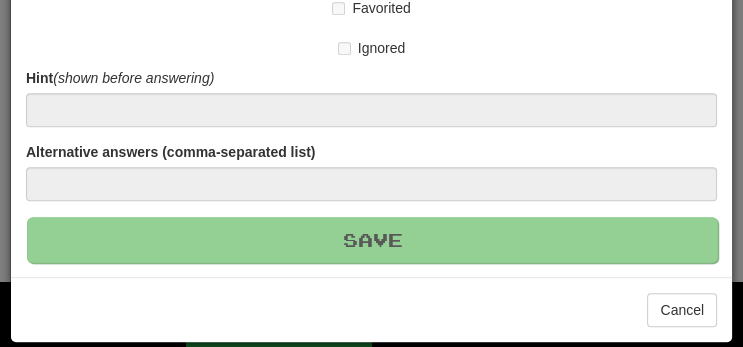 type 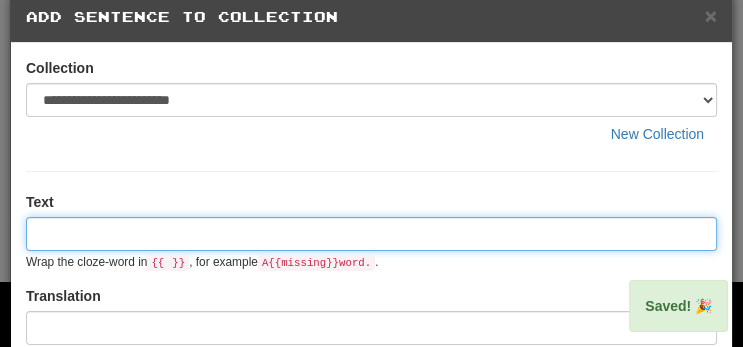 scroll, scrollTop: 0, scrollLeft: 0, axis: both 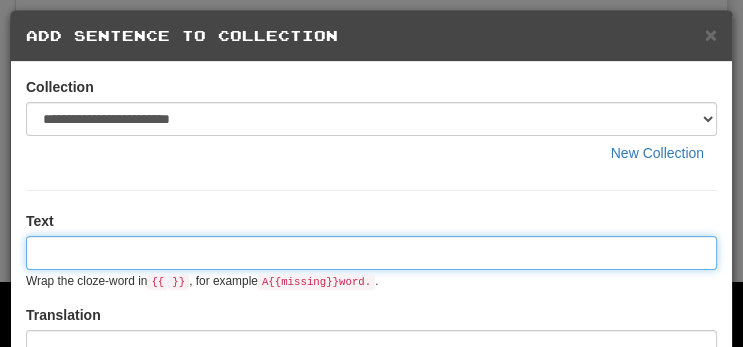 click at bounding box center (371, 253) 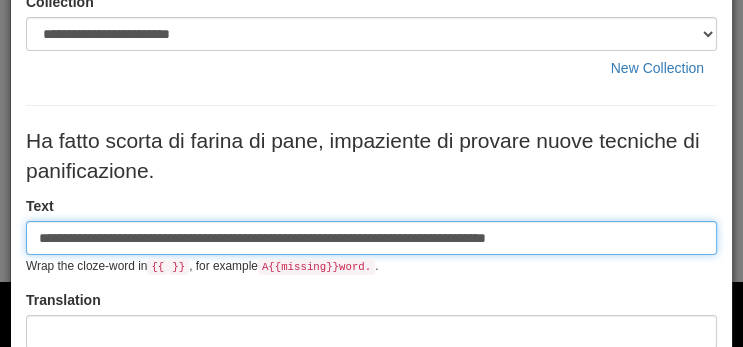 scroll, scrollTop: 100, scrollLeft: 0, axis: vertical 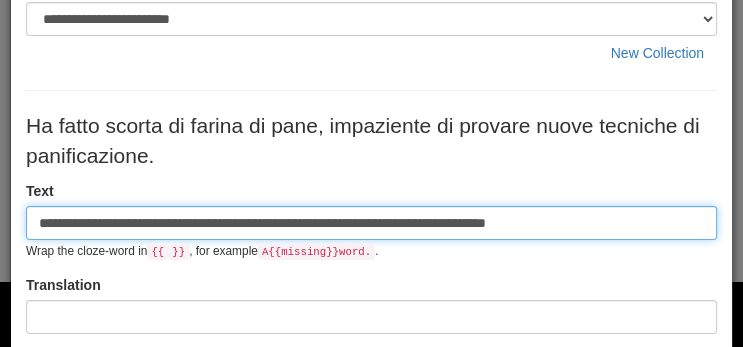click on "**********" at bounding box center [371, 223] 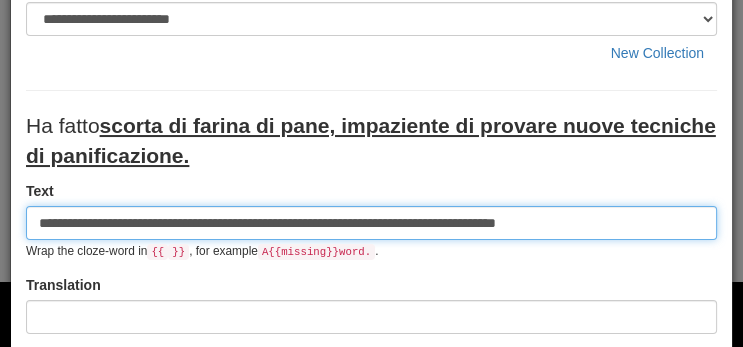 click on "**********" at bounding box center [371, 223] 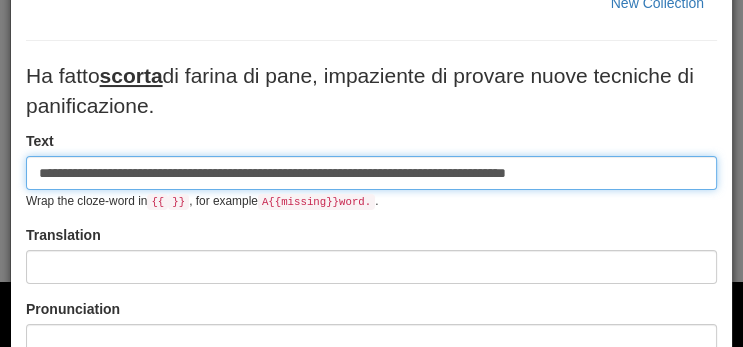 scroll, scrollTop: 151, scrollLeft: 0, axis: vertical 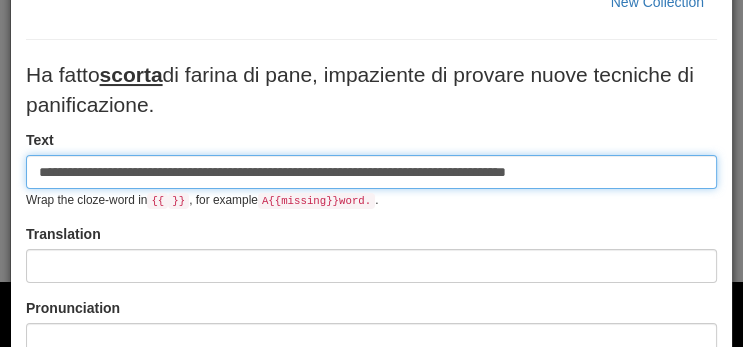 type on "**********" 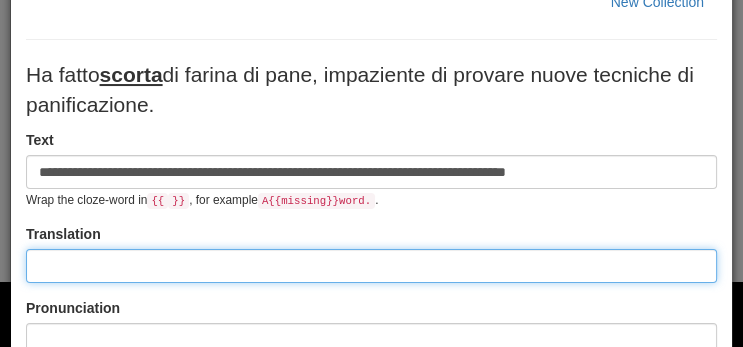click at bounding box center [371, 266] 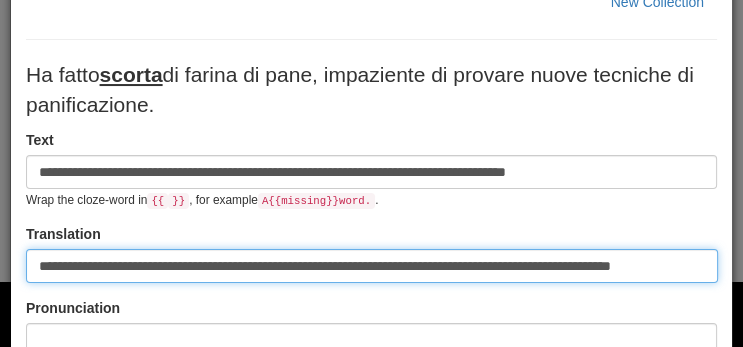 scroll, scrollTop: 0, scrollLeft: 34, axis: horizontal 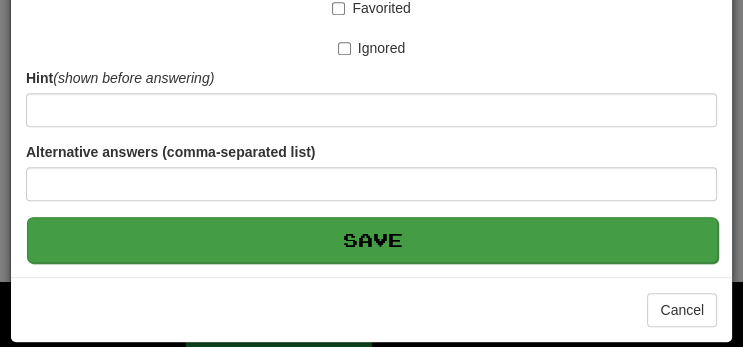 type on "**********" 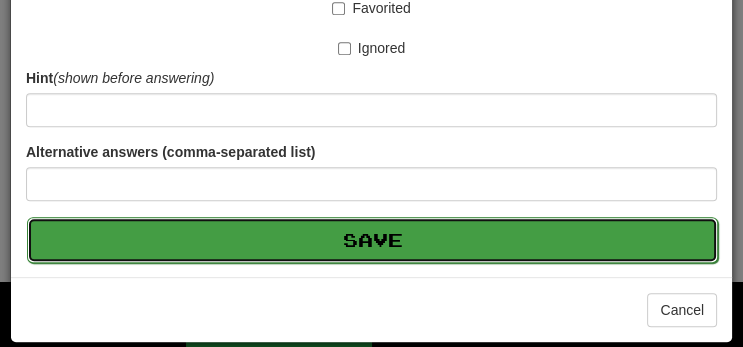 click on "Save" at bounding box center (372, 240) 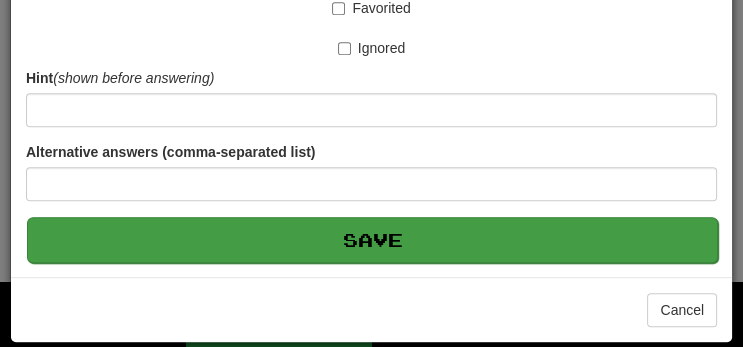 scroll, scrollTop: 0, scrollLeft: 0, axis: both 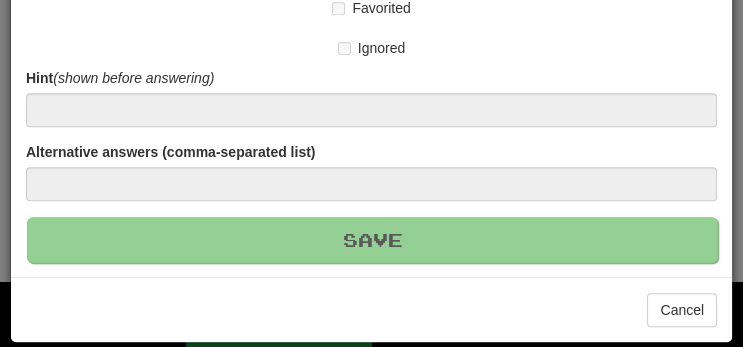 type 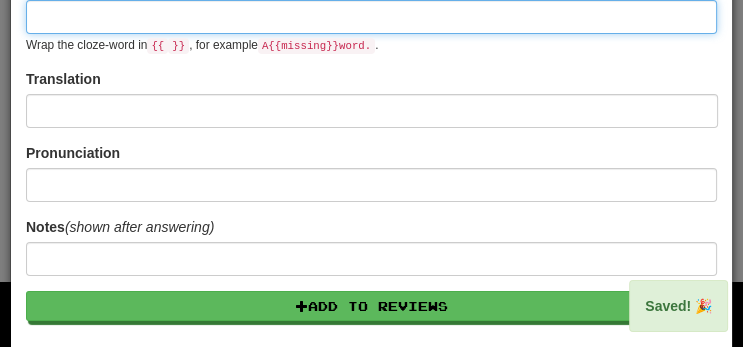 scroll, scrollTop: 0, scrollLeft: 0, axis: both 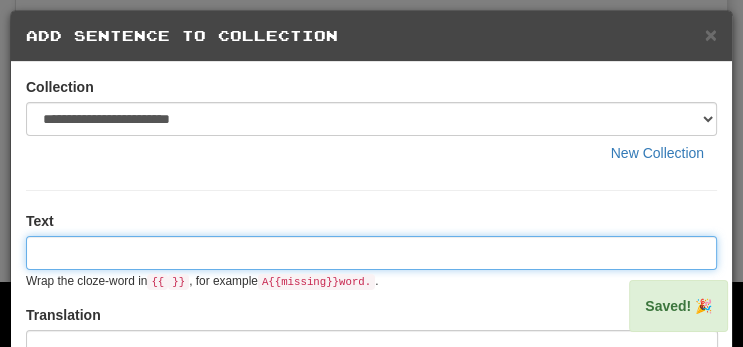 click at bounding box center (371, 253) 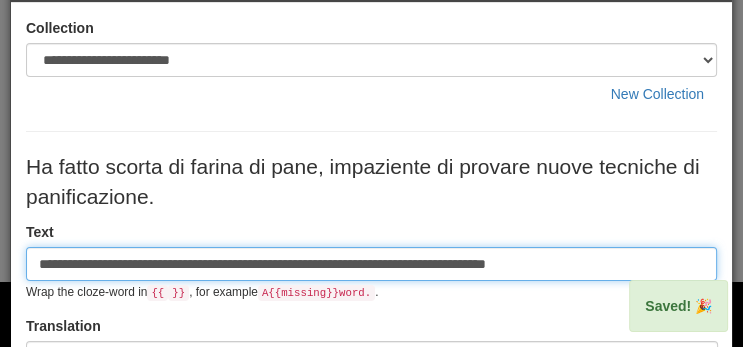 scroll, scrollTop: 68, scrollLeft: 0, axis: vertical 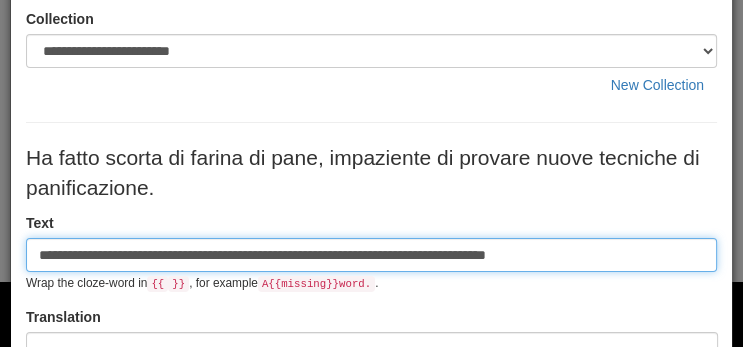 click on "**********" at bounding box center [371, 255] 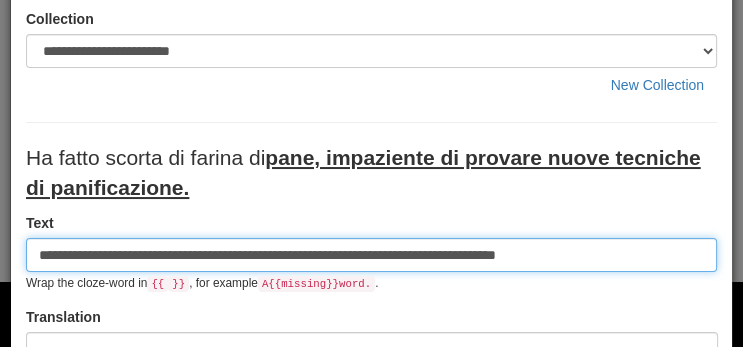 click on "**********" at bounding box center [371, 255] 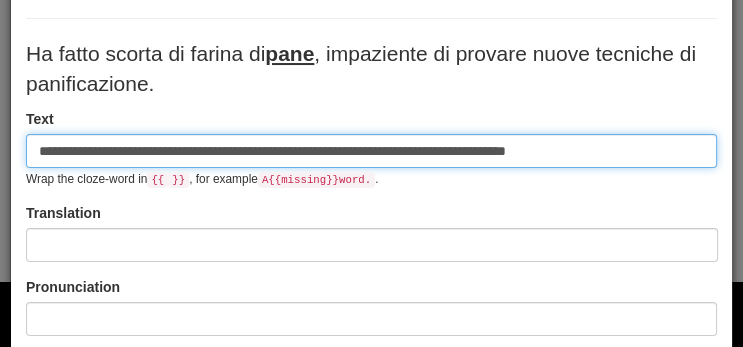 scroll, scrollTop: 186, scrollLeft: 0, axis: vertical 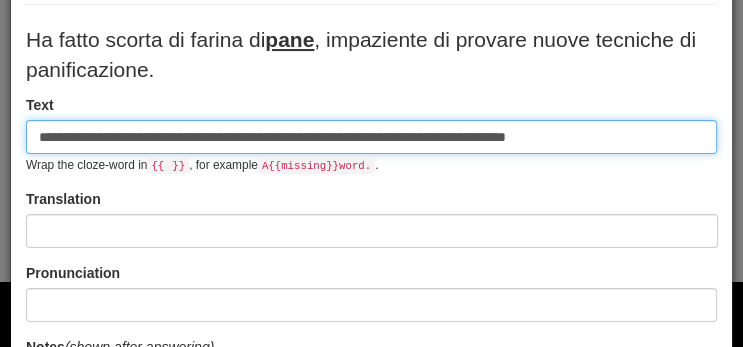 type on "**********" 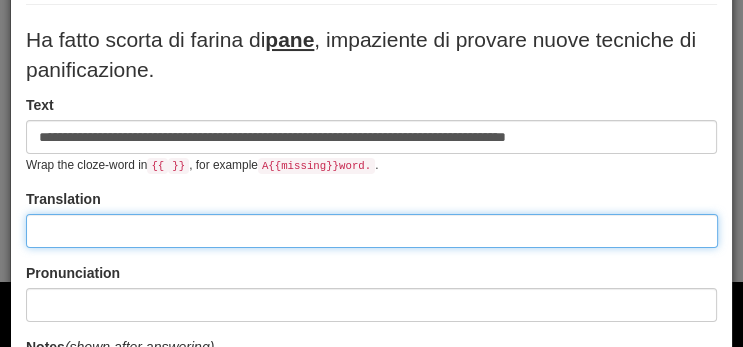 click at bounding box center [372, 231] 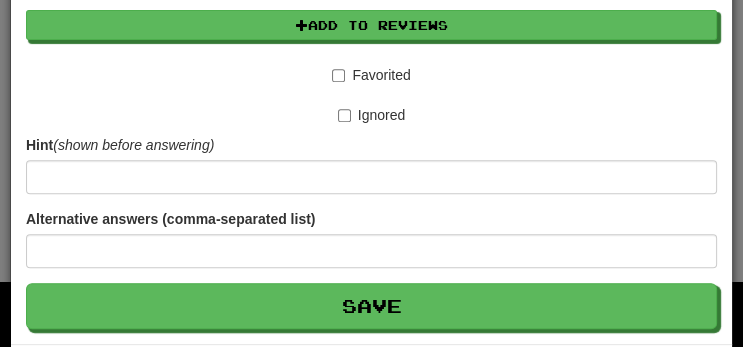 scroll, scrollTop: 654, scrollLeft: 0, axis: vertical 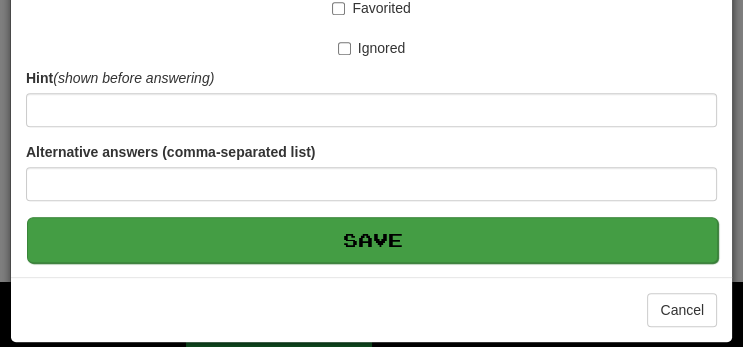 type on "**********" 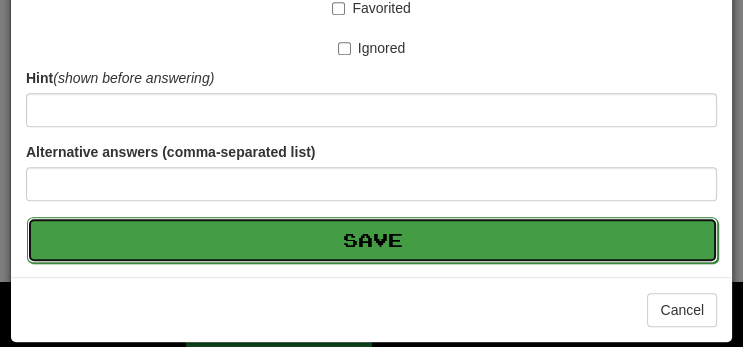 click on "Save" at bounding box center (372, 240) 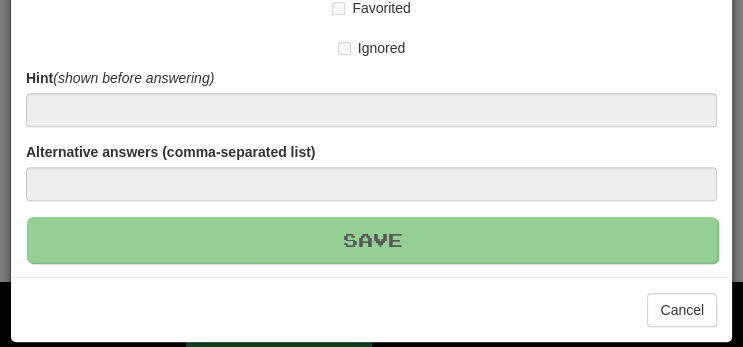 type 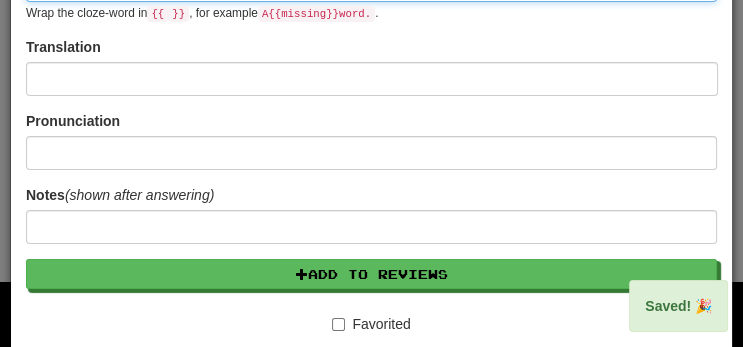 scroll, scrollTop: 0, scrollLeft: 0, axis: both 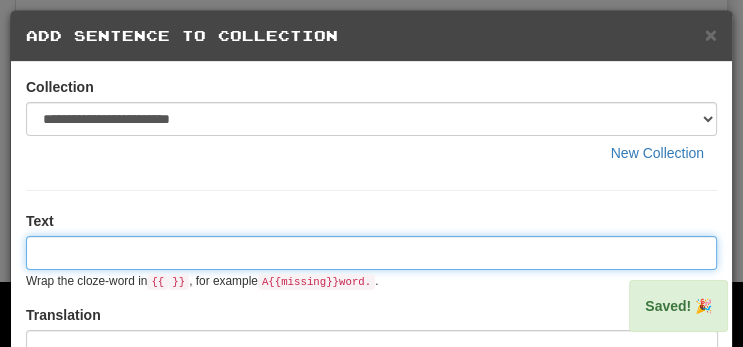 click at bounding box center (371, 253) 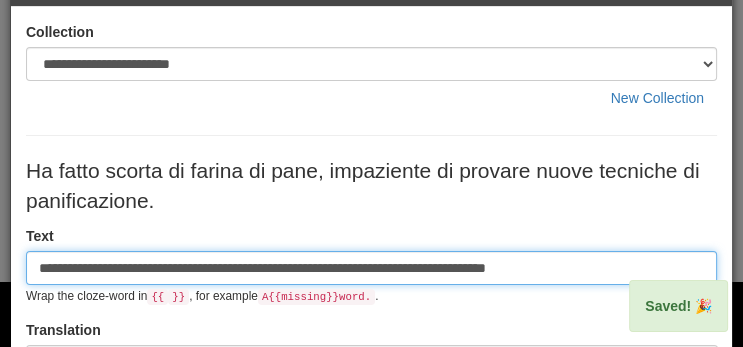 scroll, scrollTop: 57, scrollLeft: 0, axis: vertical 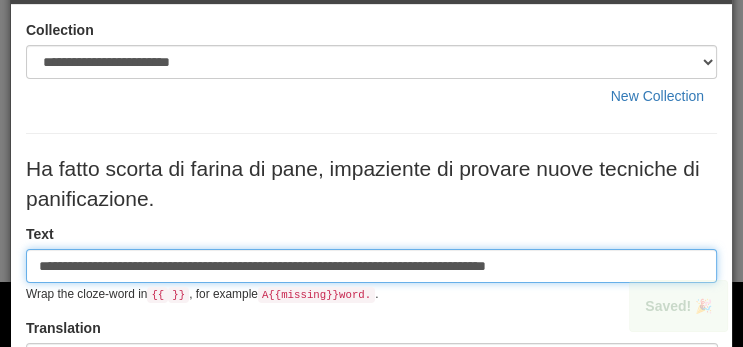 click on "**********" at bounding box center [371, 266] 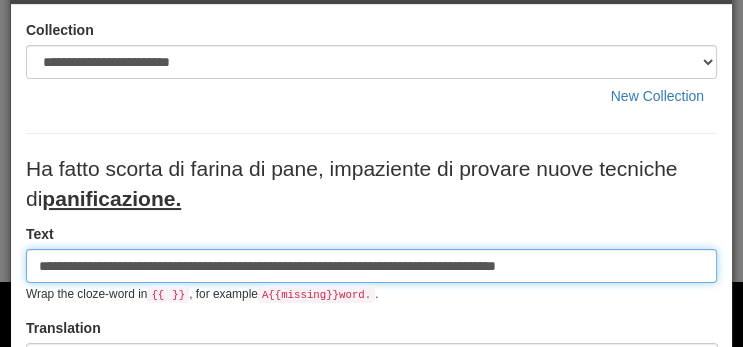 click on "**********" at bounding box center [371, 266] 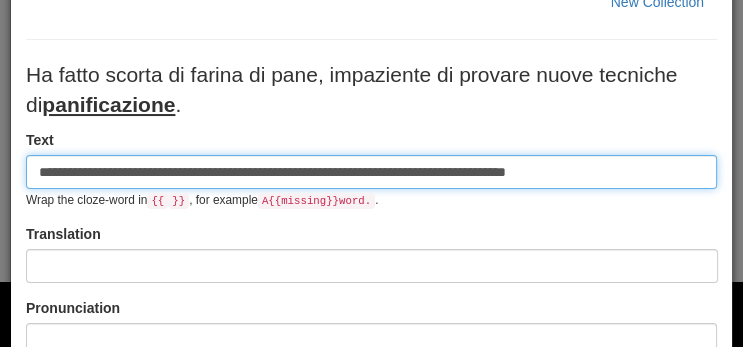 scroll, scrollTop: 151, scrollLeft: 0, axis: vertical 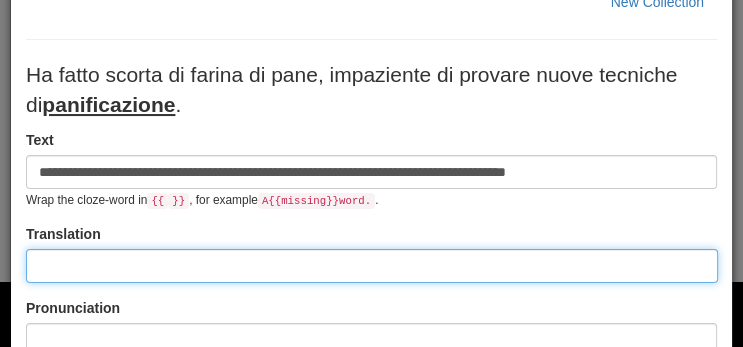 click at bounding box center [372, 266] 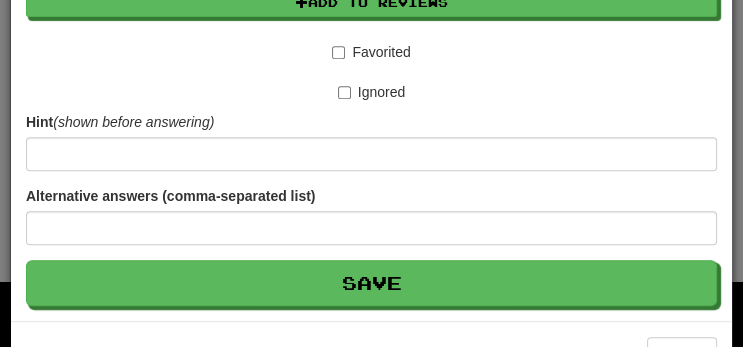 scroll, scrollTop: 654, scrollLeft: 0, axis: vertical 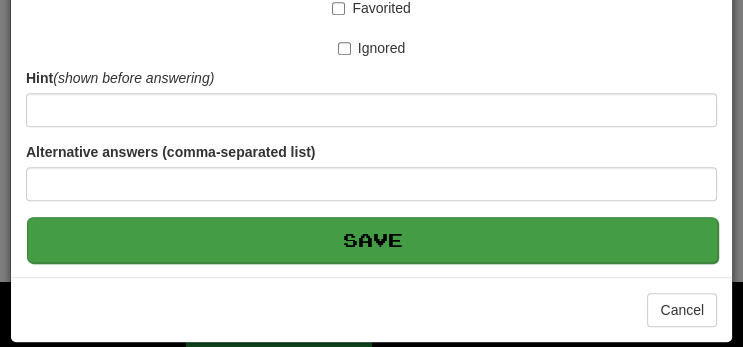 type on "**********" 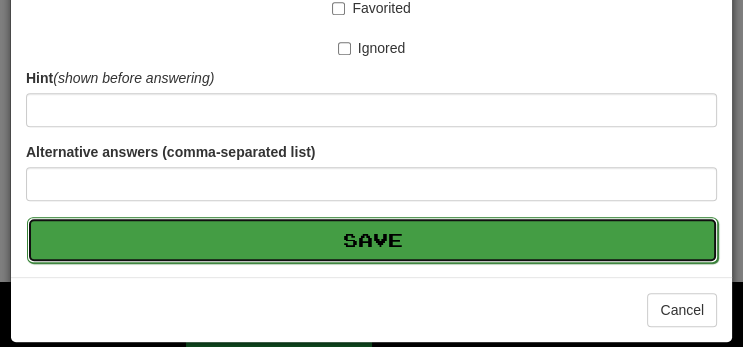 click on "Save" at bounding box center (372, 240) 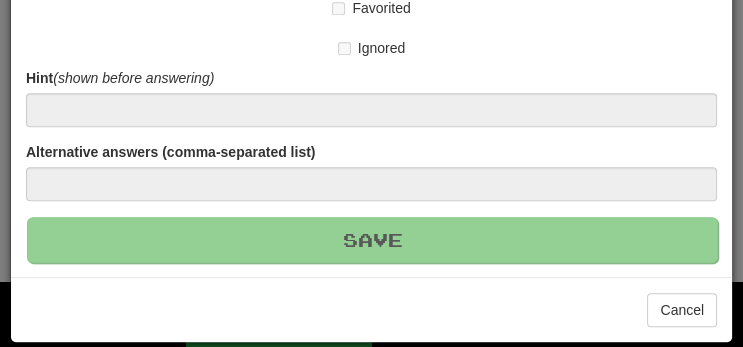 type 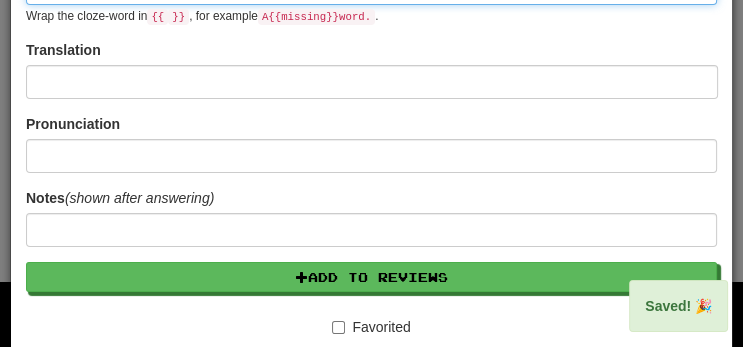 scroll, scrollTop: 0, scrollLeft: 0, axis: both 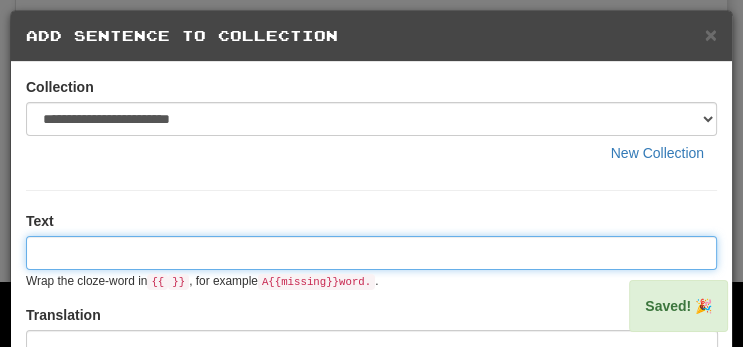 click at bounding box center [371, 253] 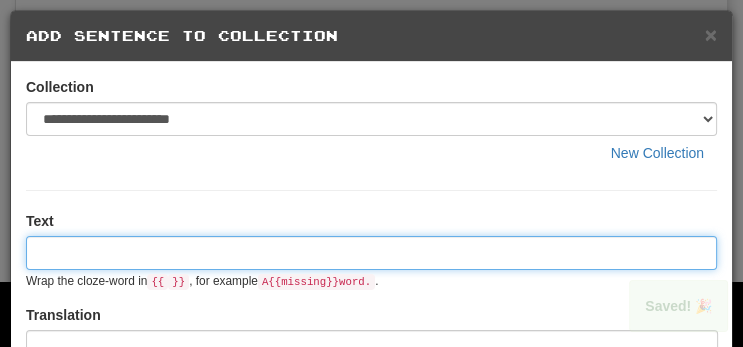 paste on "**********" 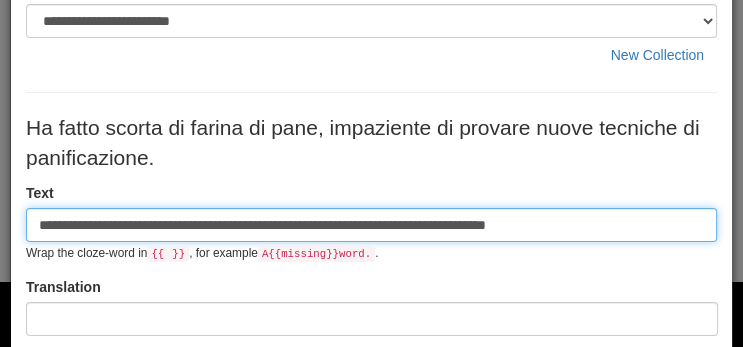 scroll, scrollTop: 103, scrollLeft: 0, axis: vertical 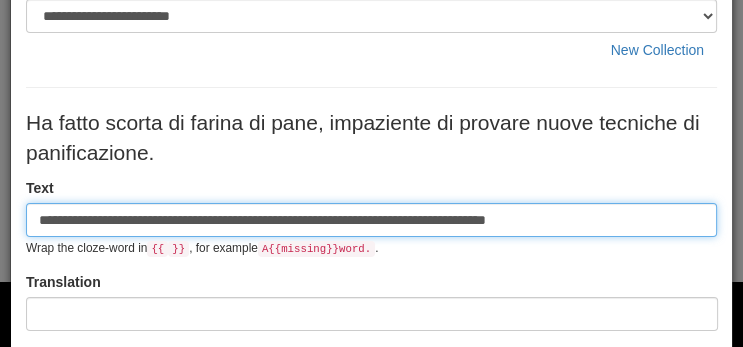 click on "**********" at bounding box center (371, 220) 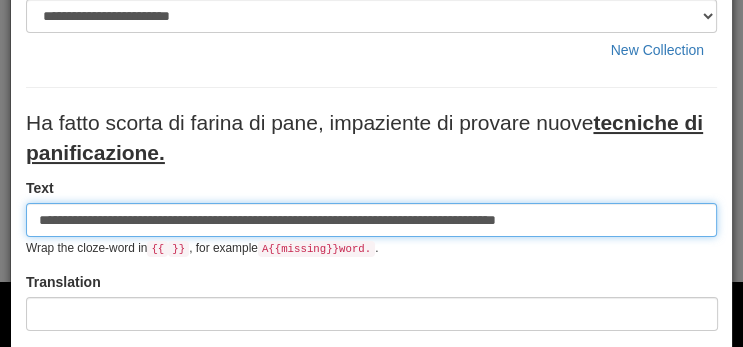 click on "**********" at bounding box center [371, 220] 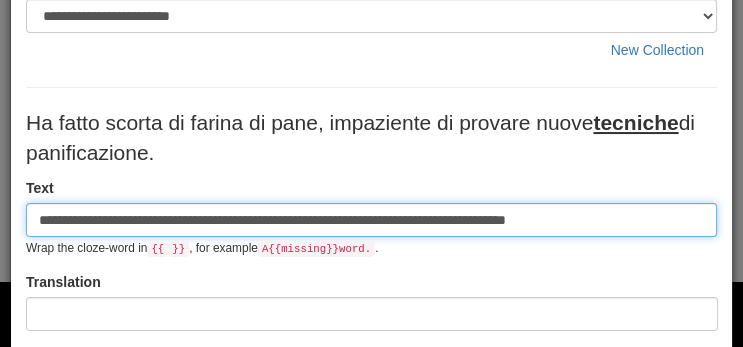 type on "**********" 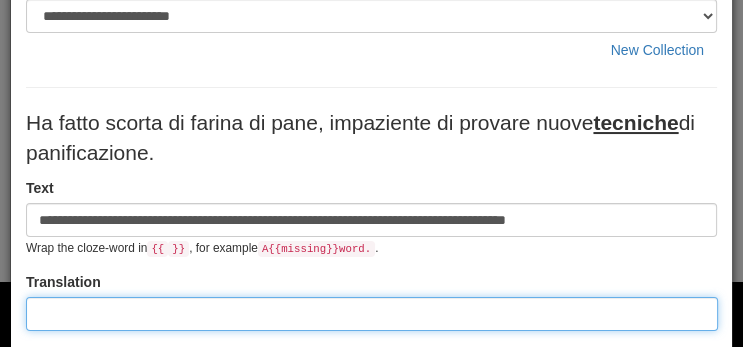 click at bounding box center (372, 314) 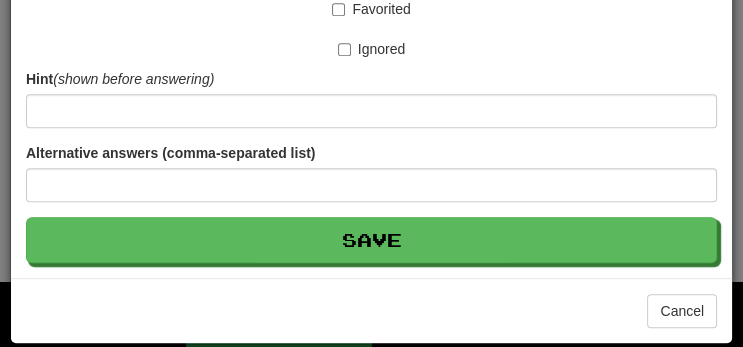 scroll, scrollTop: 654, scrollLeft: 0, axis: vertical 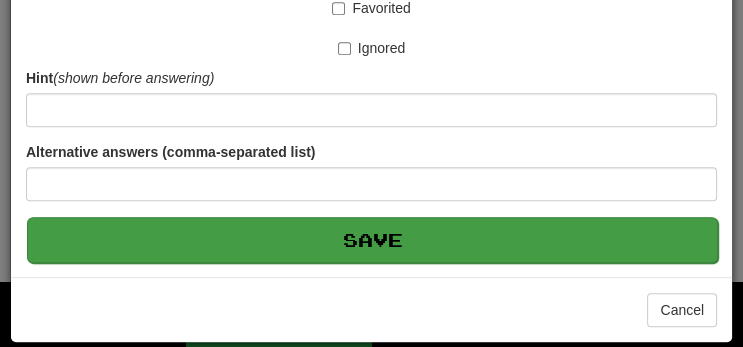 type on "**********" 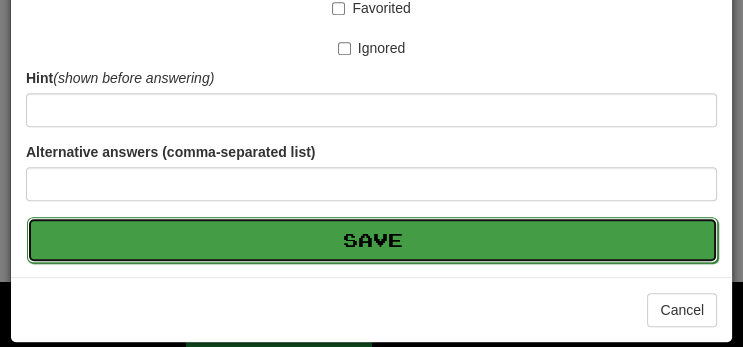 click on "Save" at bounding box center [372, 240] 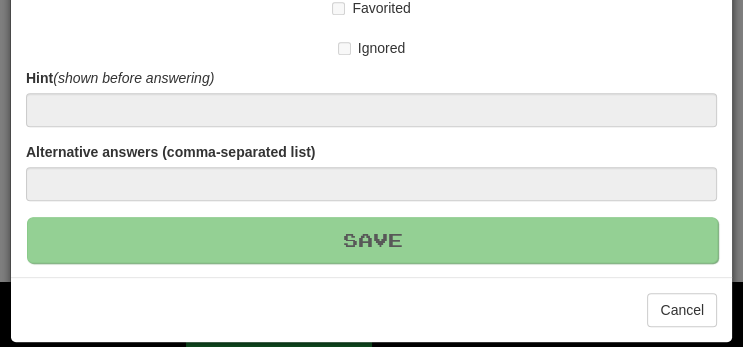 type 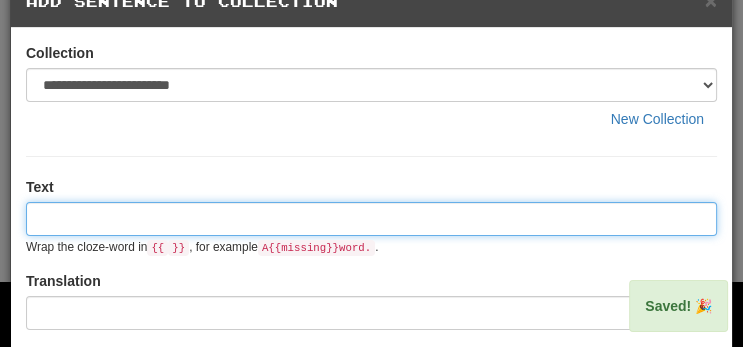 scroll, scrollTop: 0, scrollLeft: 0, axis: both 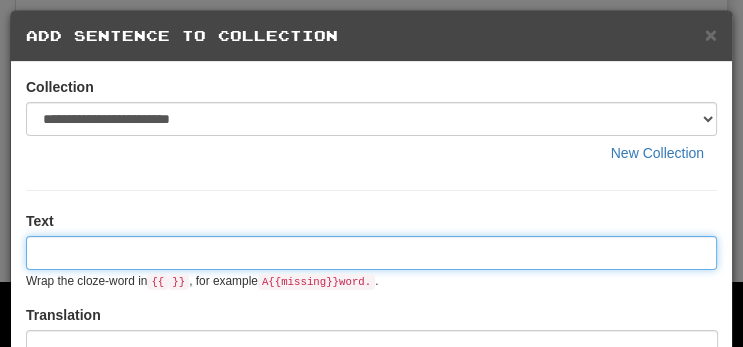 click at bounding box center [371, 253] 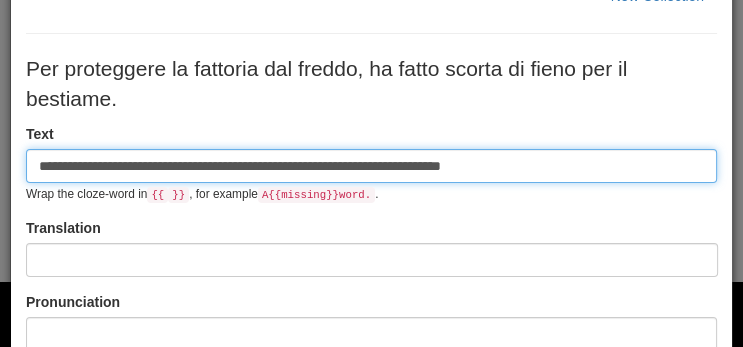 scroll, scrollTop: 170, scrollLeft: 0, axis: vertical 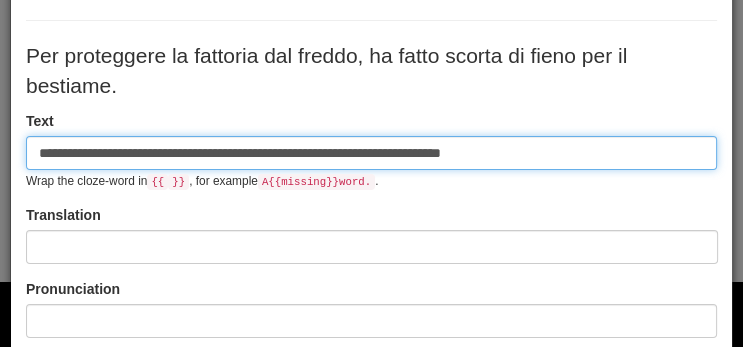 type on "**********" 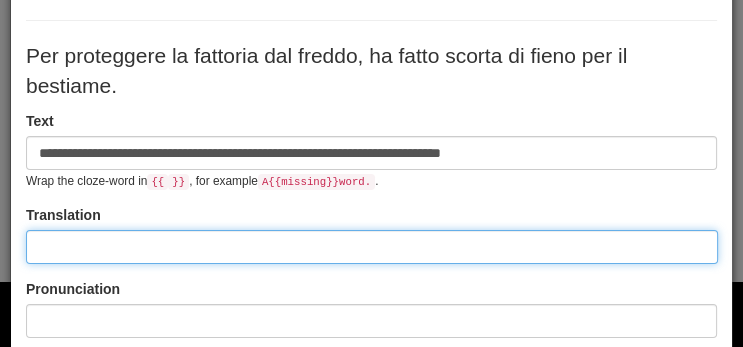 click at bounding box center [372, 247] 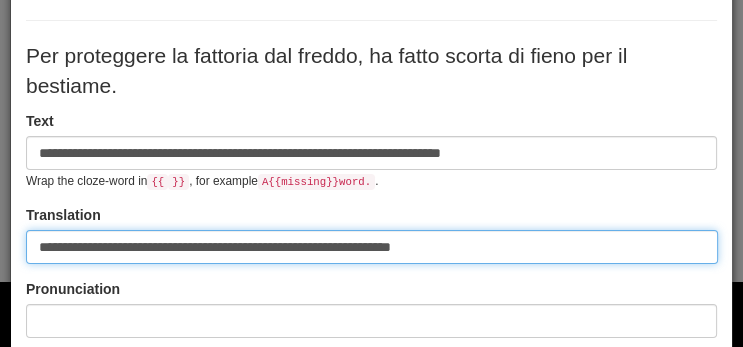 type on "**********" 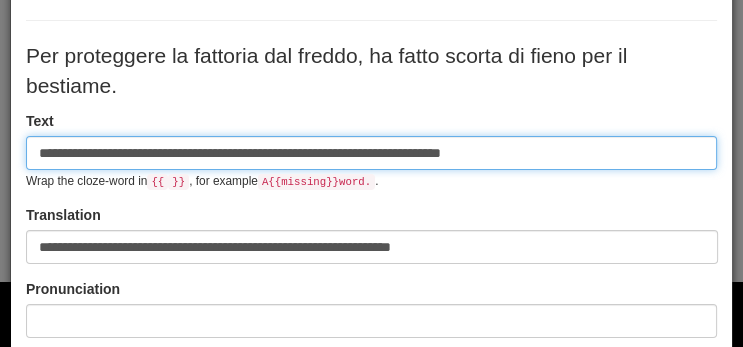 click on "**********" at bounding box center [371, 153] 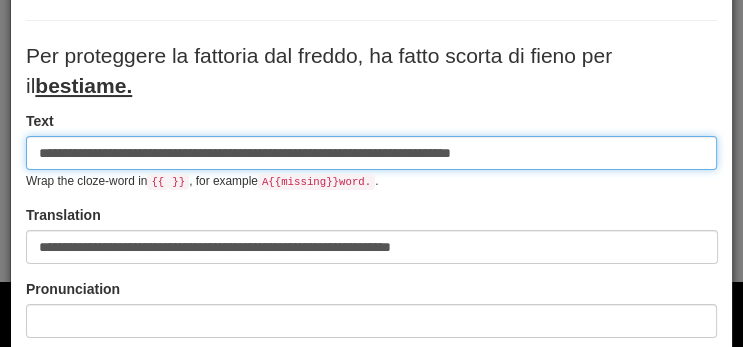 click on "**********" at bounding box center [371, 153] 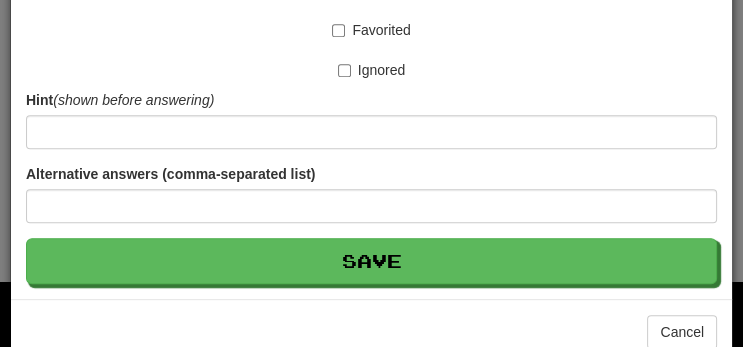 scroll, scrollTop: 642, scrollLeft: 0, axis: vertical 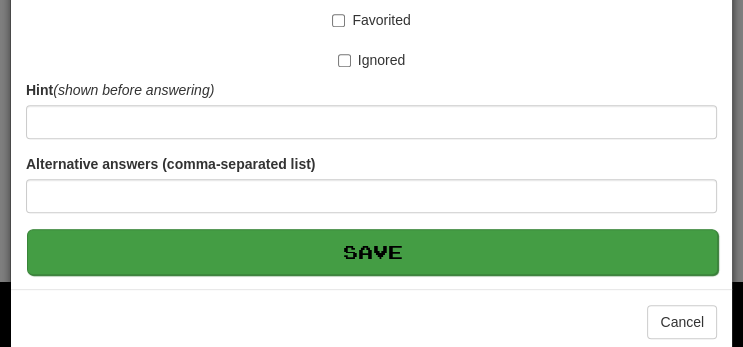 type on "**********" 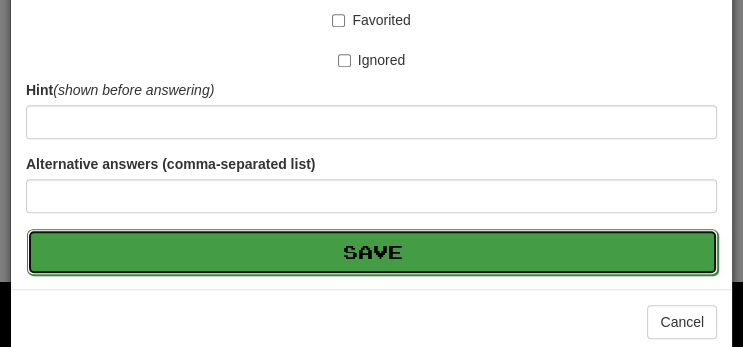 click on "Save" at bounding box center (372, 252) 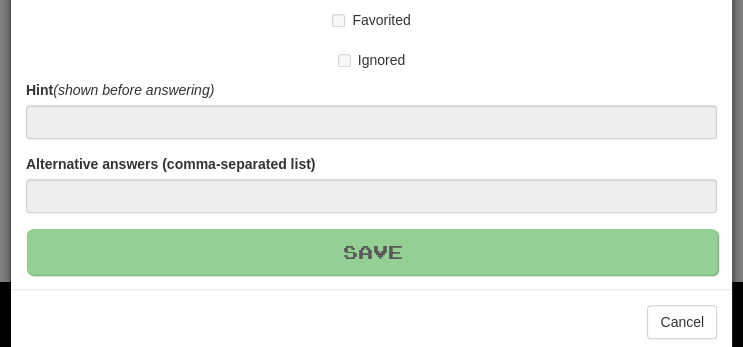 type 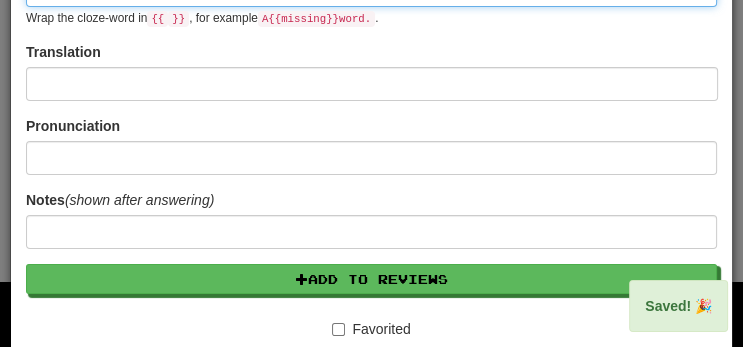 scroll, scrollTop: 0, scrollLeft: 0, axis: both 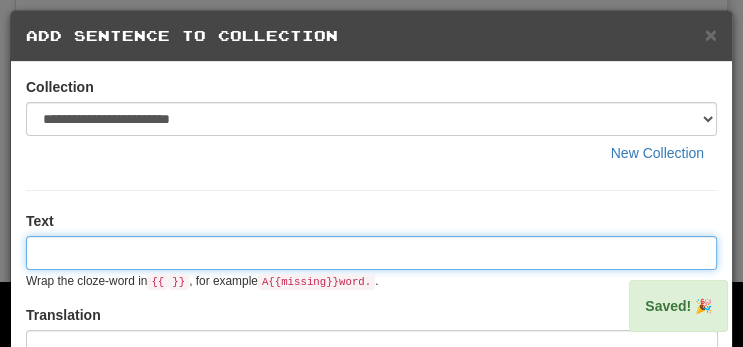 click at bounding box center [371, 253] 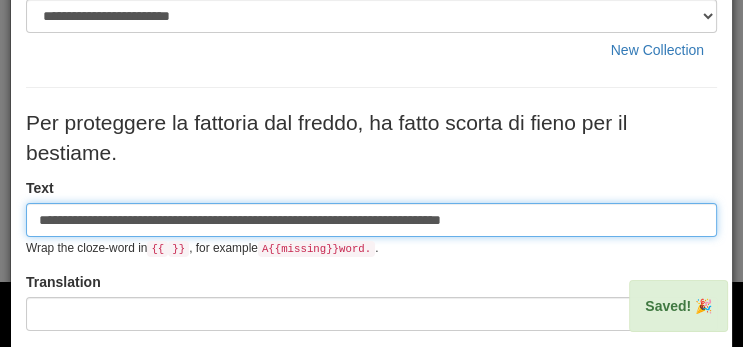 scroll, scrollTop: 106, scrollLeft: 0, axis: vertical 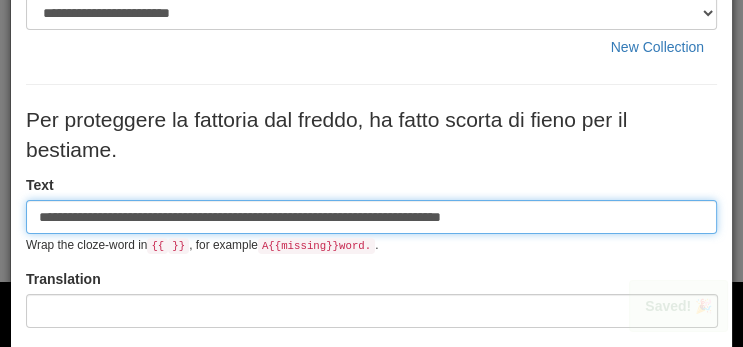 type on "**********" 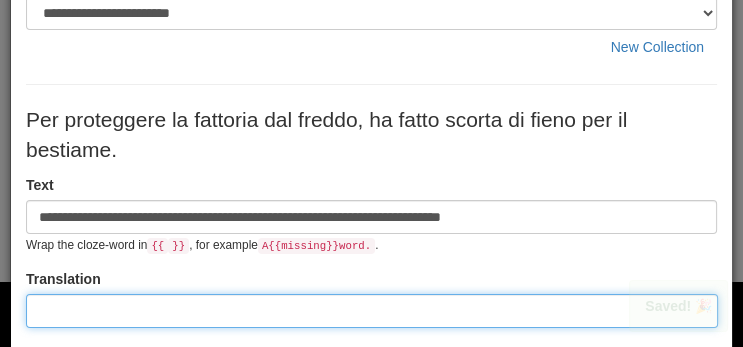 click at bounding box center (372, 311) 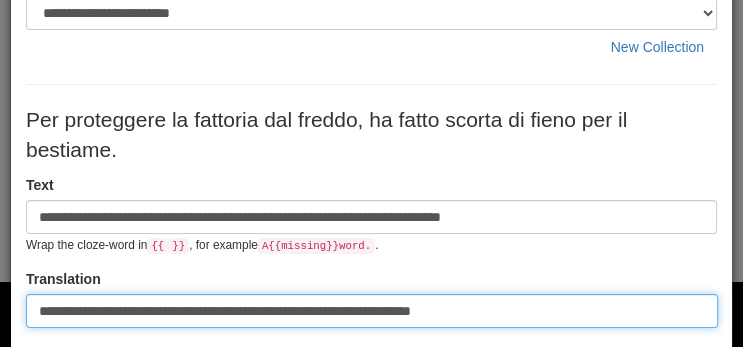 type on "**********" 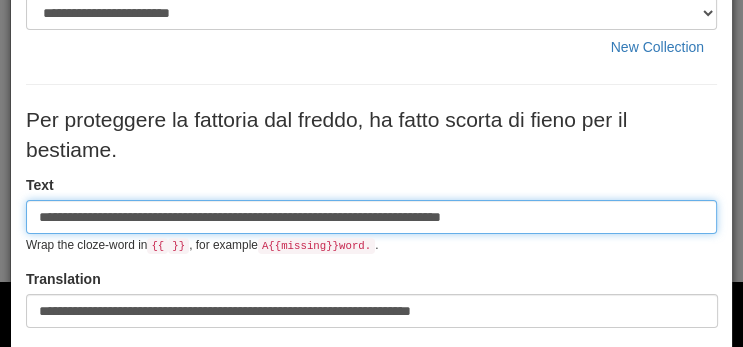 click on "**********" at bounding box center (371, 217) 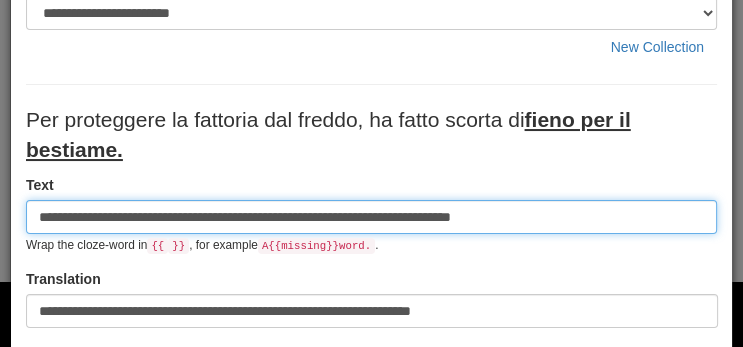 click on "**********" at bounding box center [371, 217] 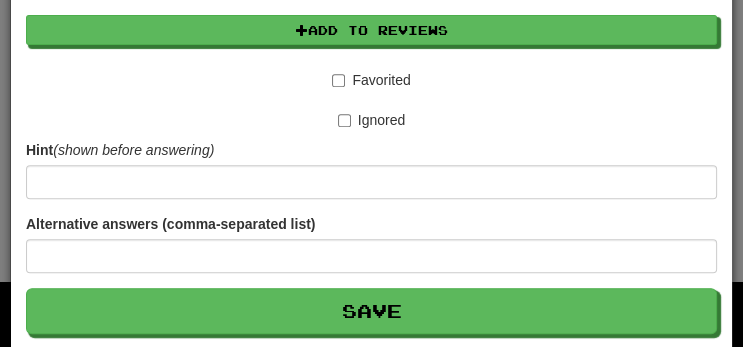 scroll, scrollTop: 654, scrollLeft: 0, axis: vertical 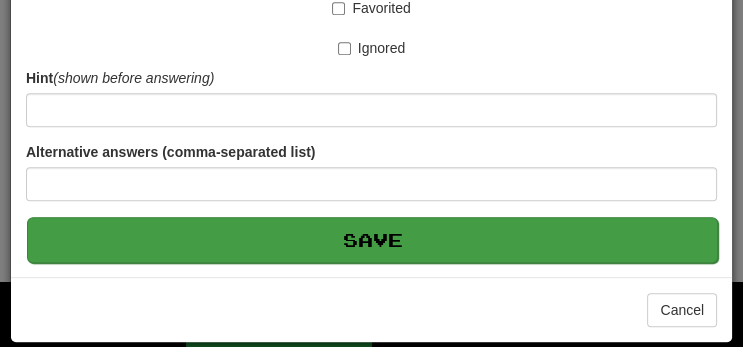 type on "**********" 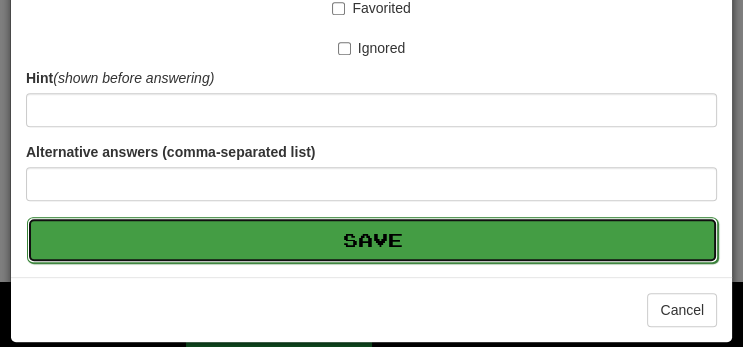 click on "Save" at bounding box center (372, 240) 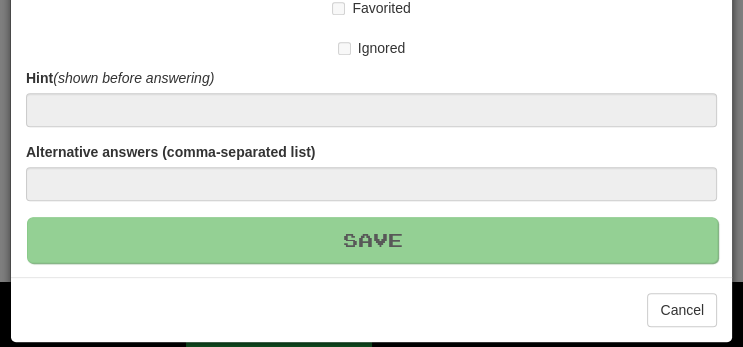 type 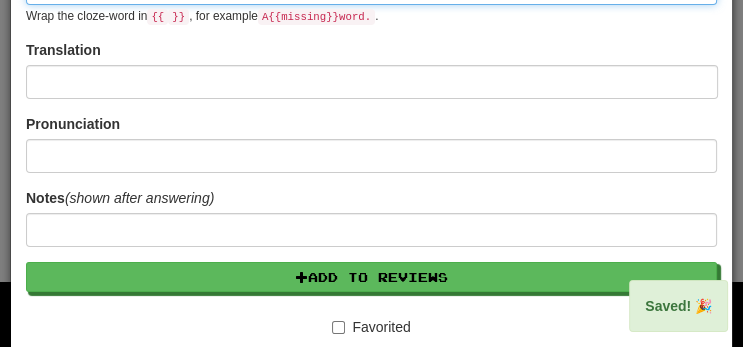 scroll, scrollTop: 0, scrollLeft: 0, axis: both 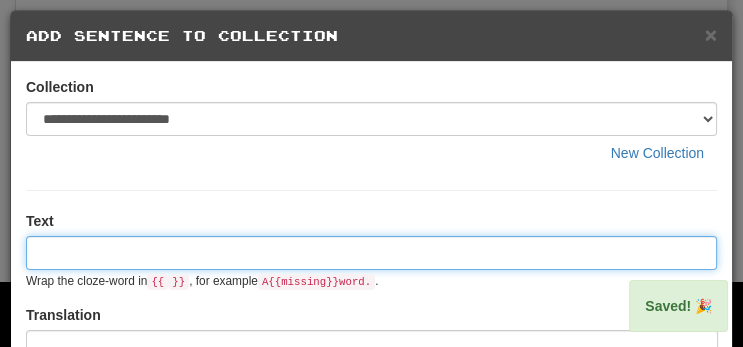 click at bounding box center [371, 253] 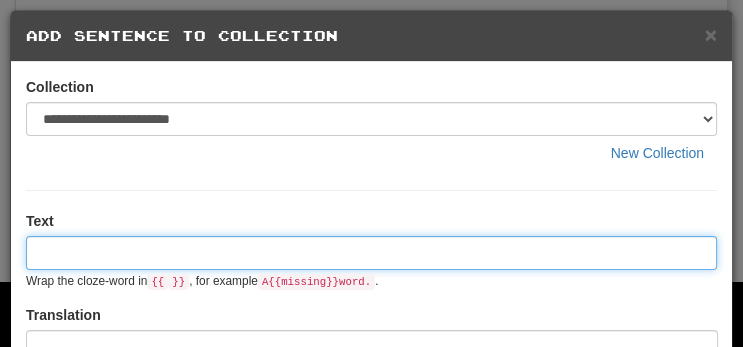 paste on "**********" 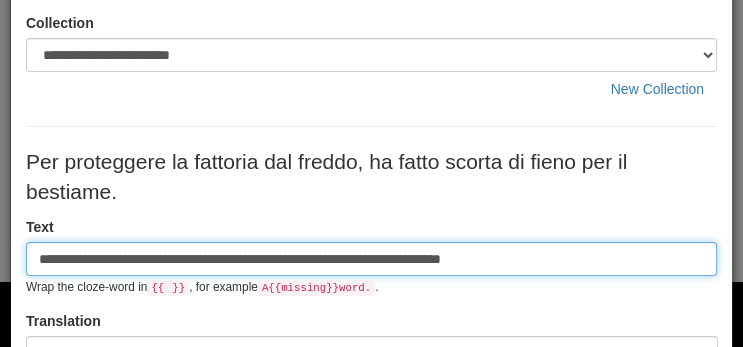 scroll, scrollTop: 64, scrollLeft: 0, axis: vertical 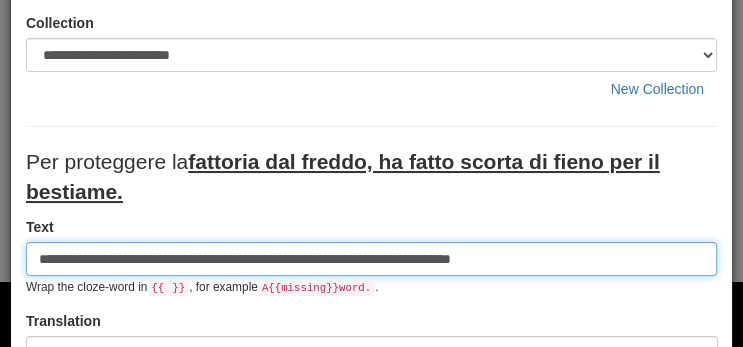 click on "**********" at bounding box center [371, 259] 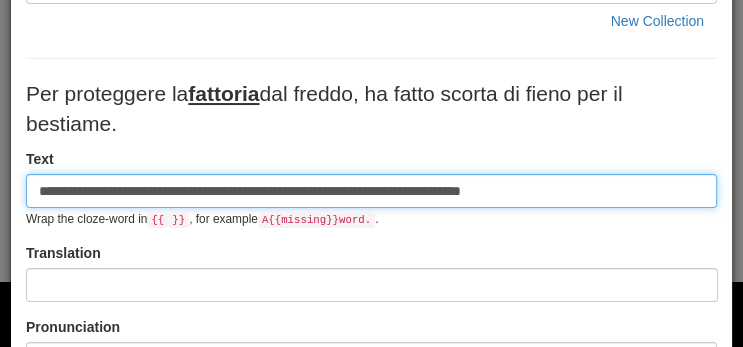 scroll, scrollTop: 150, scrollLeft: 0, axis: vertical 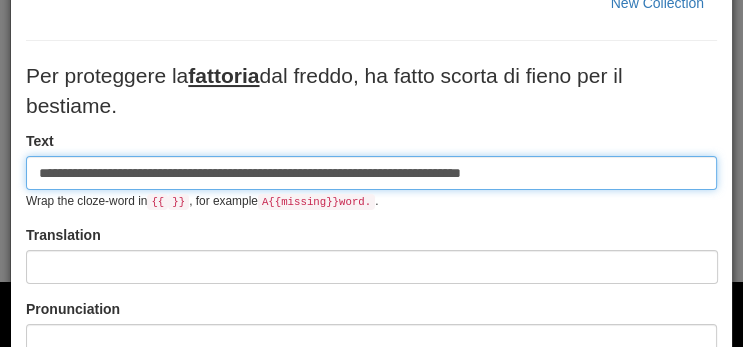 type on "**********" 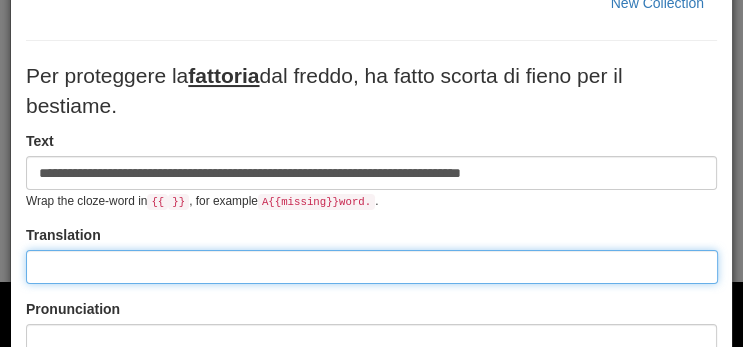 click at bounding box center (372, 267) 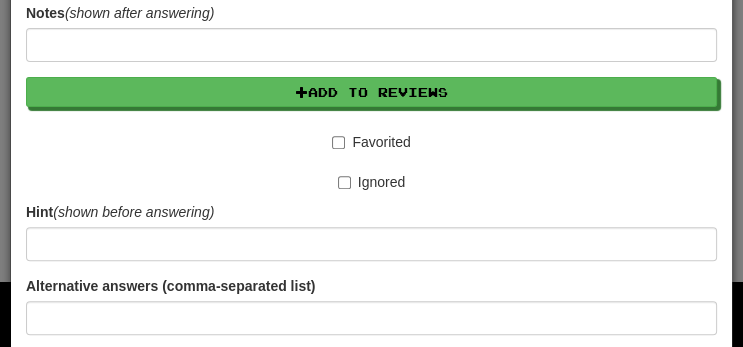 scroll, scrollTop: 654, scrollLeft: 0, axis: vertical 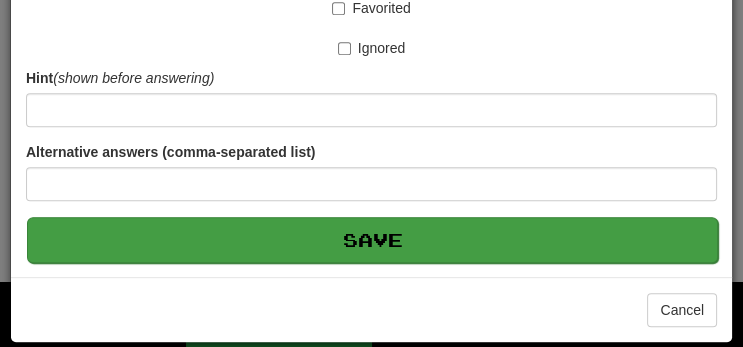 type on "**********" 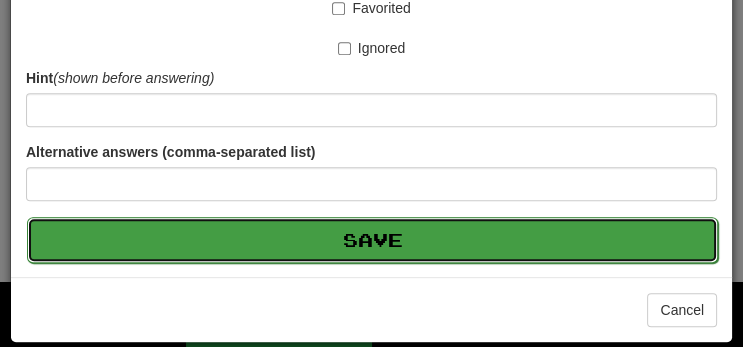click on "Save" at bounding box center (372, 240) 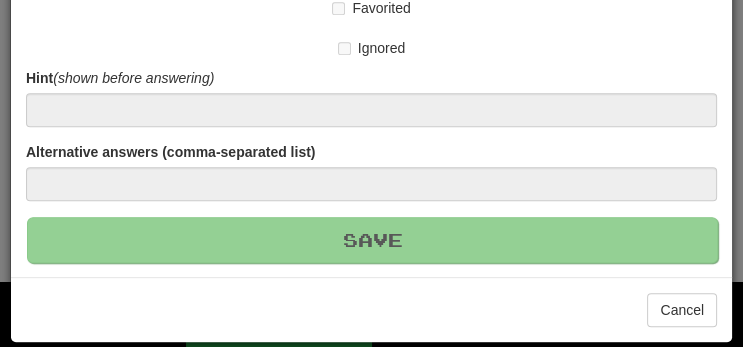 type 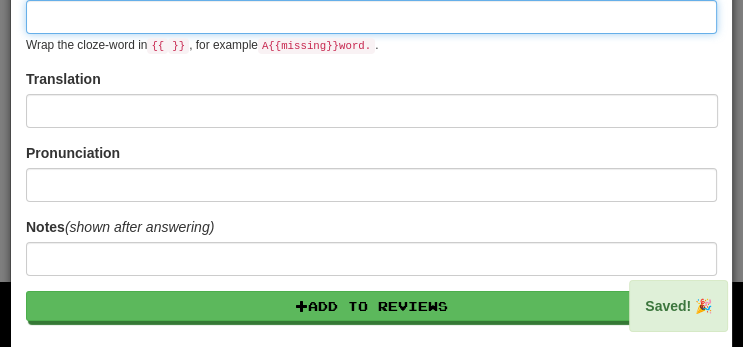 scroll, scrollTop: 0, scrollLeft: 0, axis: both 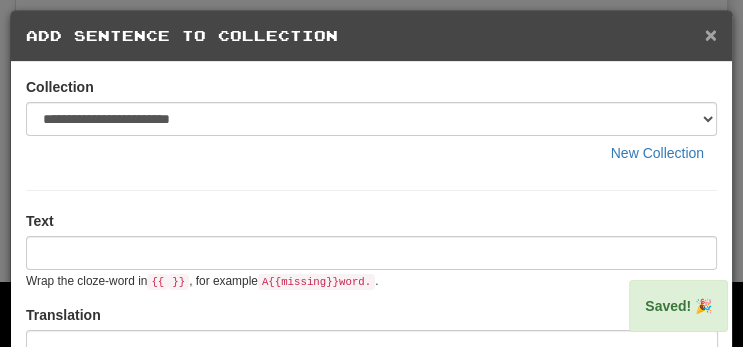 click on "×" at bounding box center (711, 34) 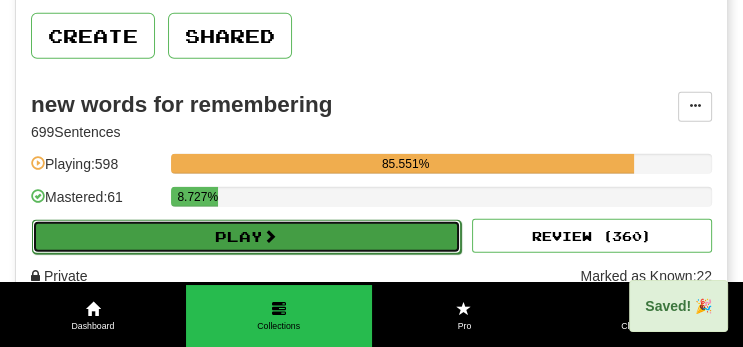 click on "Play" at bounding box center (246, 237) 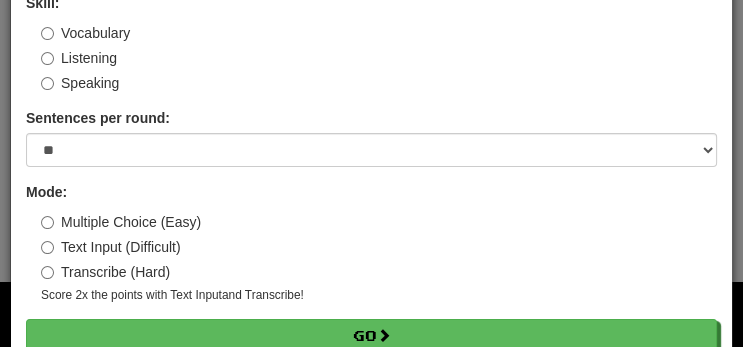 scroll, scrollTop: 115, scrollLeft: 0, axis: vertical 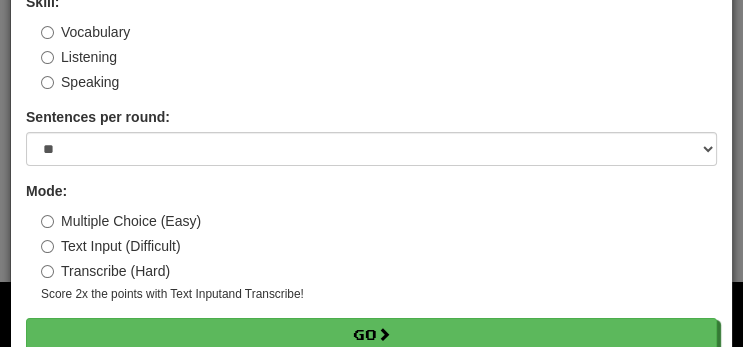 click on "Transcribe (Hard)" at bounding box center (105, 271) 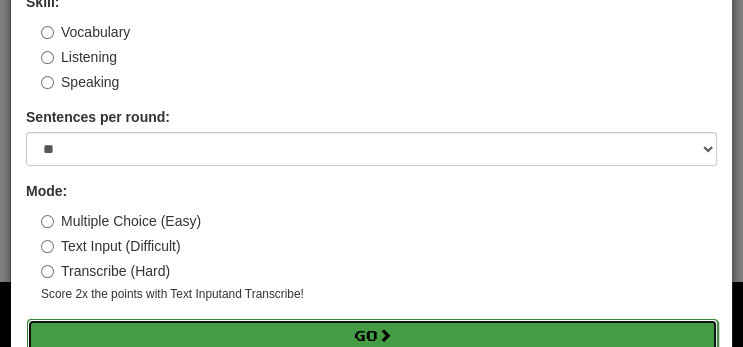 click on "Go" at bounding box center [372, 336] 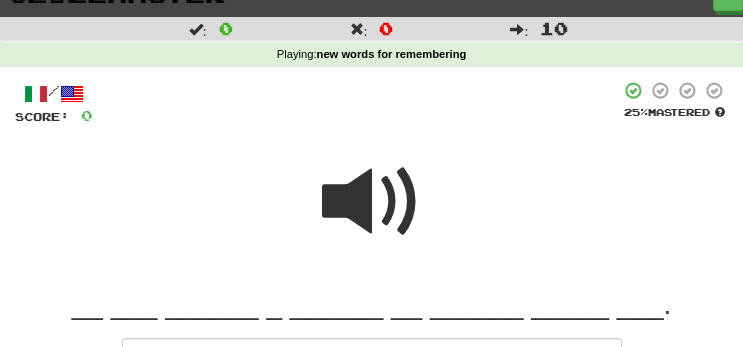 scroll, scrollTop: 207, scrollLeft: 0, axis: vertical 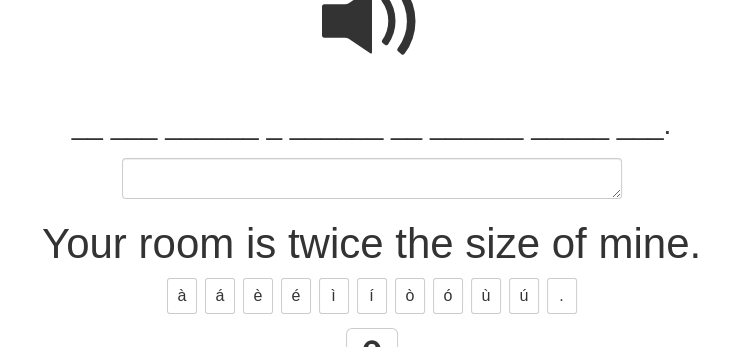 type on "*" 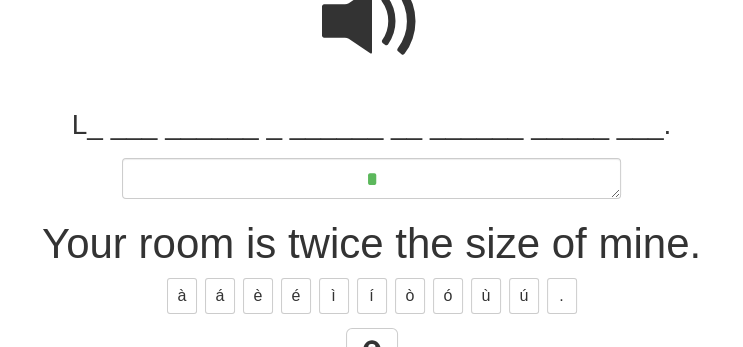type on "*" 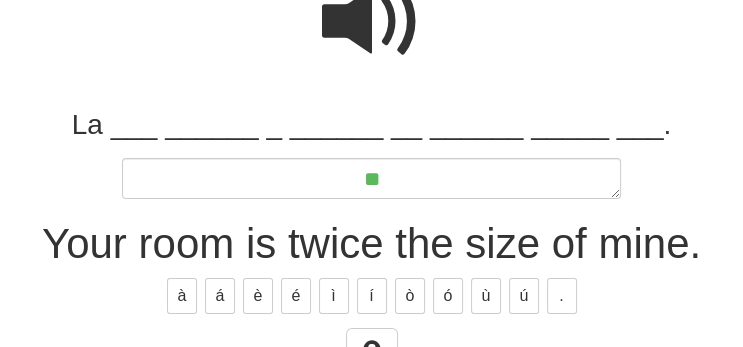 type on "*" 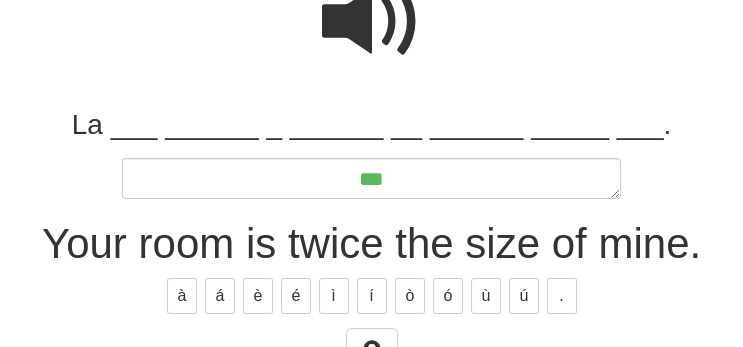 type on "*" 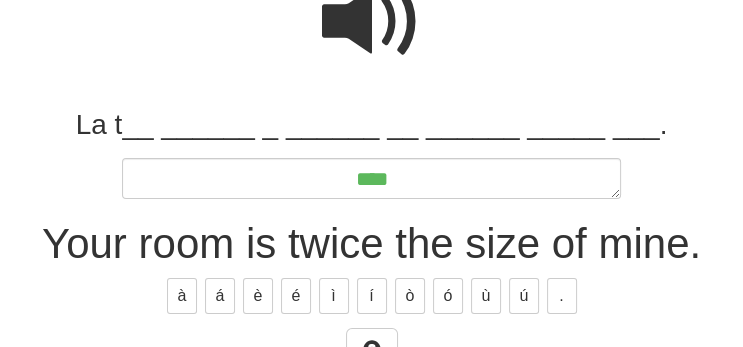 type on "*" 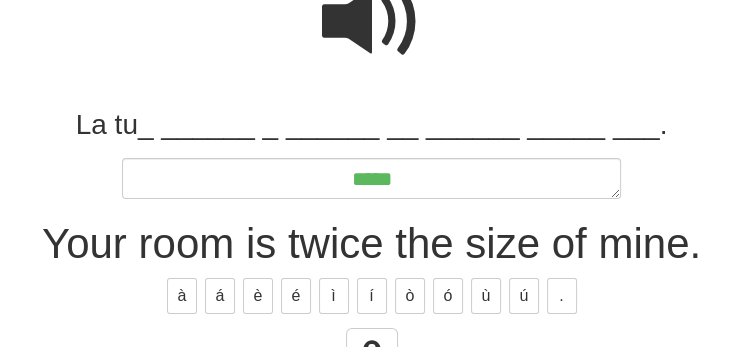 type on "*" 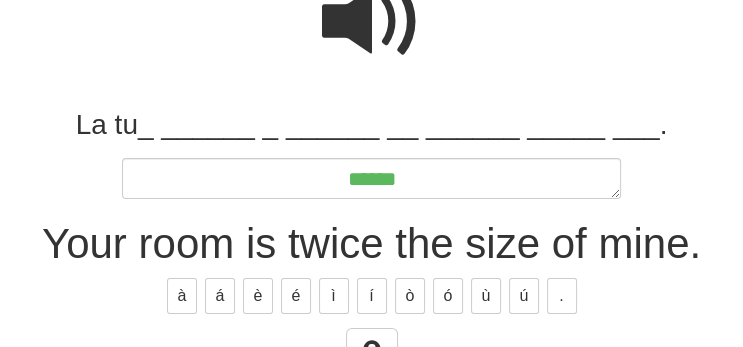 type on "*" 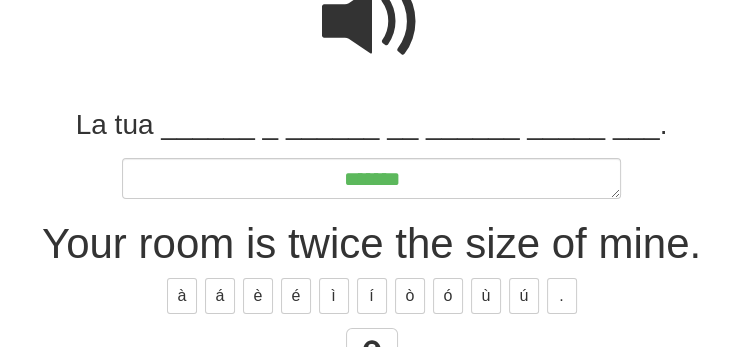 type on "*" 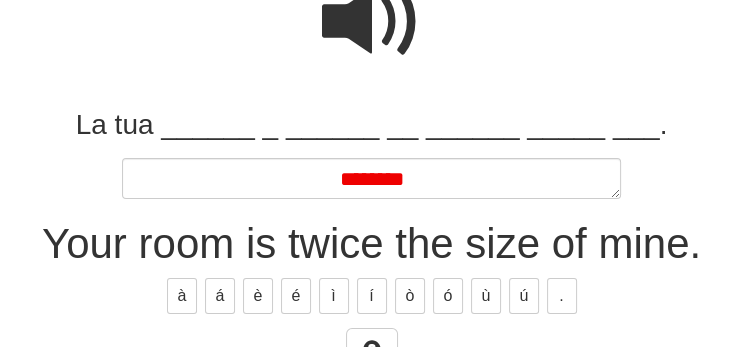 type on "*" 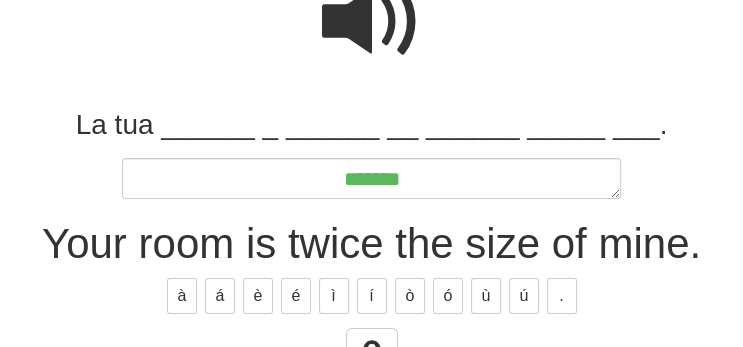 type on "*" 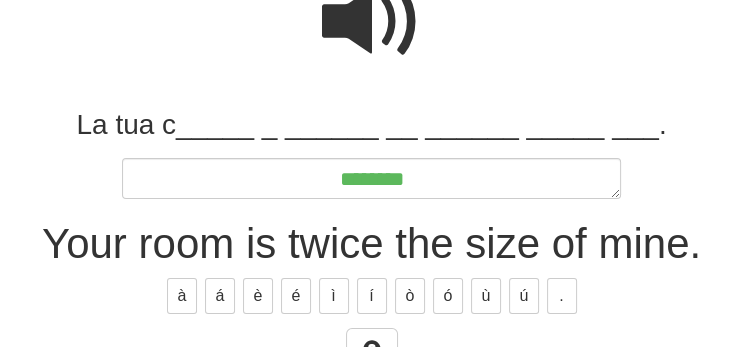type on "*" 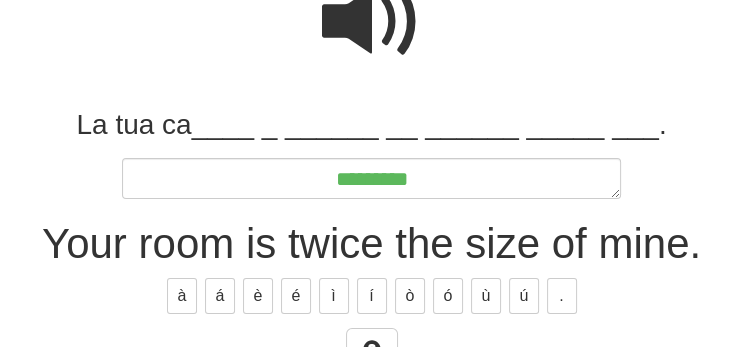 type on "*" 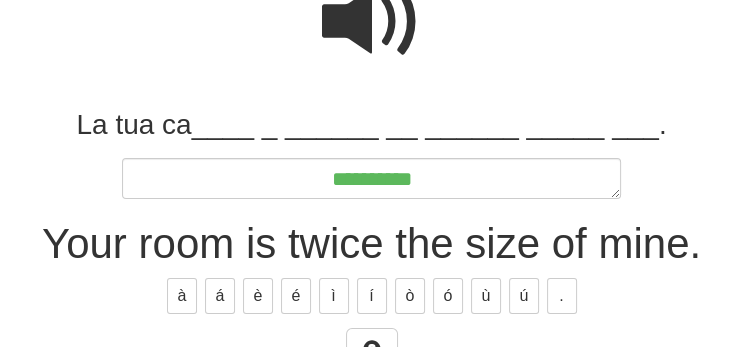 type on "*" 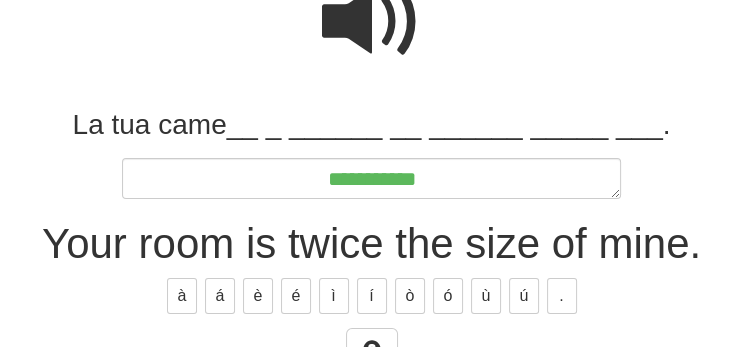 type on "*" 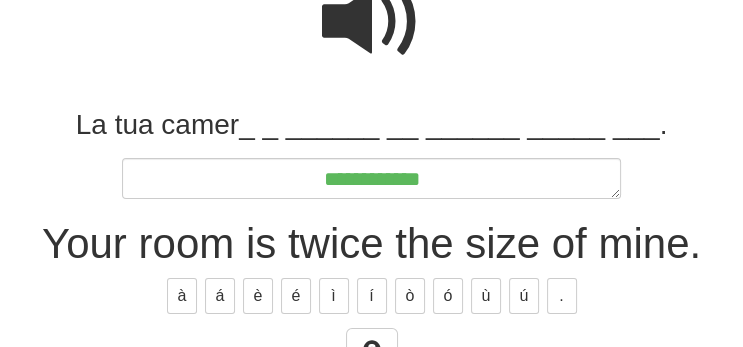 type on "*" 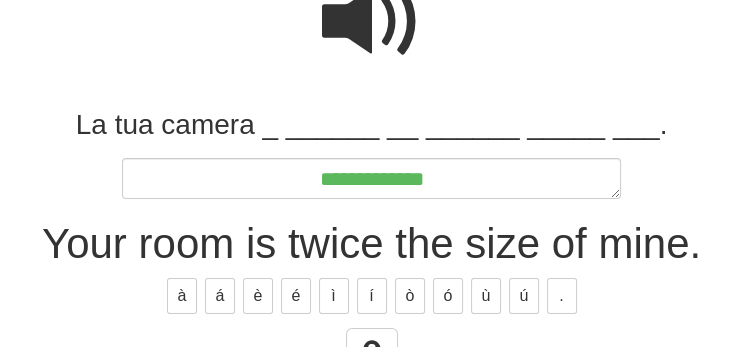 type on "*" 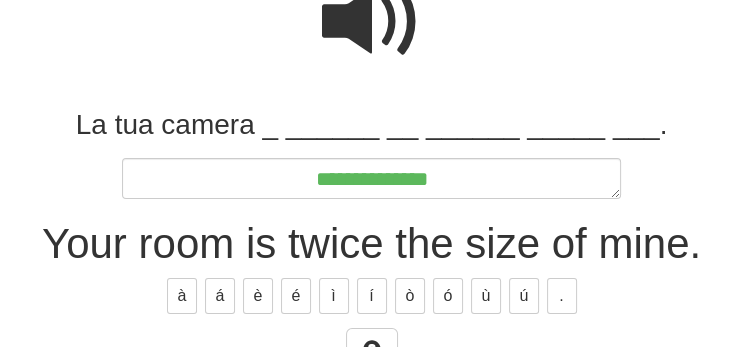 type on "*" 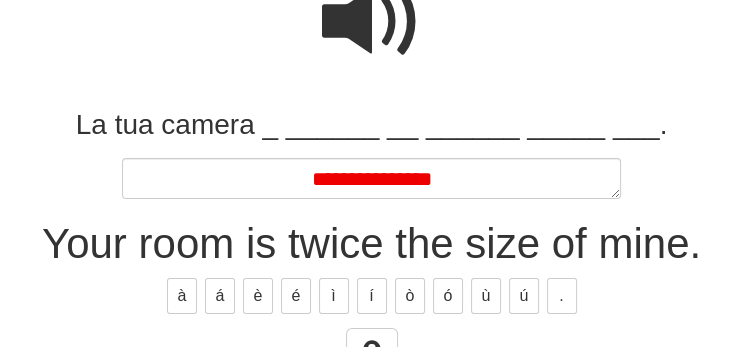 type on "*" 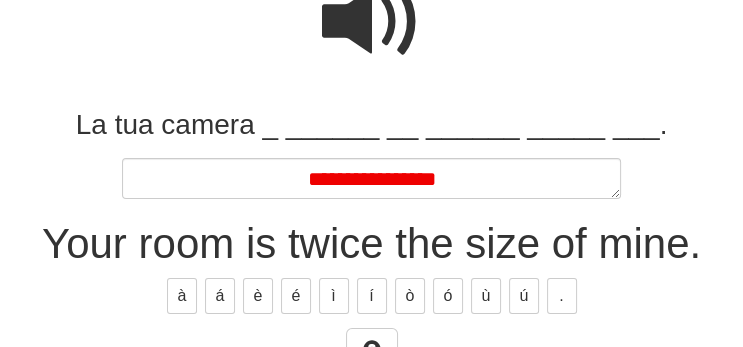 type on "*" 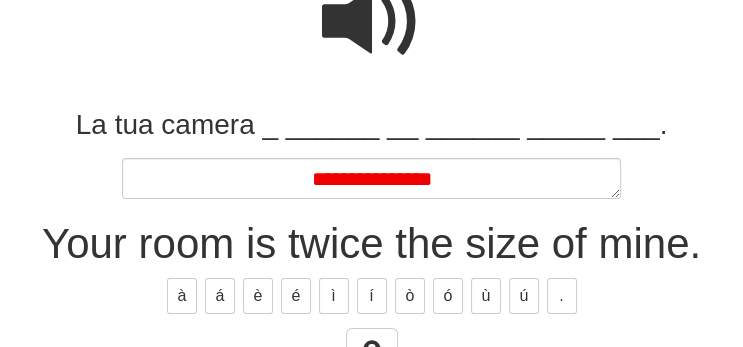 type on "*" 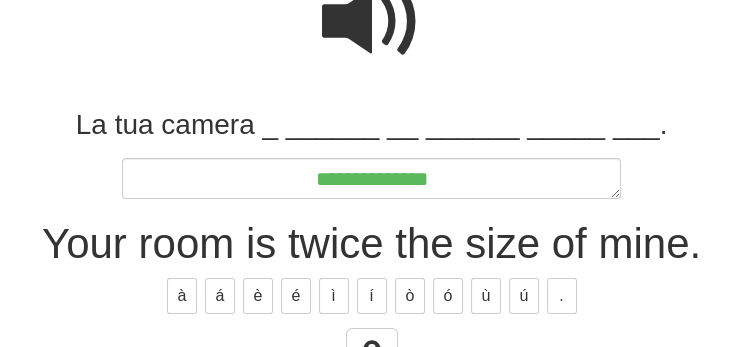 type on "*" 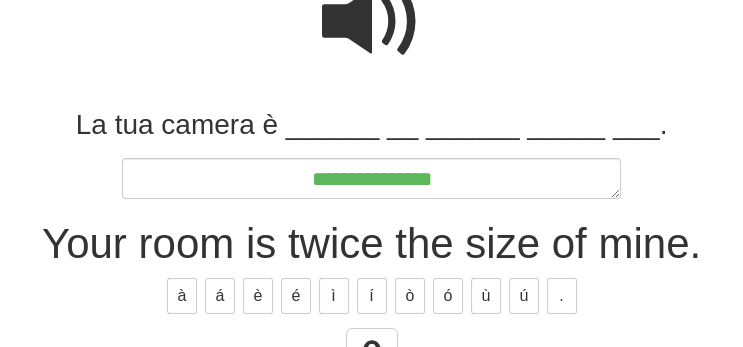 type on "*" 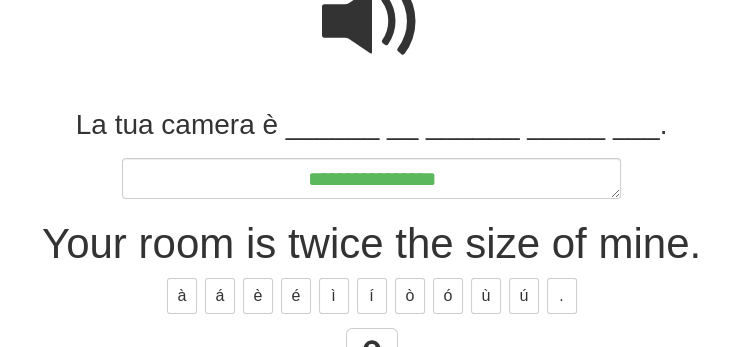 type on "*" 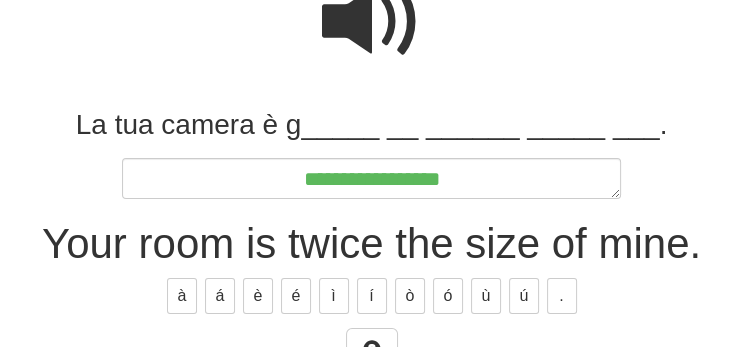 type on "*" 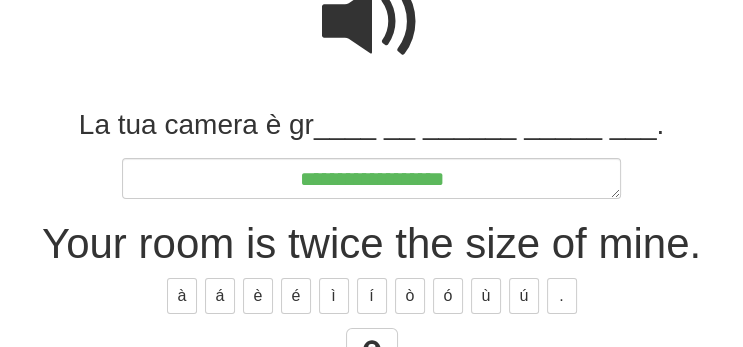 type on "*" 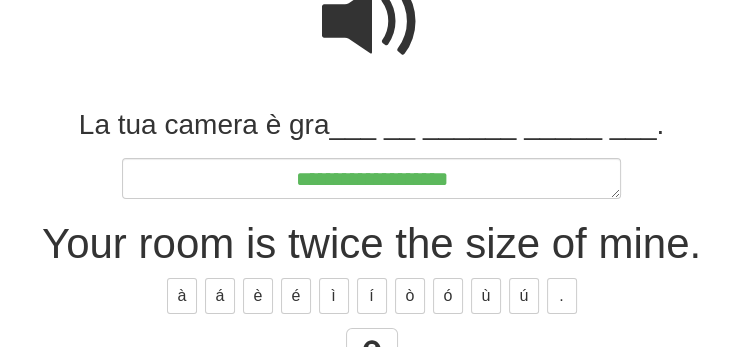 type on "*" 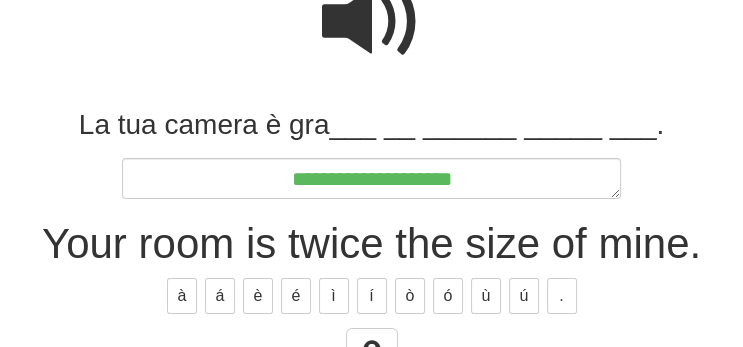 type on "*" 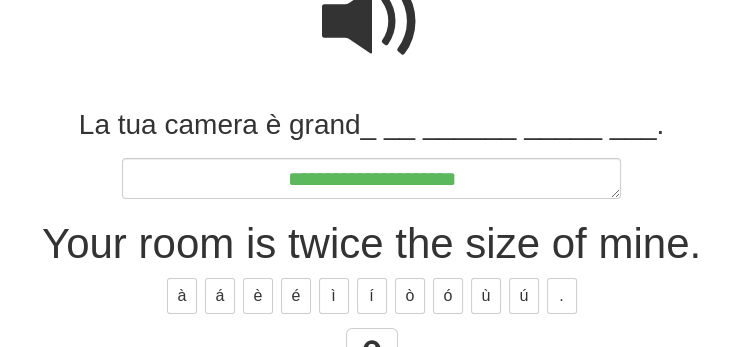 type on "*" 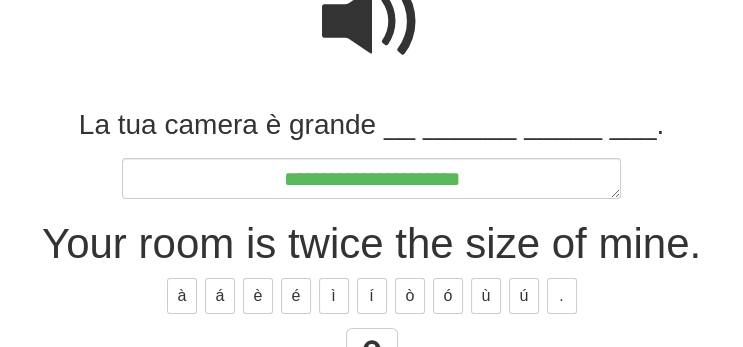 type on "*" 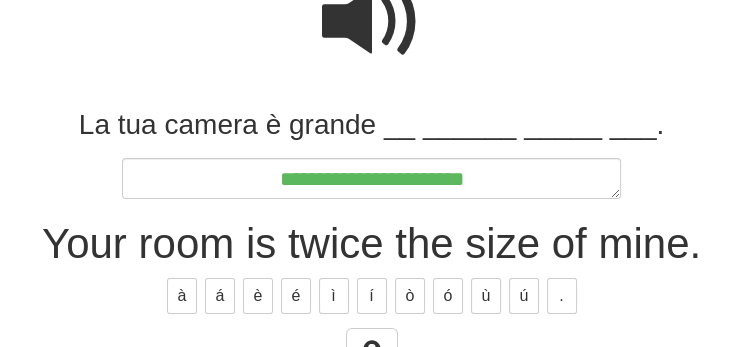 type on "*" 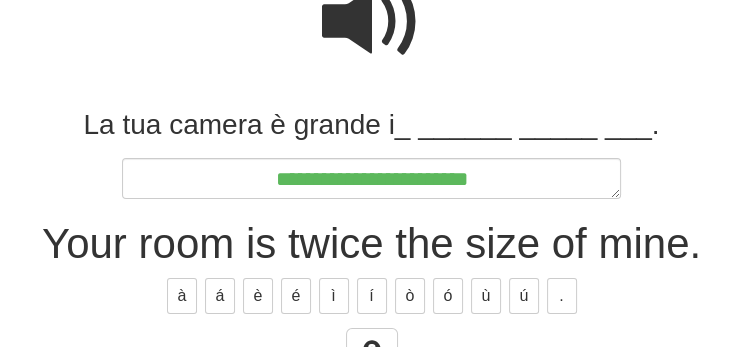type on "*" 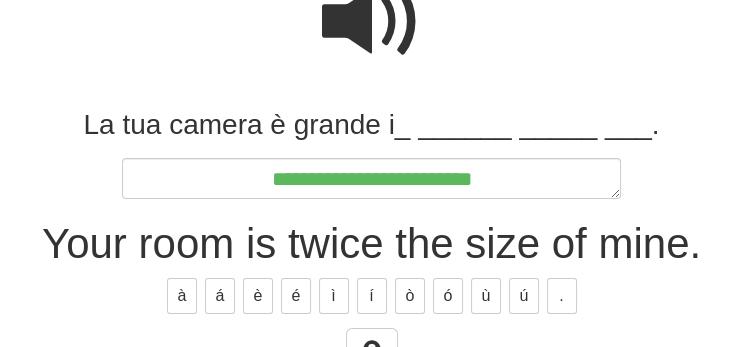 type on "*" 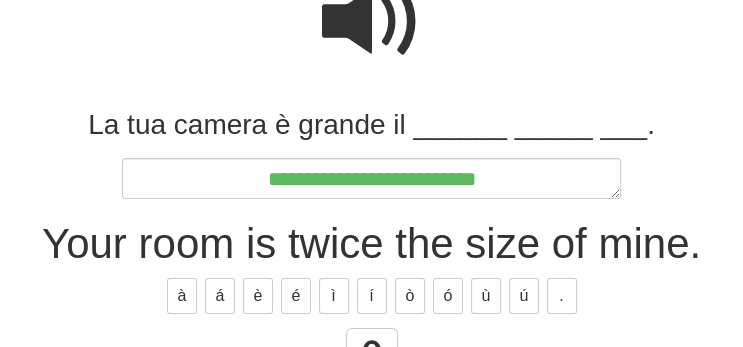 type on "*" 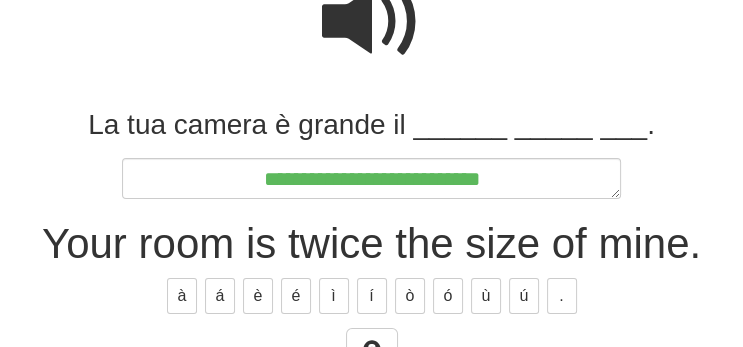 type on "*" 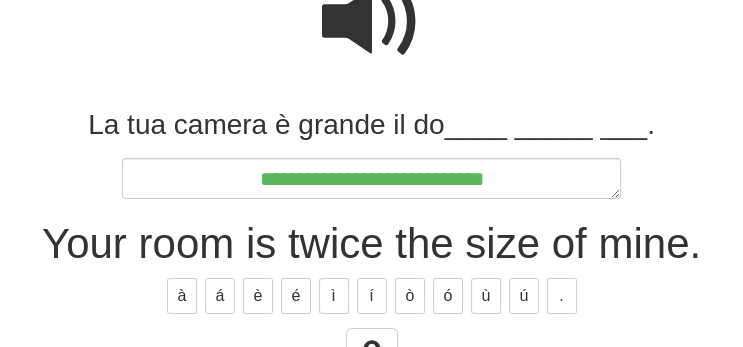 type on "*" 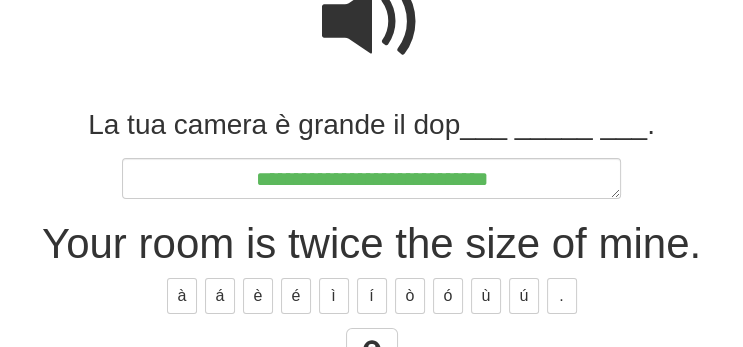 type on "*" 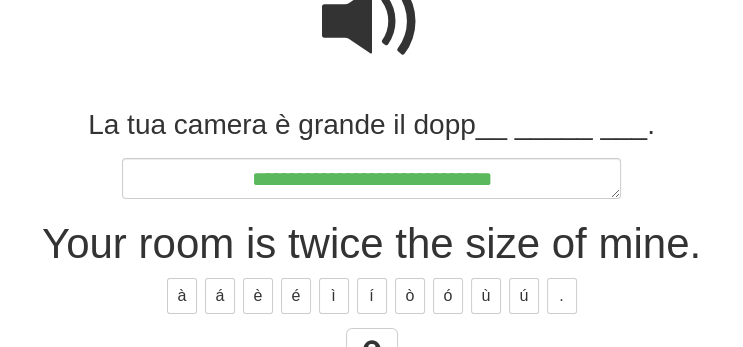 type on "*" 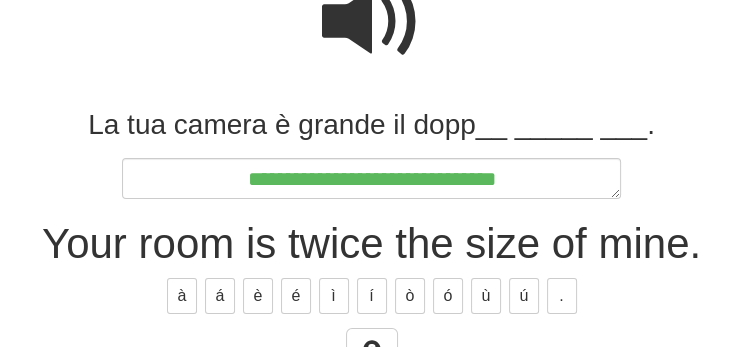 type on "*" 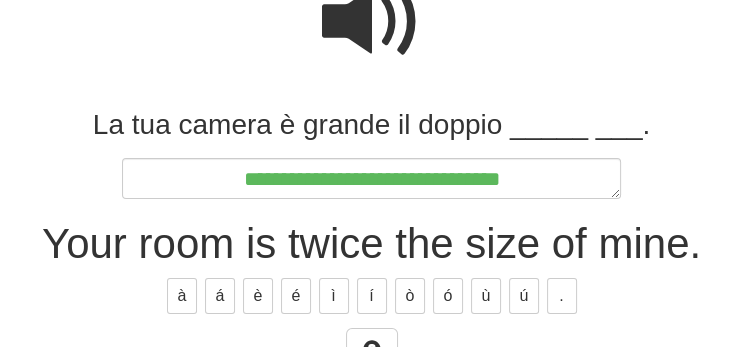 type on "*" 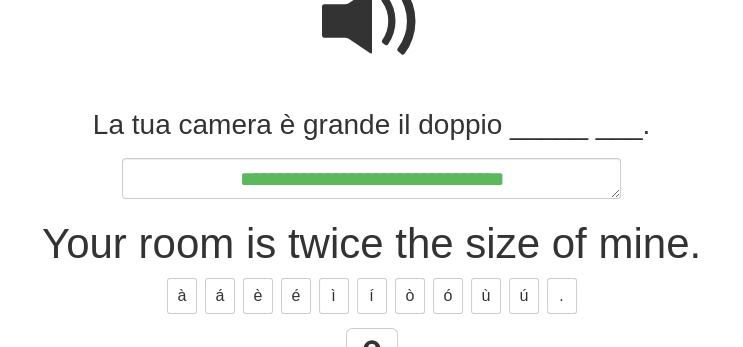 type on "**********" 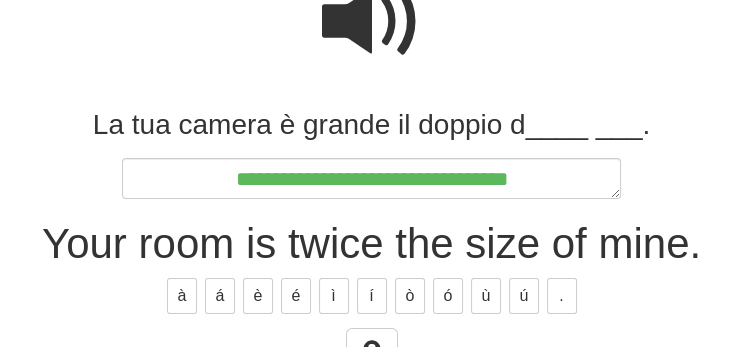 type on "*" 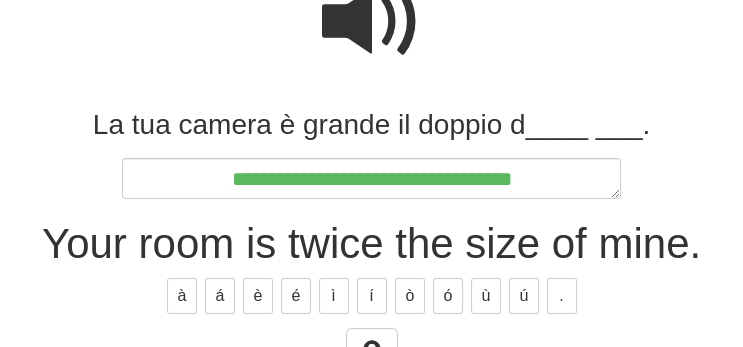 type on "*" 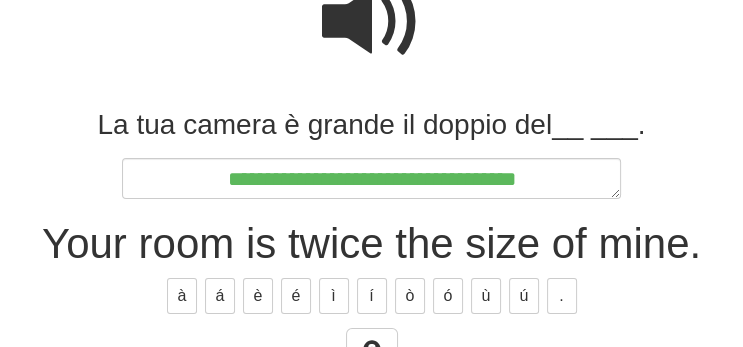 type on "*" 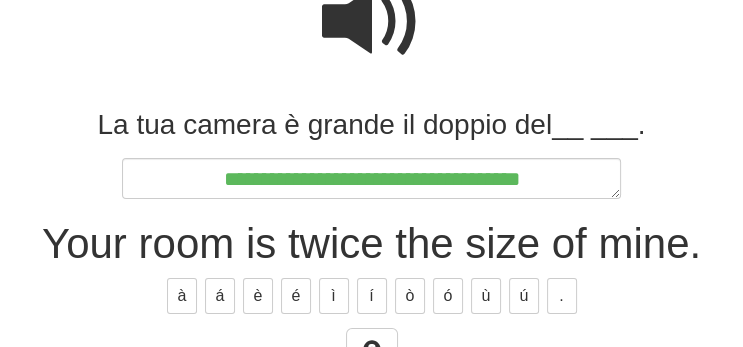 type on "*" 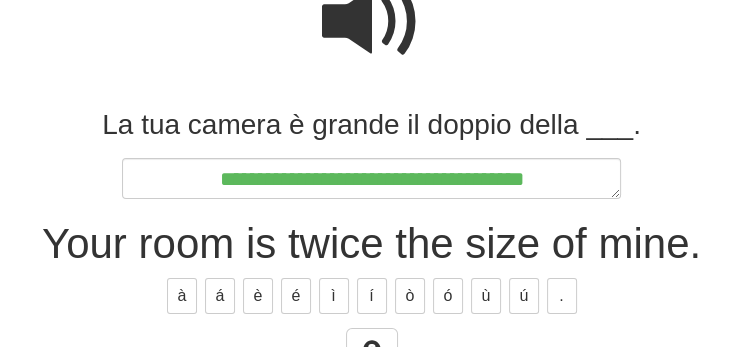 type on "**********" 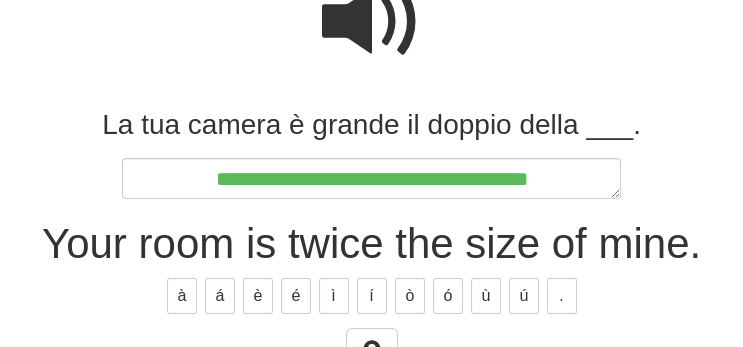 type on "*" 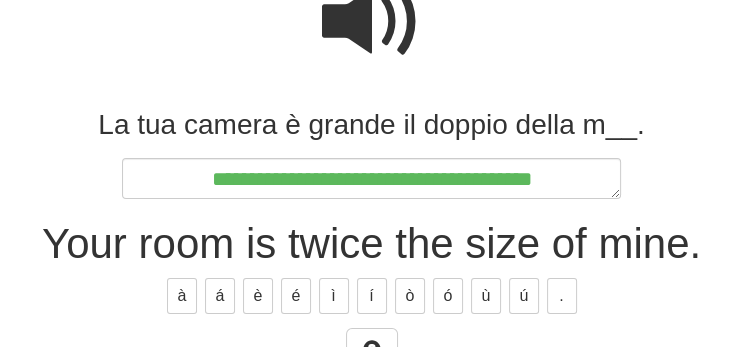type on "*" 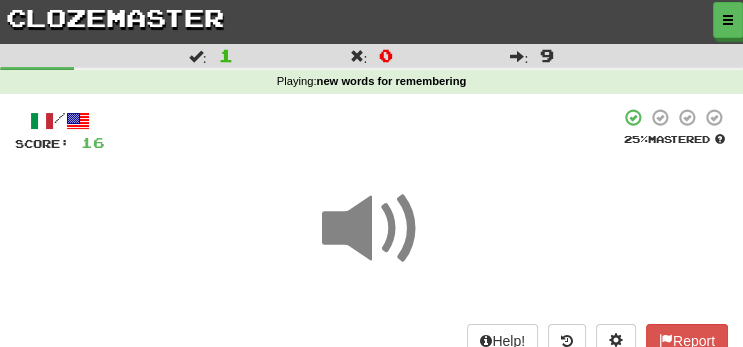 scroll, scrollTop: 211, scrollLeft: 0, axis: vertical 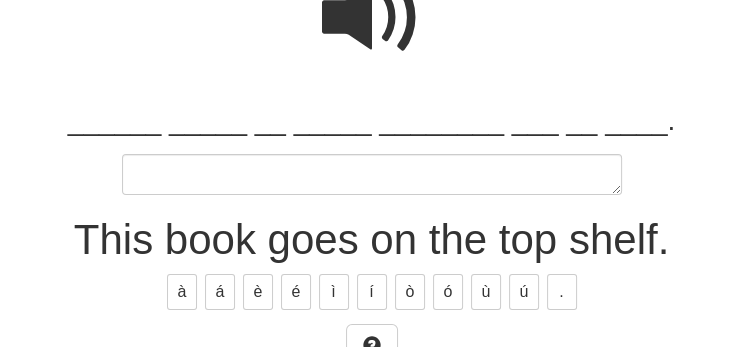 type on "*" 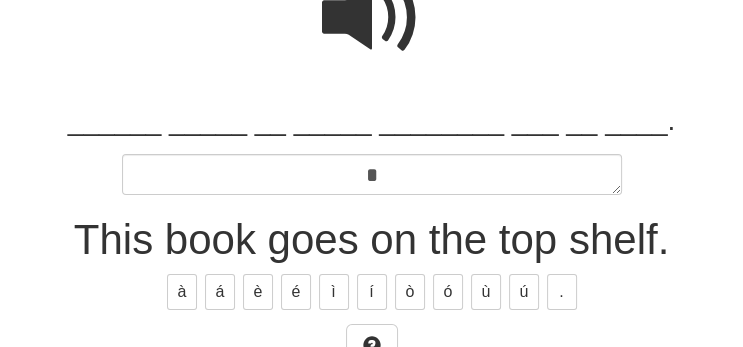 type on "*" 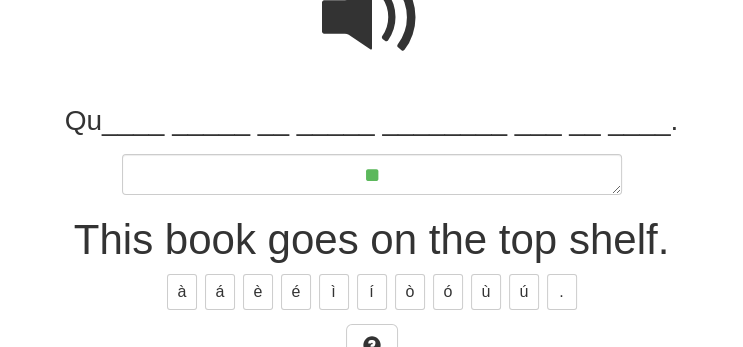 type on "*" 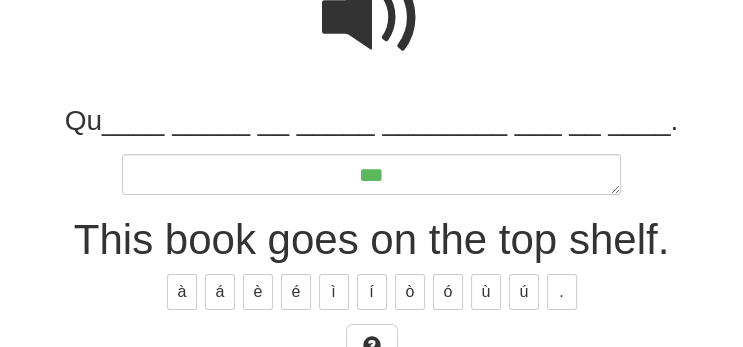 type on "*" 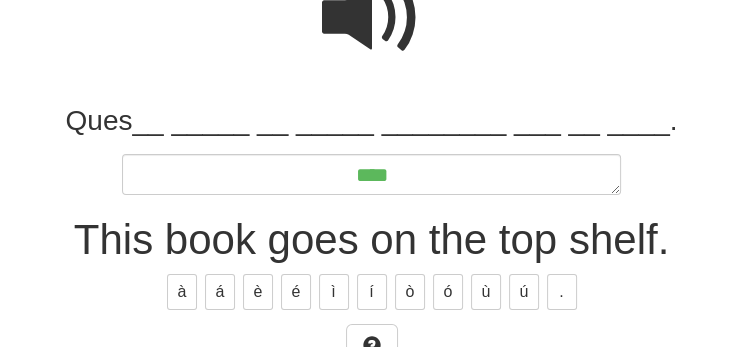 type on "*" 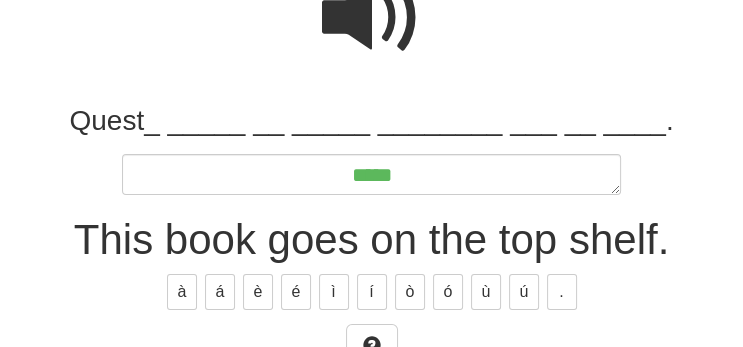 type on "*" 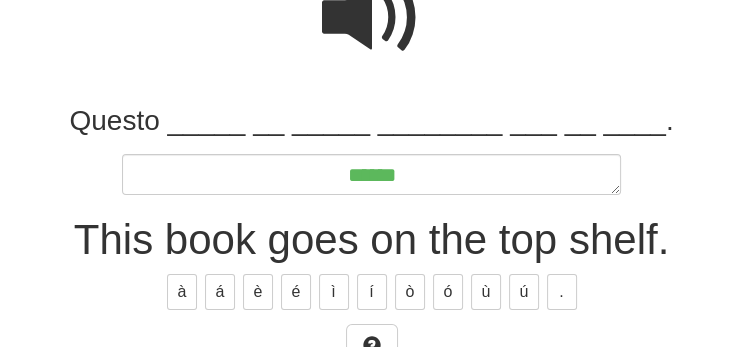 type on "*" 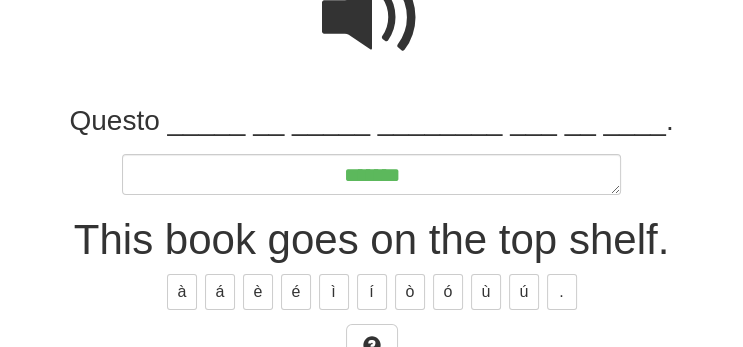 type on "*" 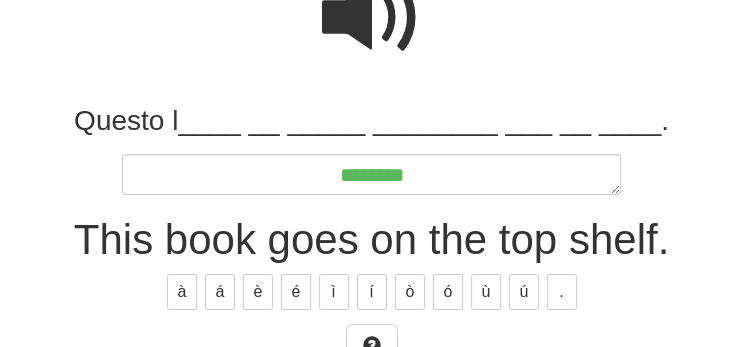 type on "*" 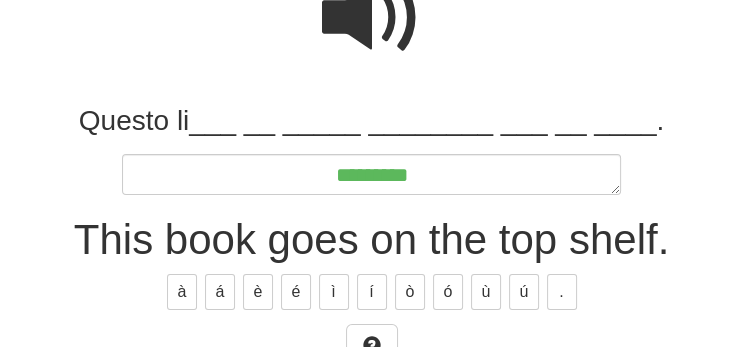 type on "*" 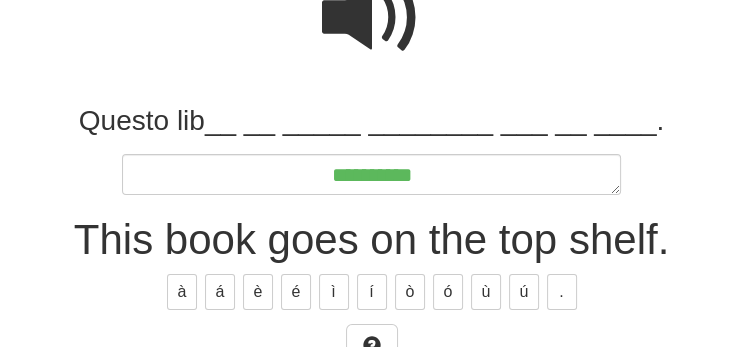 type on "*" 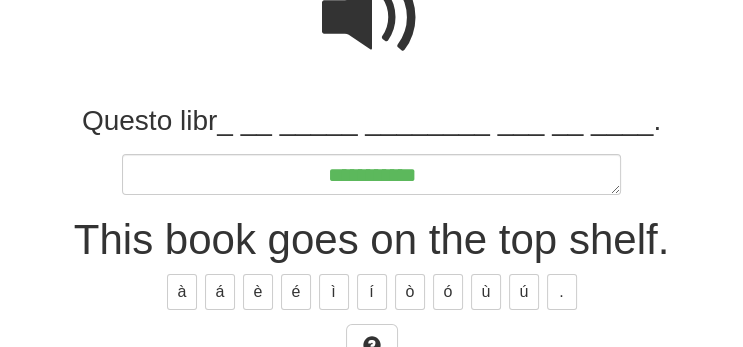 type on "*" 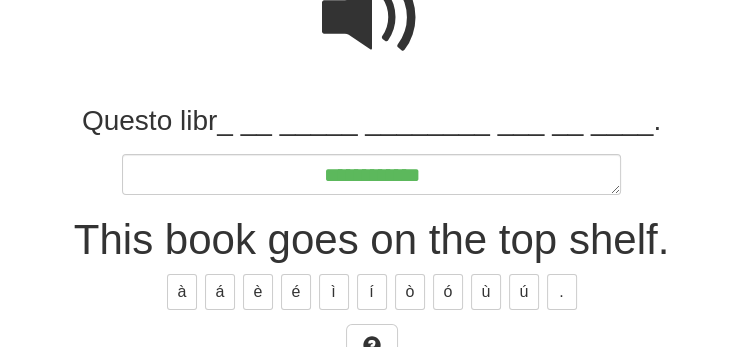 type on "*" 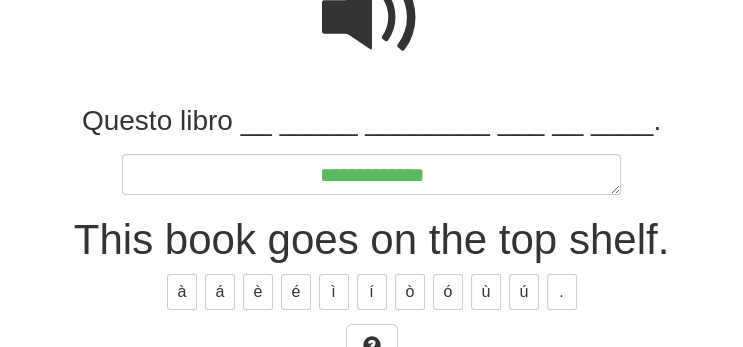 type on "*" 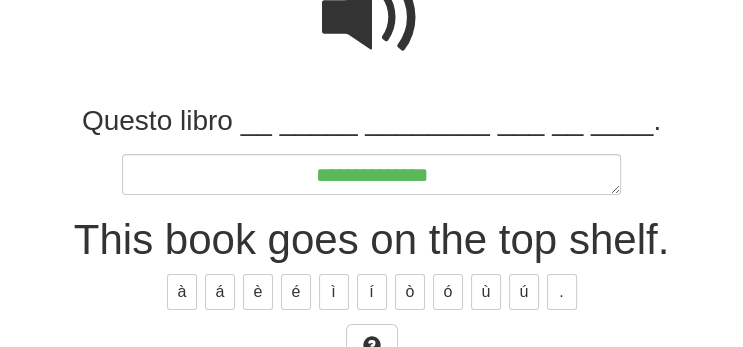 type on "*" 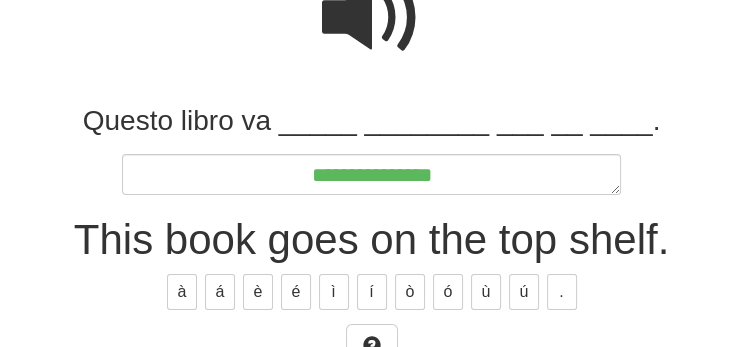 type on "*" 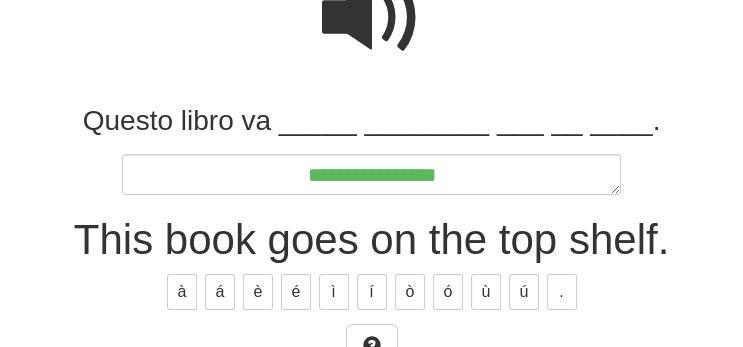type on "*" 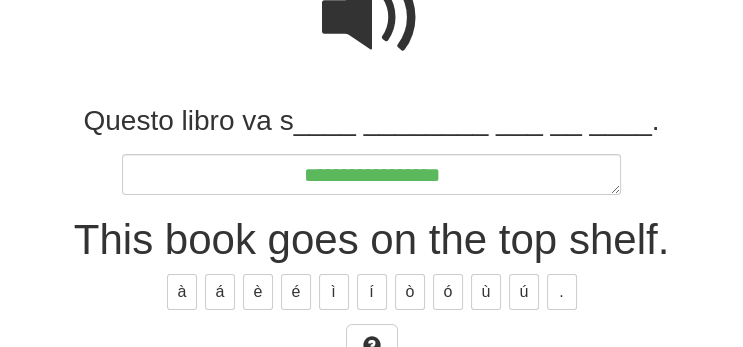 type on "*" 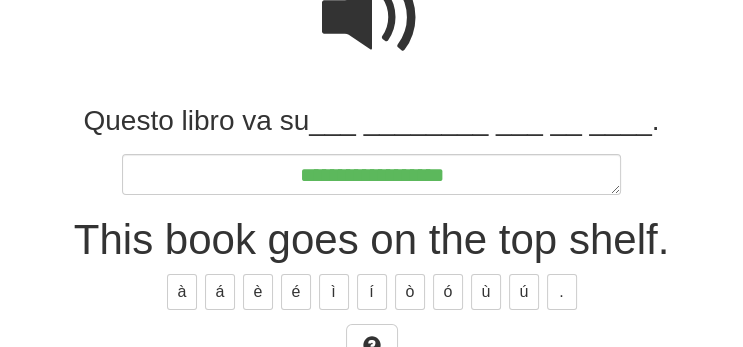 type on "*" 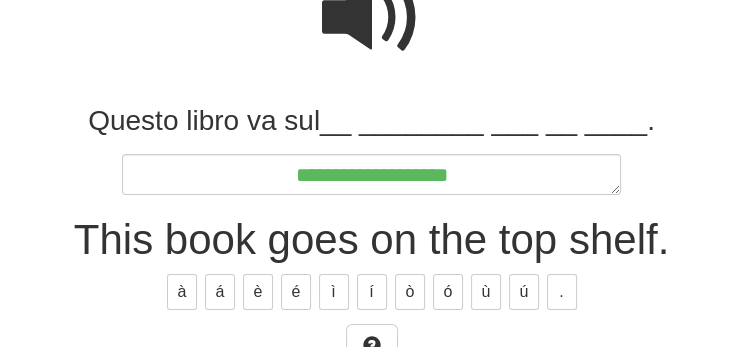 type on "*" 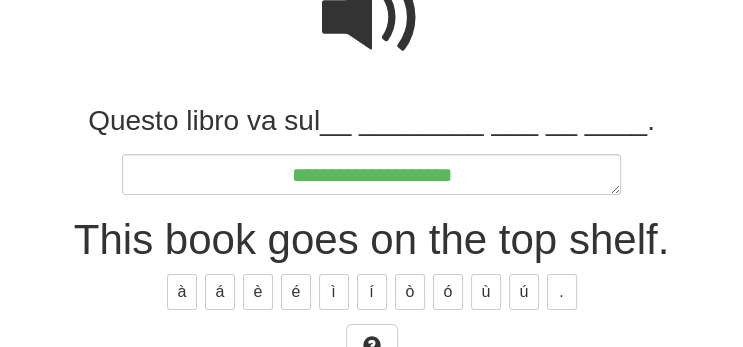 type on "*" 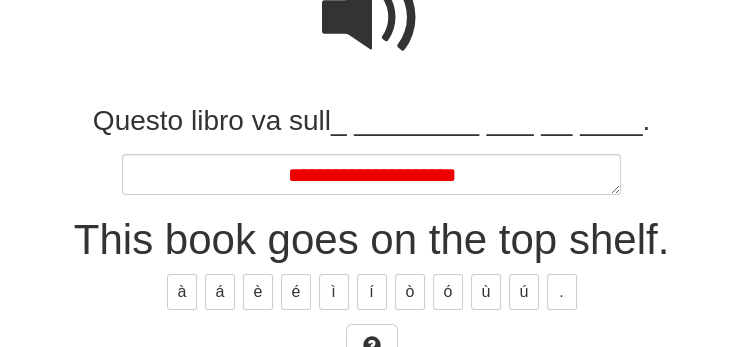 type on "*" 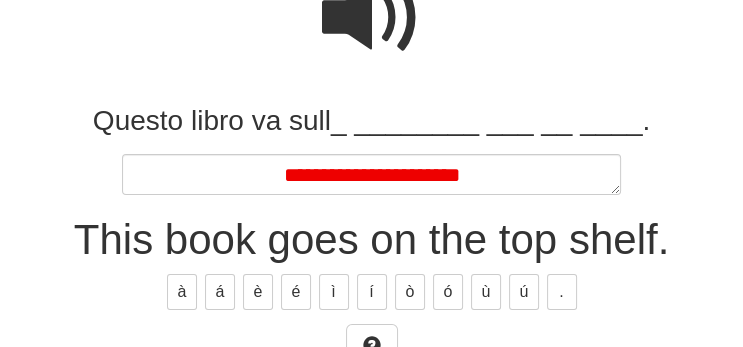 type on "*" 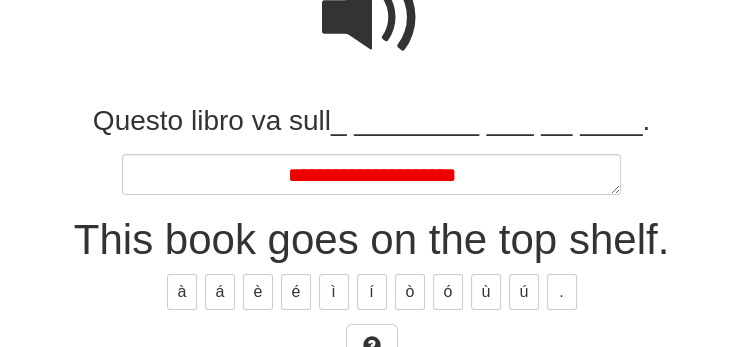 type on "*" 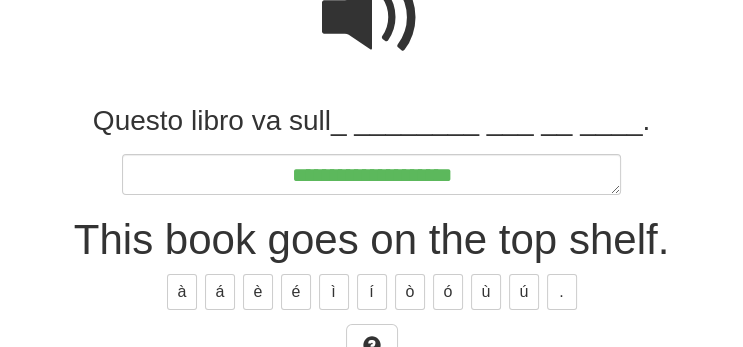 type on "*" 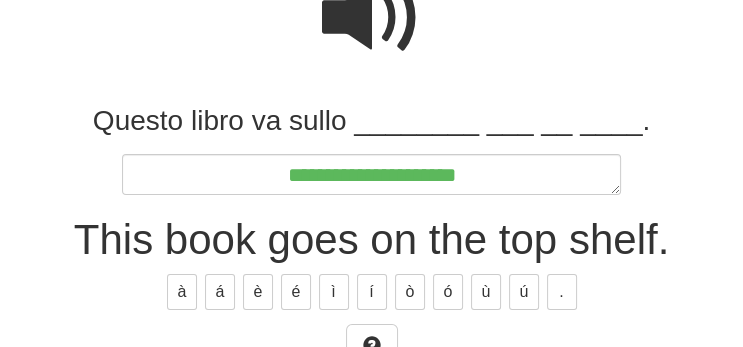 type on "*" 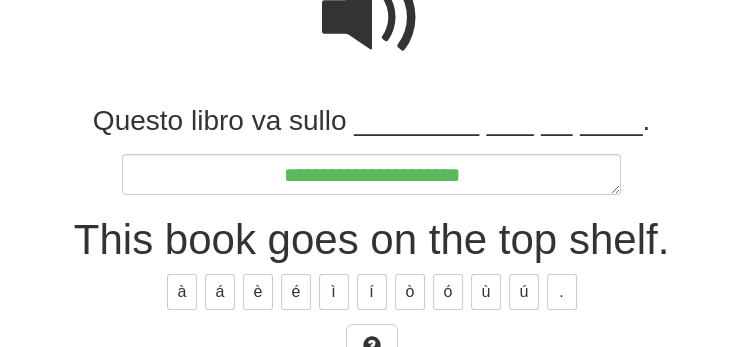 type on "*" 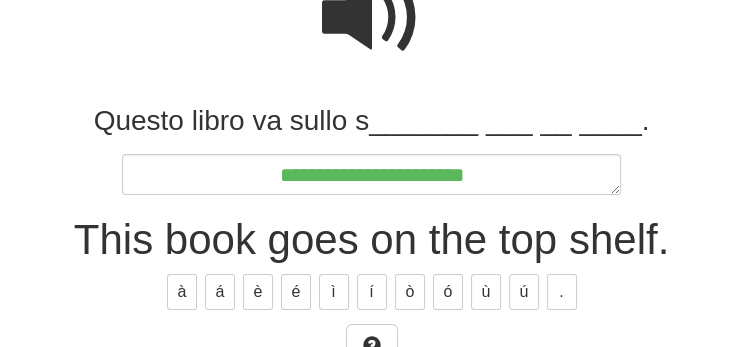 type on "*" 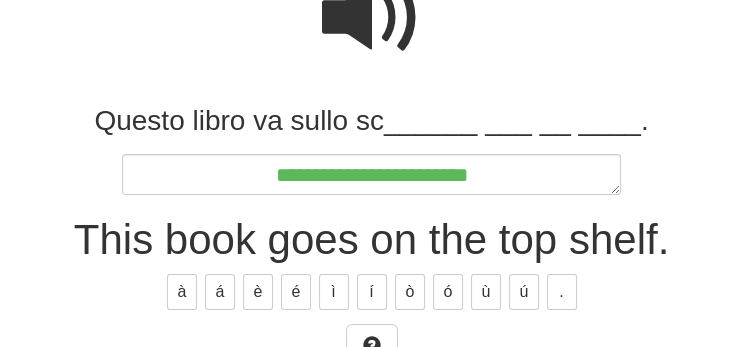 type on "*" 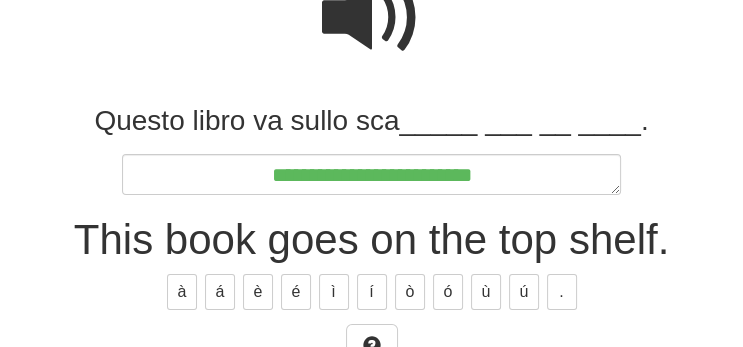 type on "*" 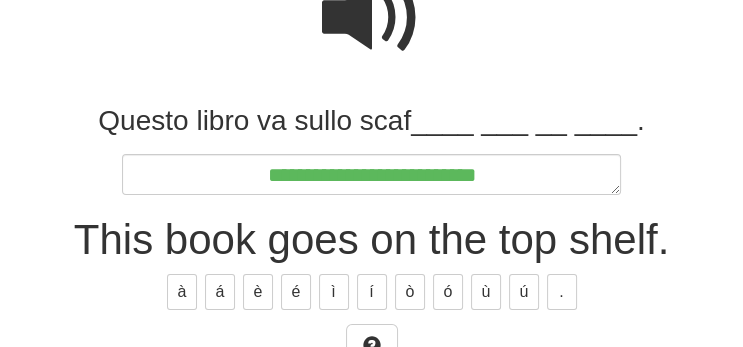 type on "*" 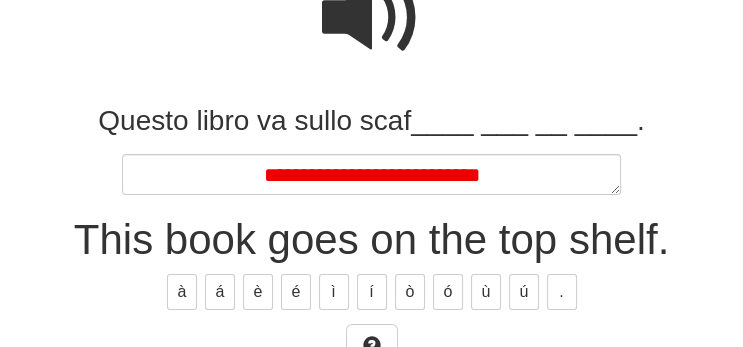 type on "*" 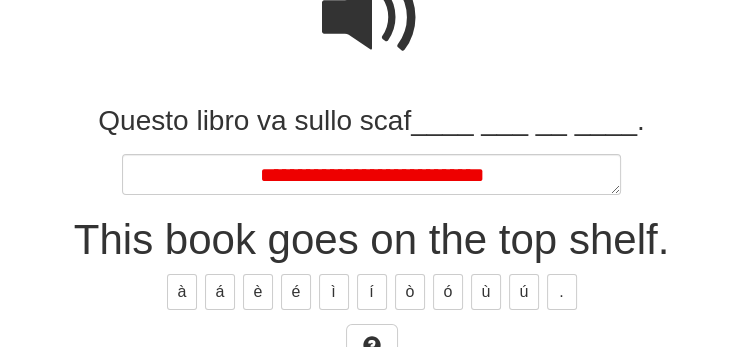 type on "*" 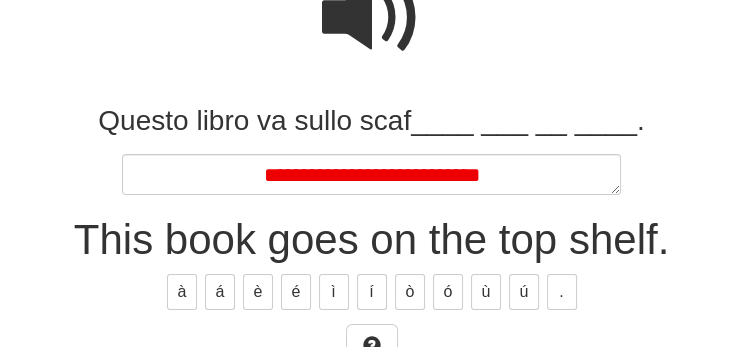 type on "*" 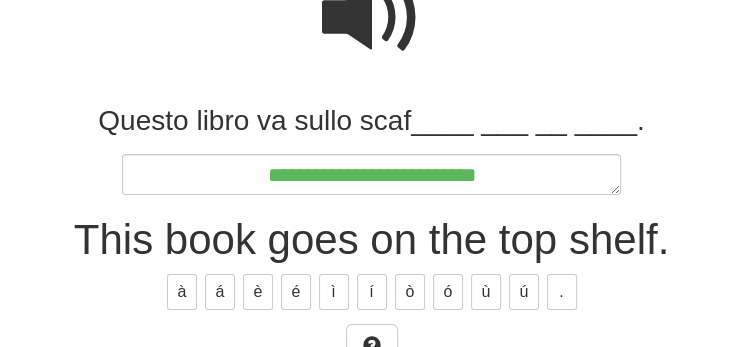 type on "*" 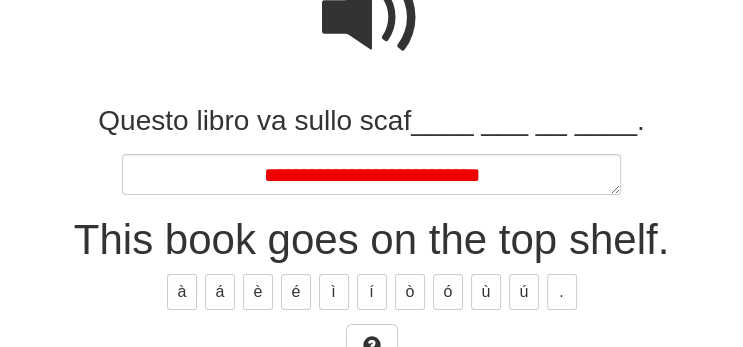 type on "*" 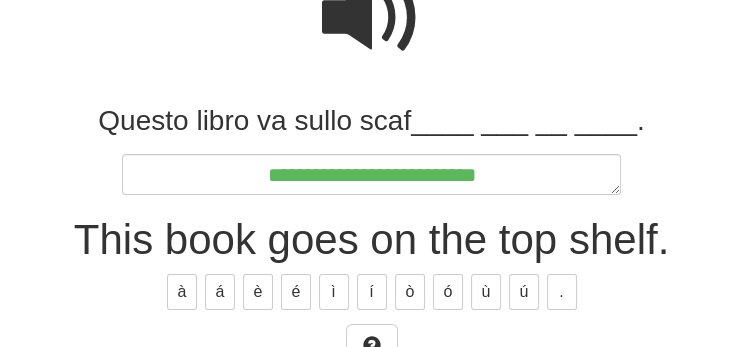 type on "*" 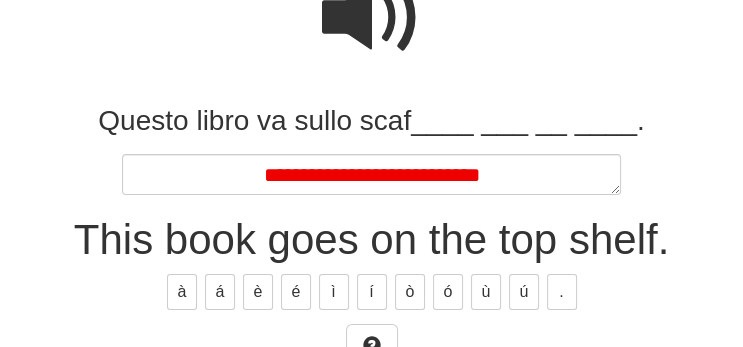type on "*" 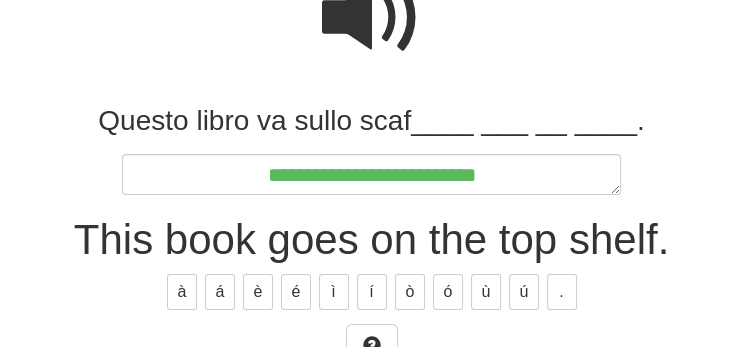 type on "*" 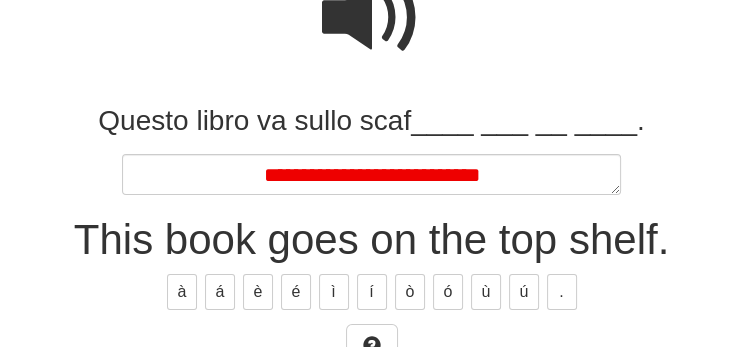type on "*" 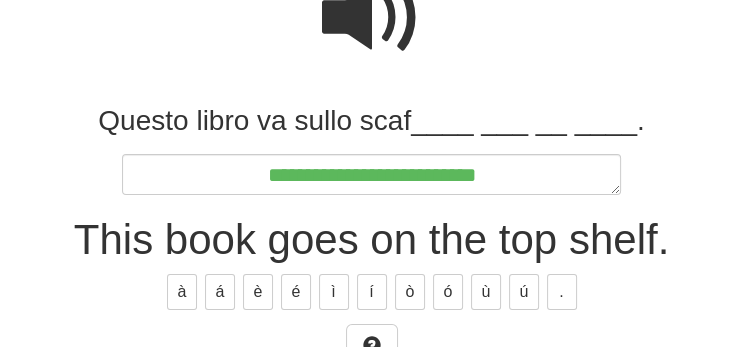 type on "*" 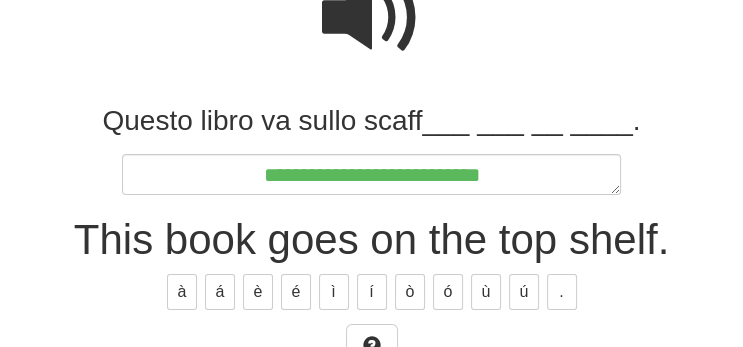 type on "*" 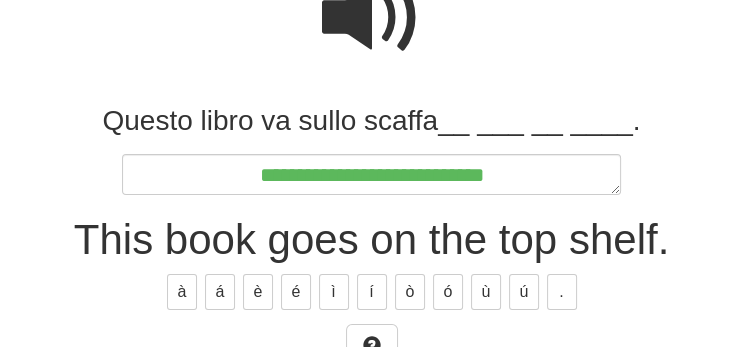 type on "*" 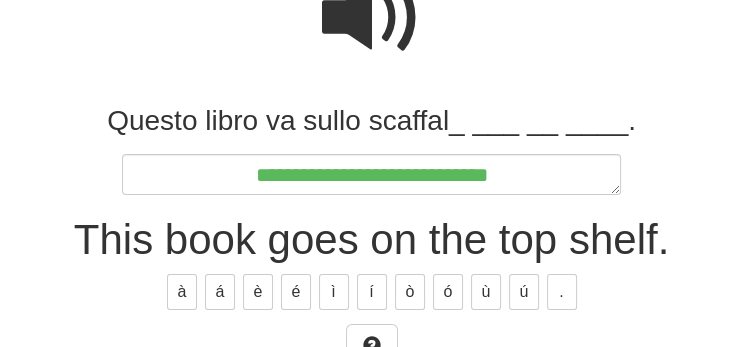 type on "*" 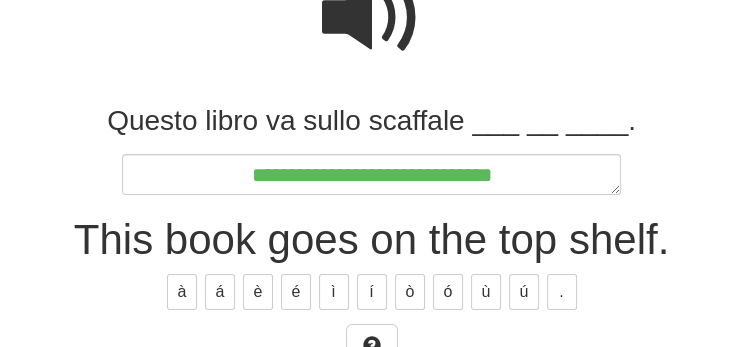 type on "*" 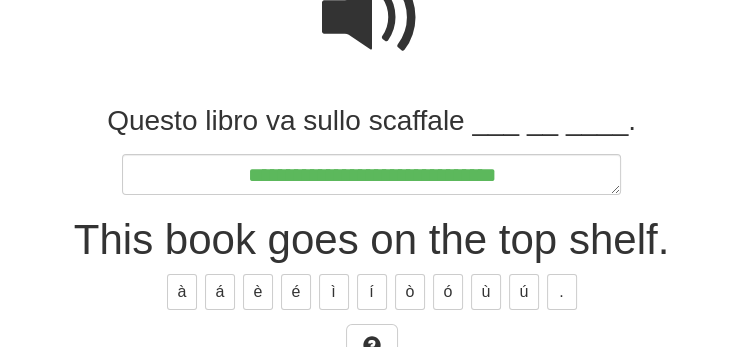 type on "*" 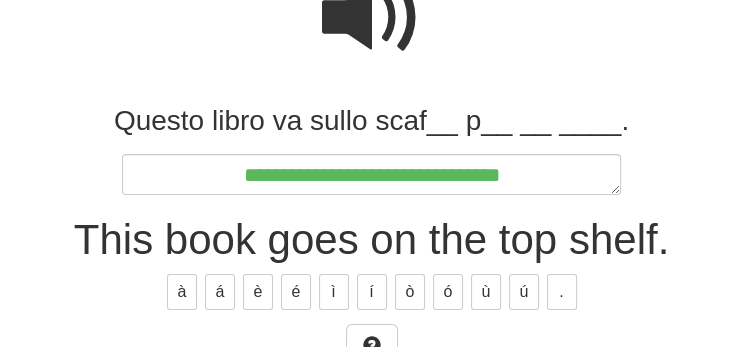 type on "*" 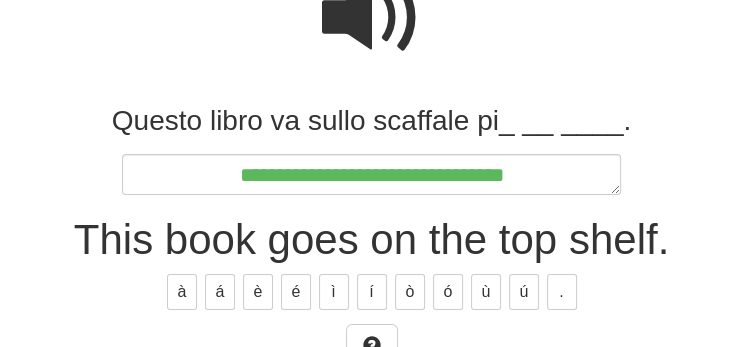 type on "*" 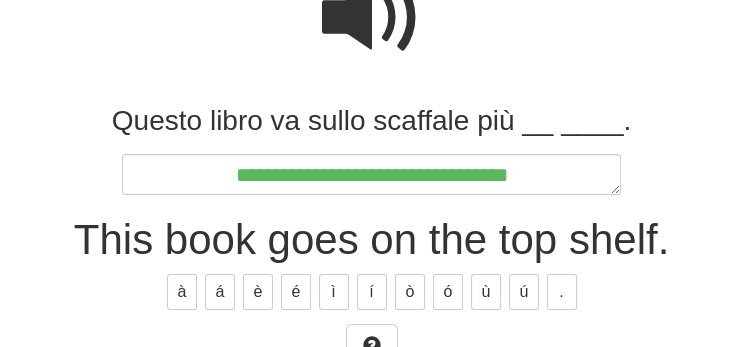 type on "*" 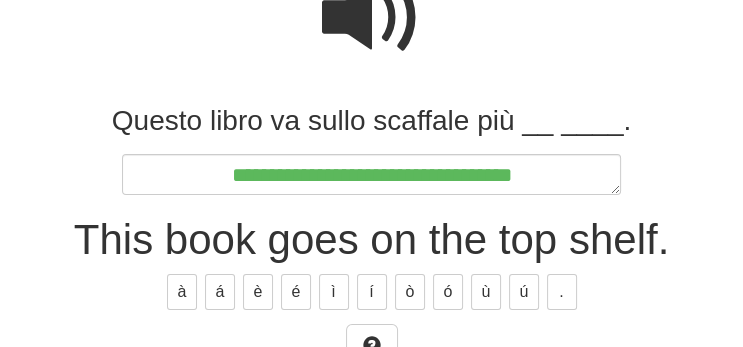type on "*" 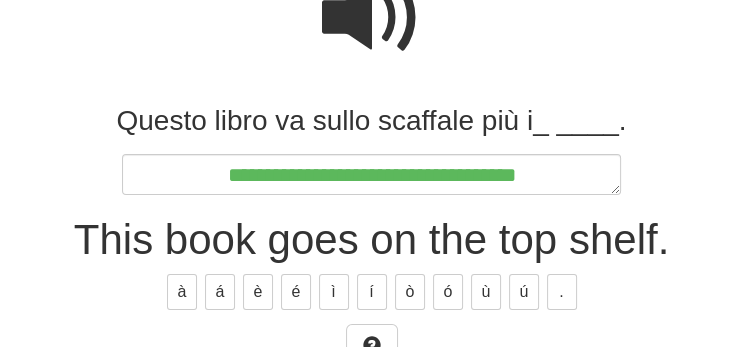 type on "*" 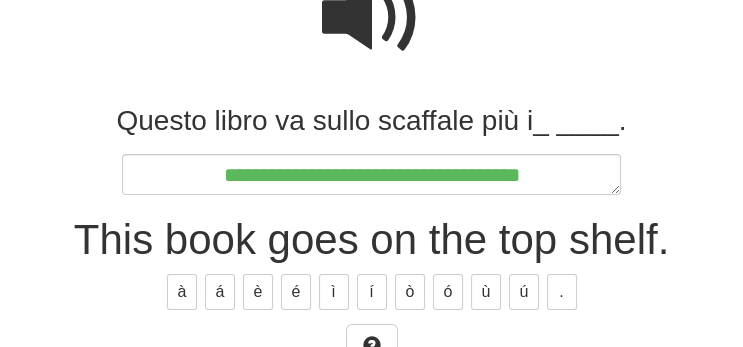 type on "*" 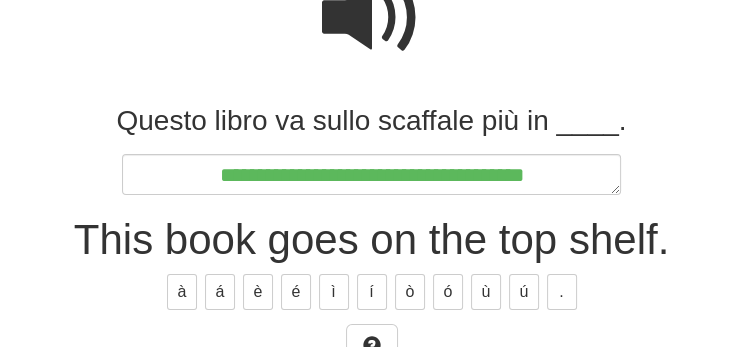 type on "*" 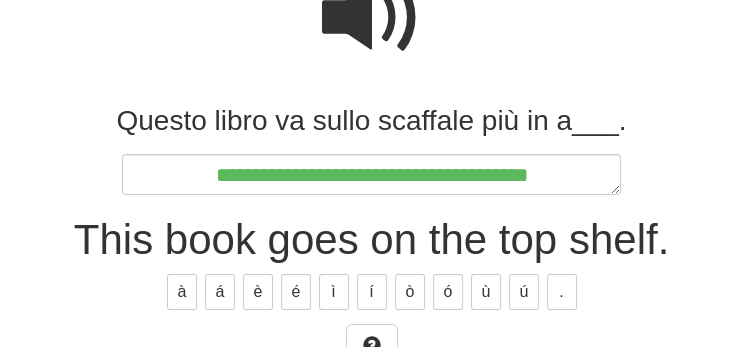 type on "*" 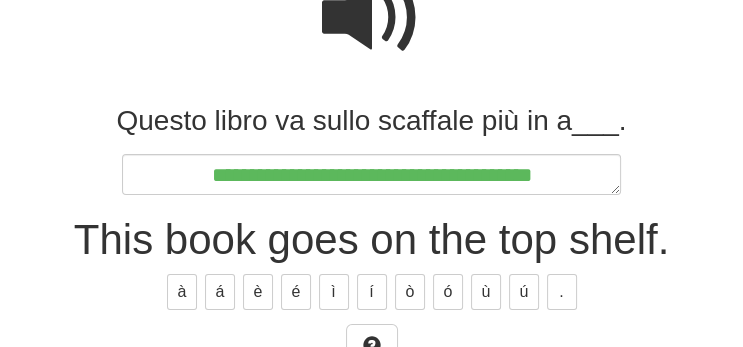 type on "*" 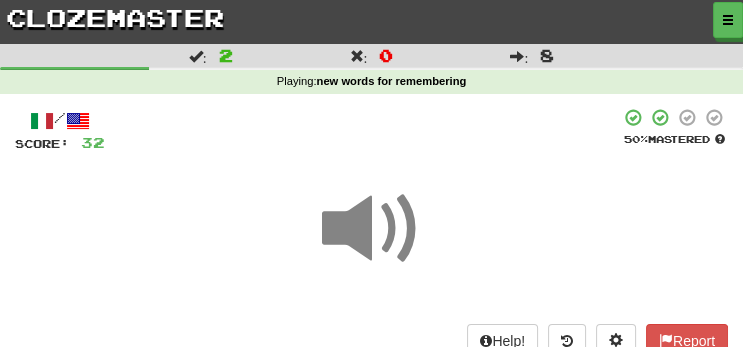 scroll, scrollTop: 211, scrollLeft: 0, axis: vertical 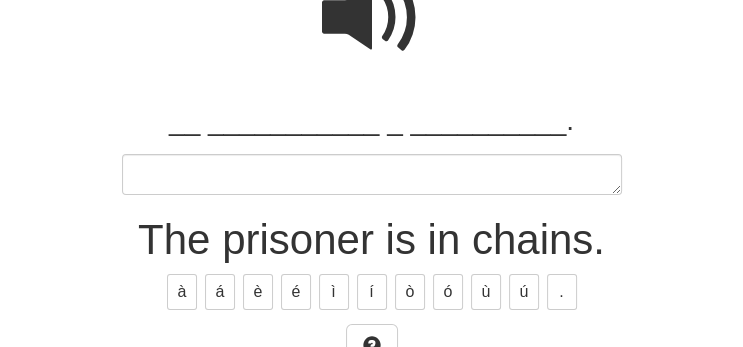 type 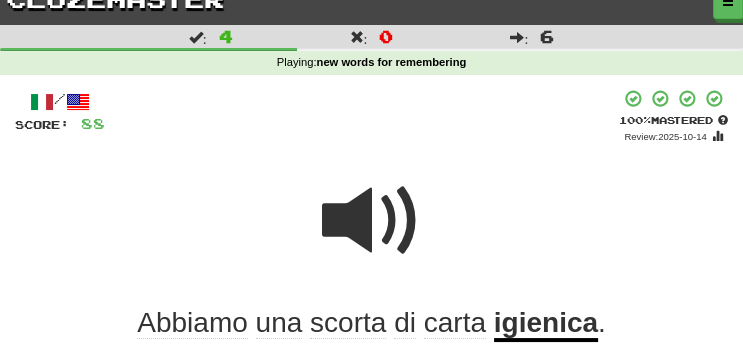 scroll, scrollTop: 0, scrollLeft: 0, axis: both 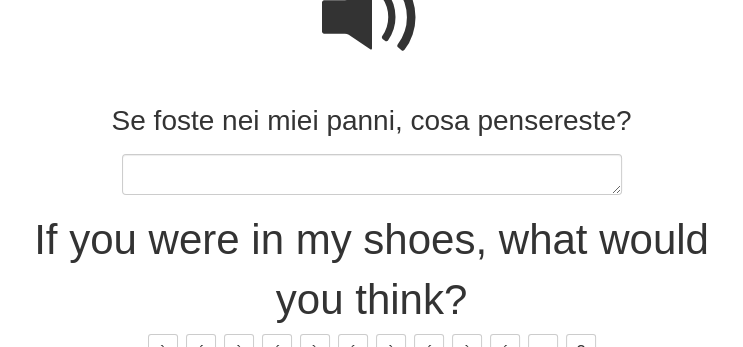 type on "*" 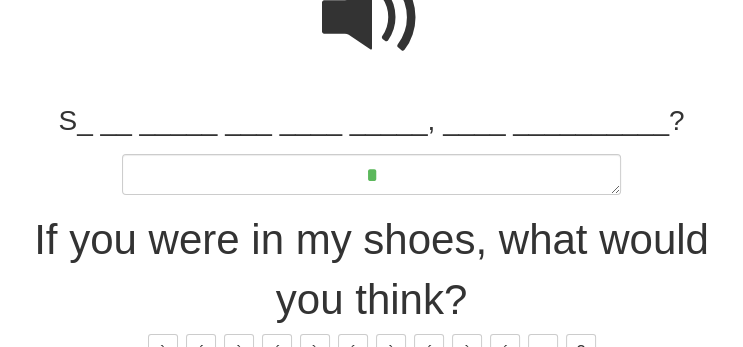 type on "*" 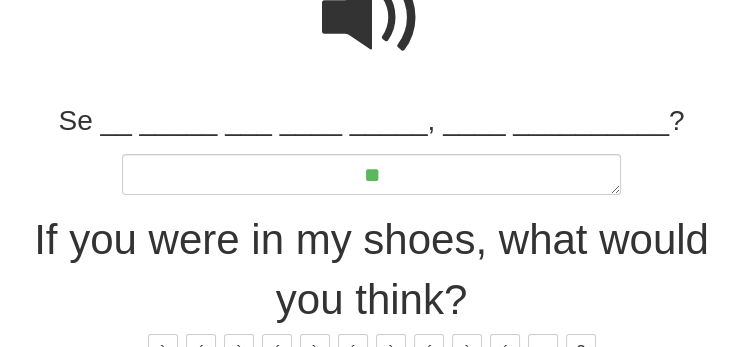 type on "*" 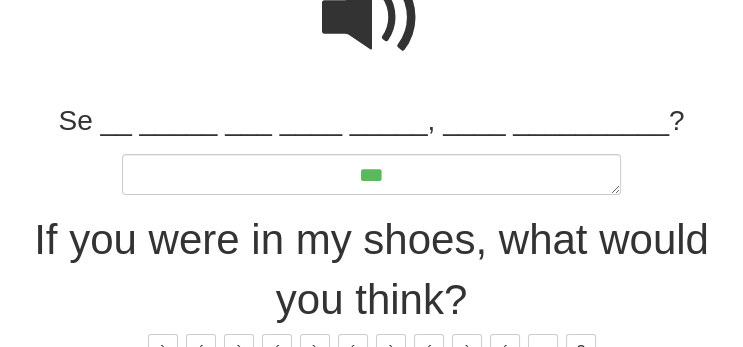 type on "*" 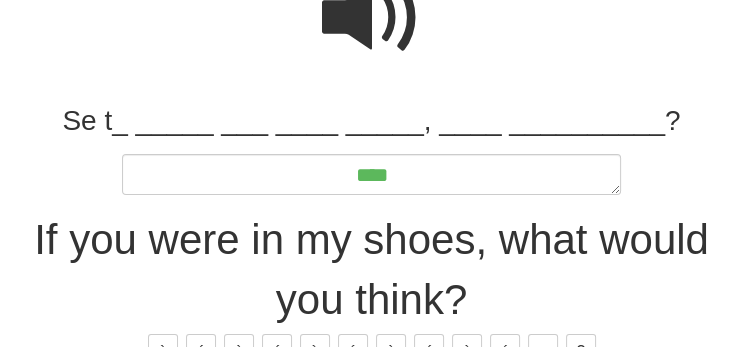 type on "*" 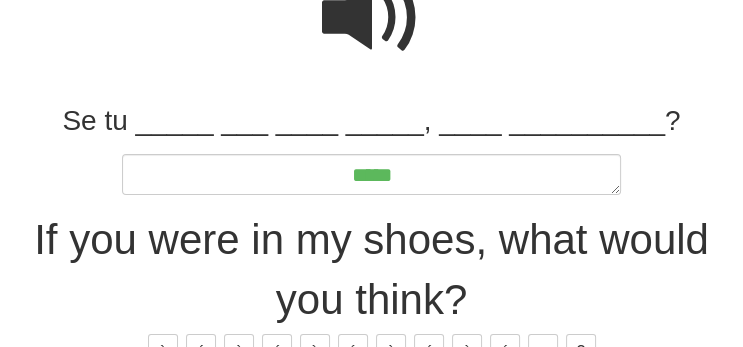 type on "*" 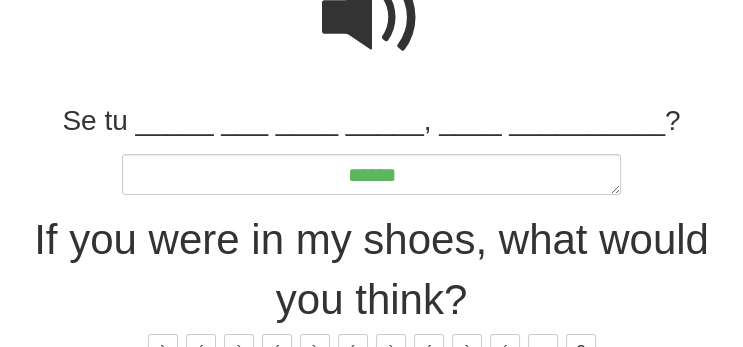 type on "*" 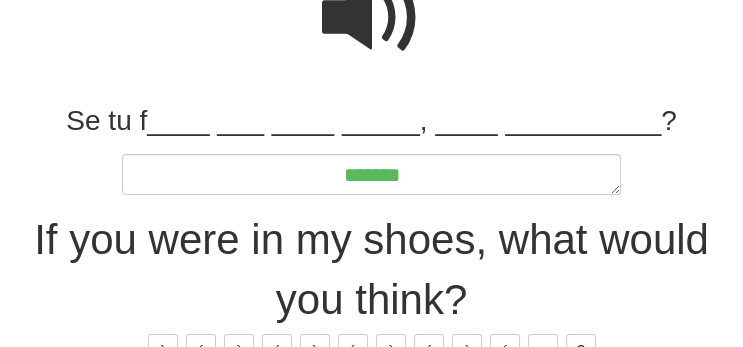 type on "*" 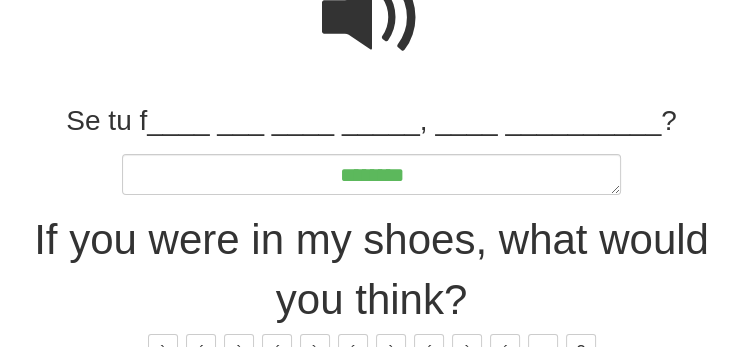type on "*" 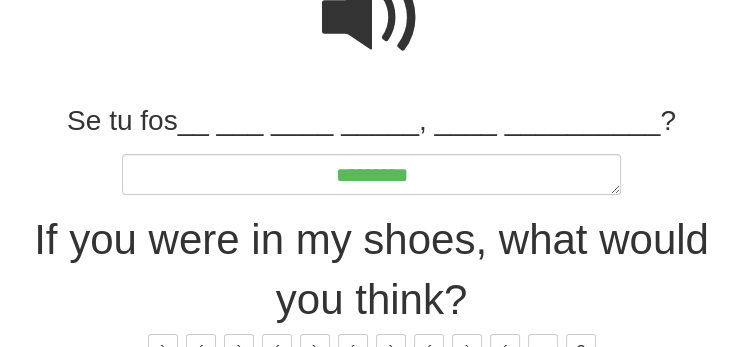 type on "*" 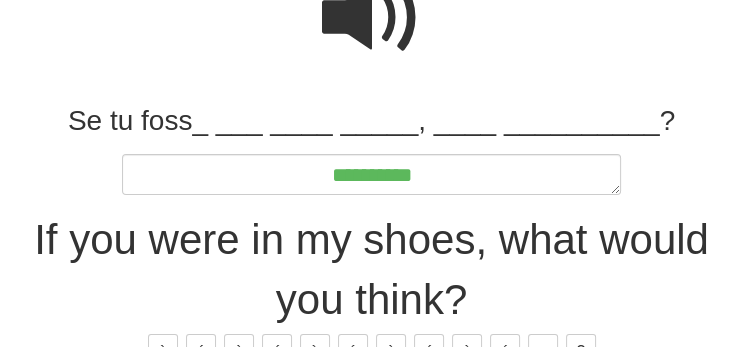 type on "*" 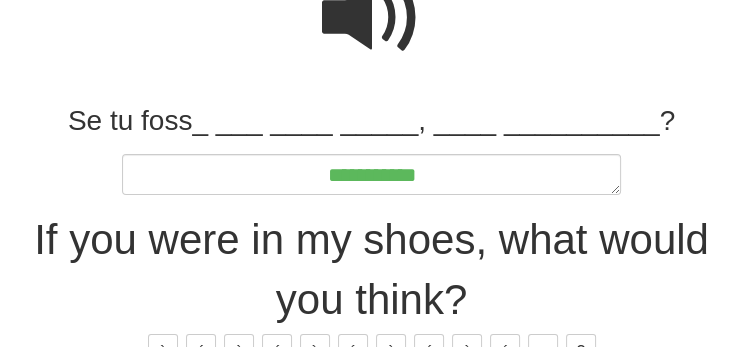 type on "*" 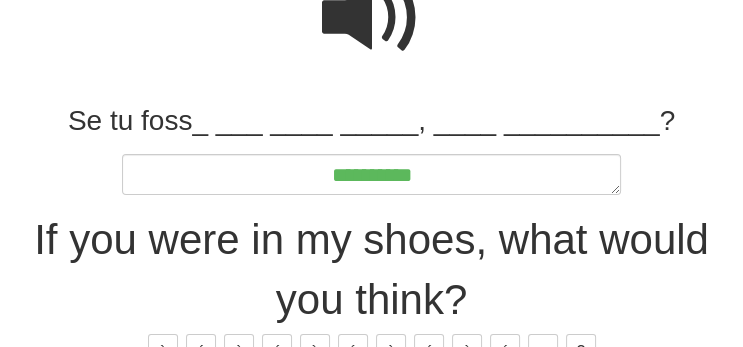 type on "*" 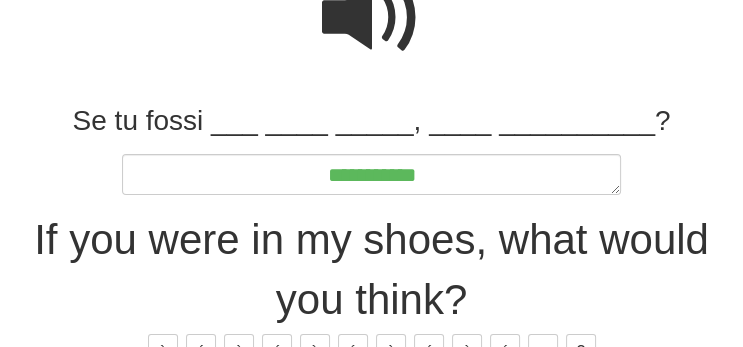 type on "*" 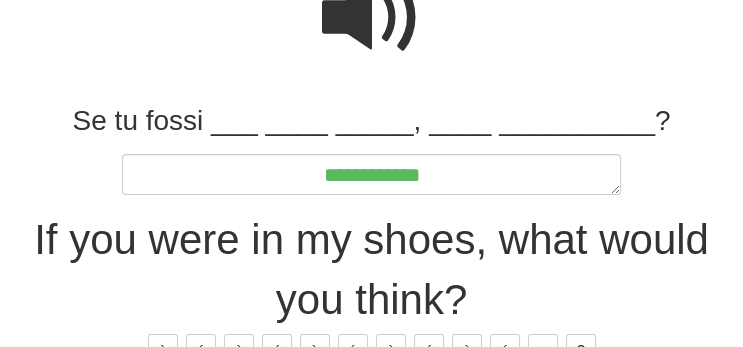 type on "*" 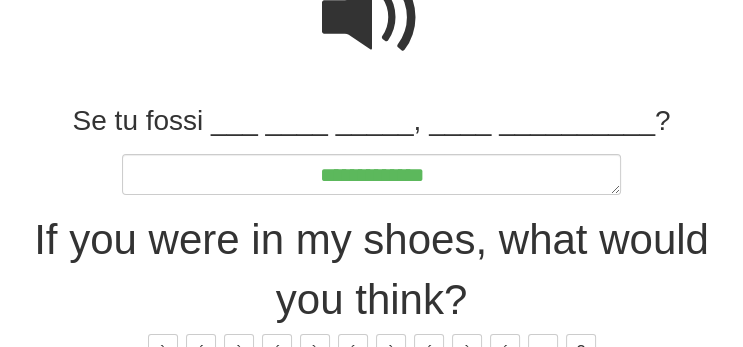 type on "*" 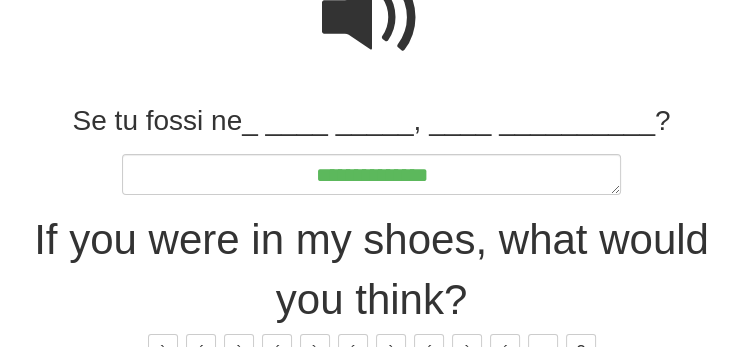 type on "*" 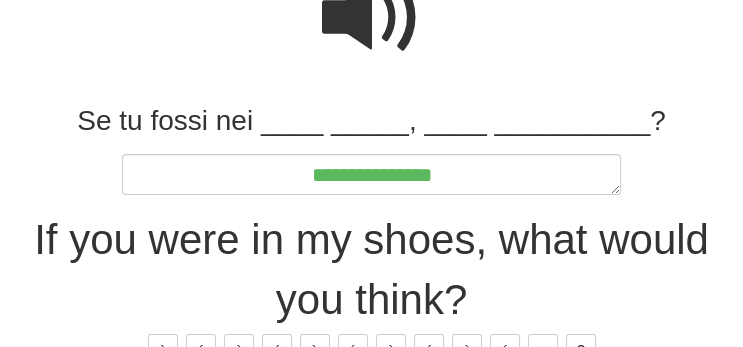 type on "*" 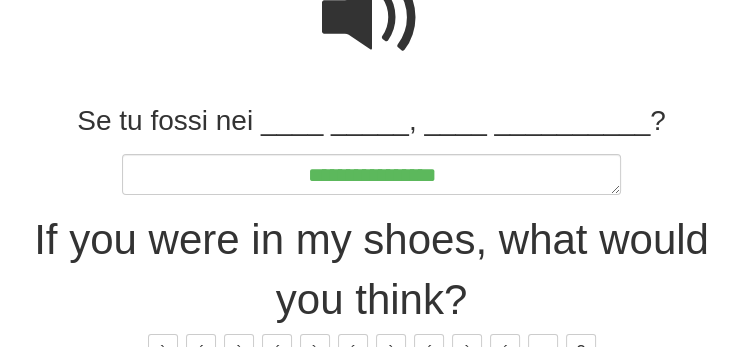 type on "*" 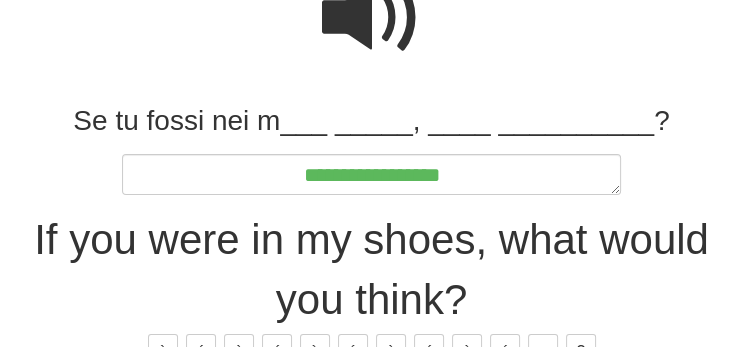 type on "*" 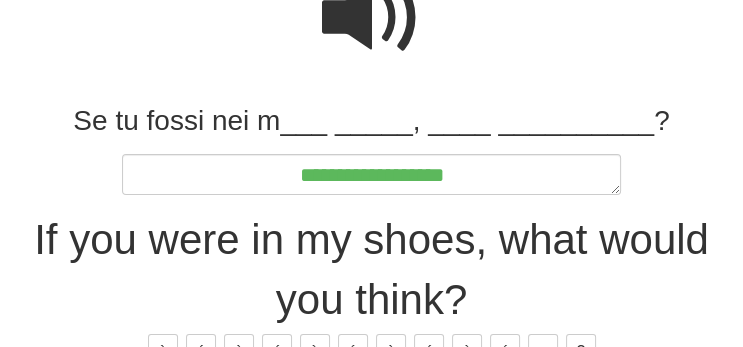 type on "*" 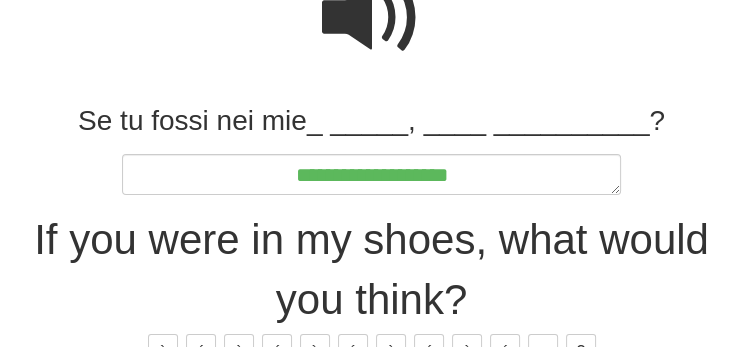 type on "*" 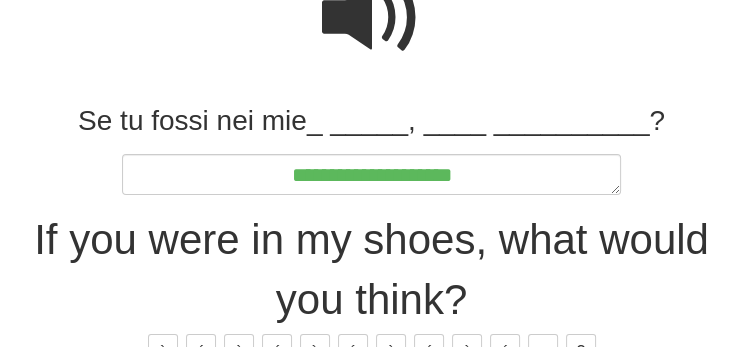 type on "*" 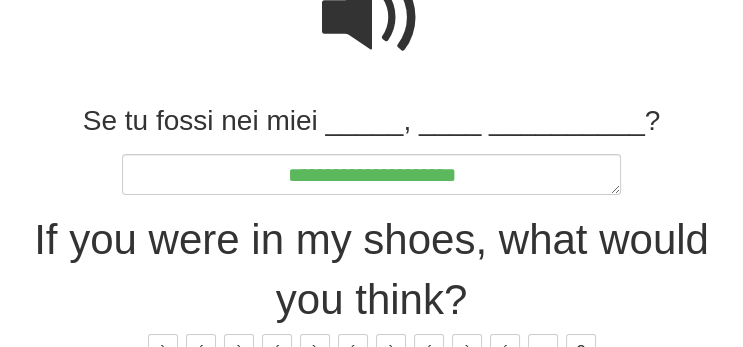 type on "**********" 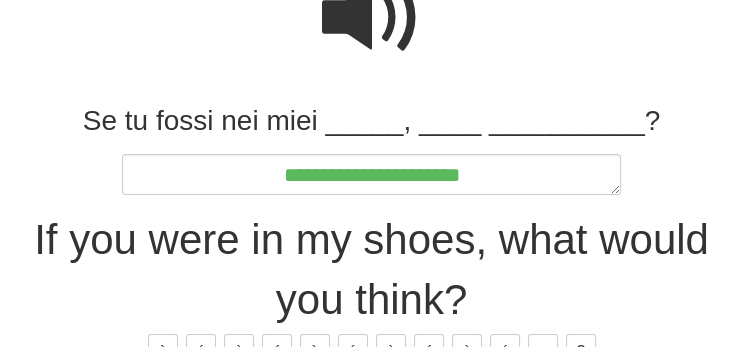 type on "*" 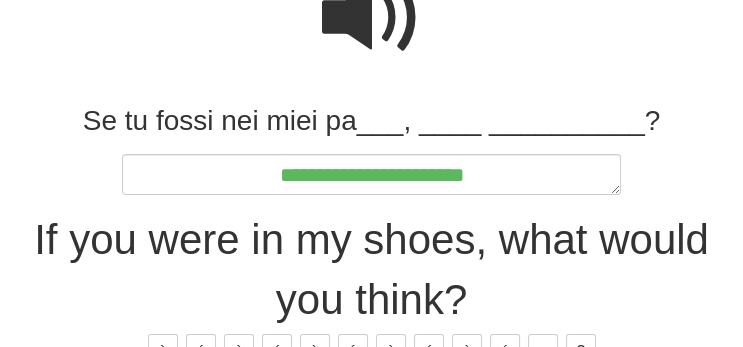 type on "*" 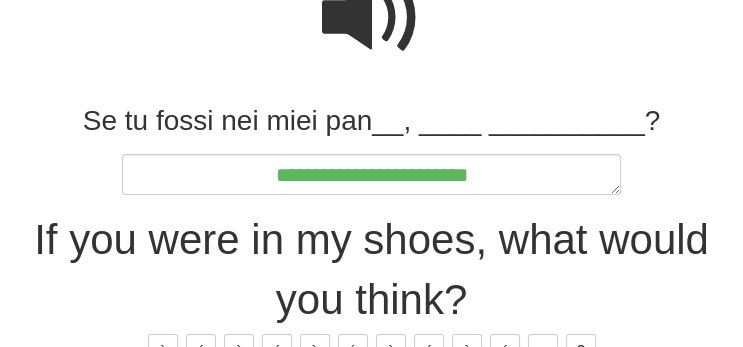 type on "*" 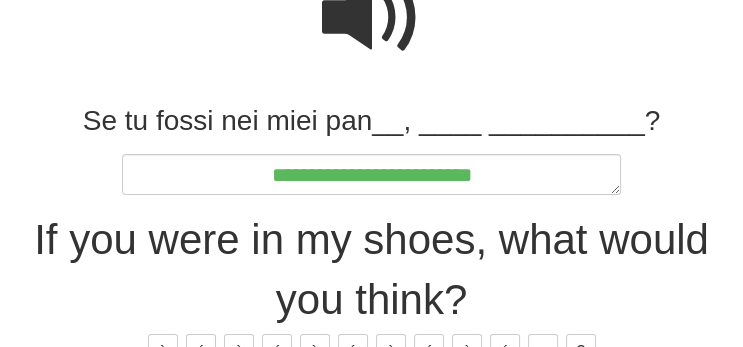 type on "*" 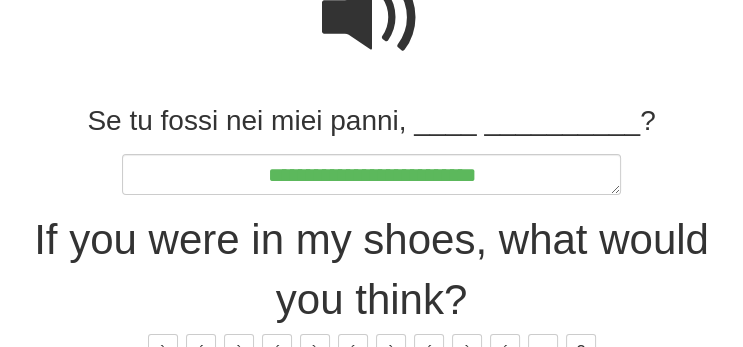 type on "*" 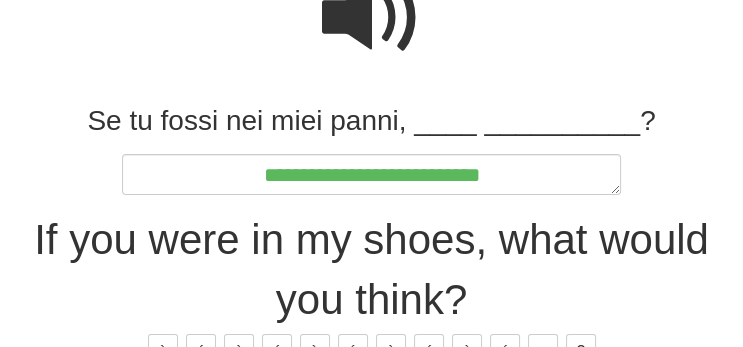 type on "*" 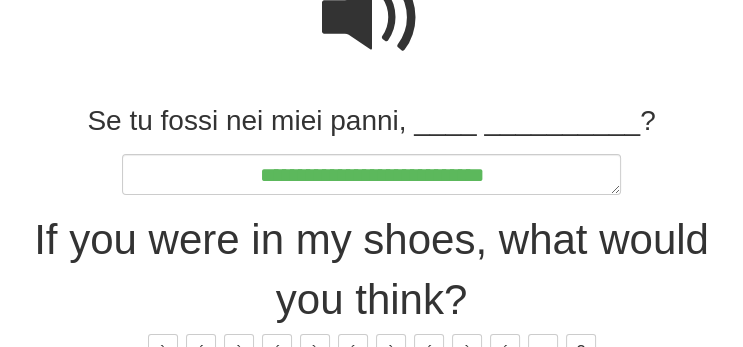type on "*" 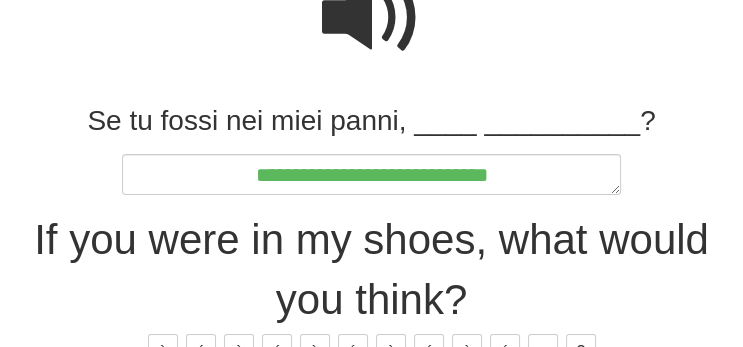 type on "*" 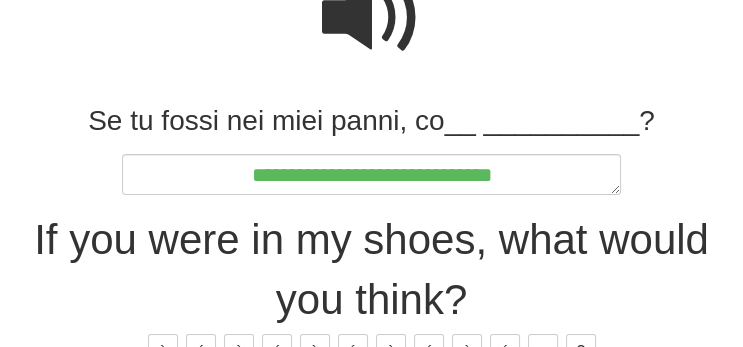 type on "*" 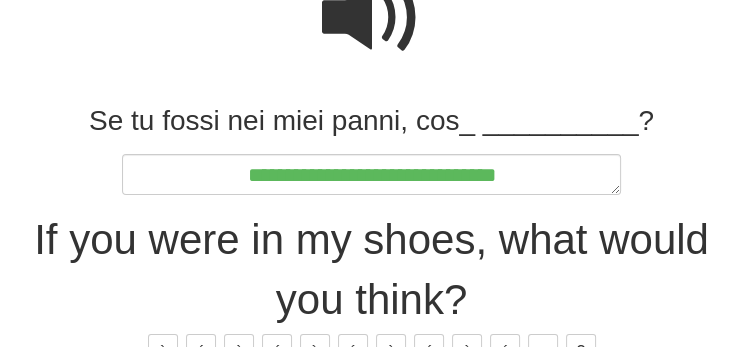 type on "*" 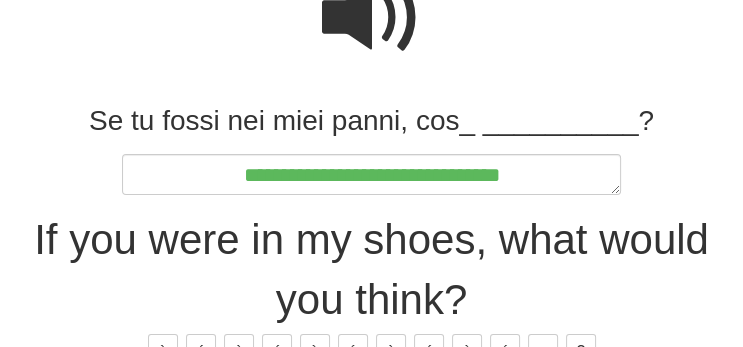 type on "**********" 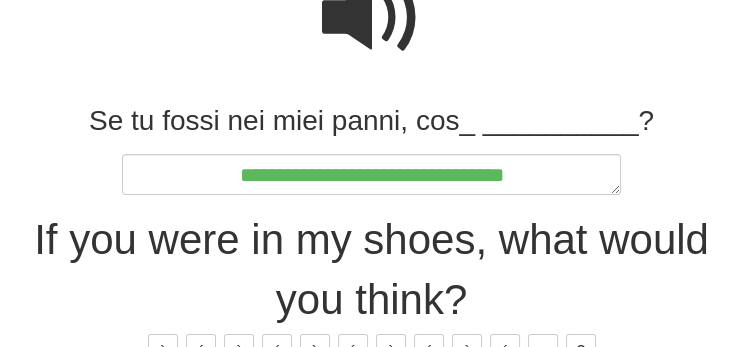 type on "*" 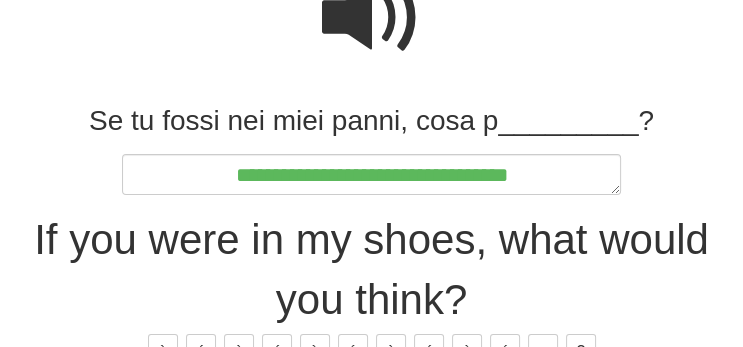 type on "**********" 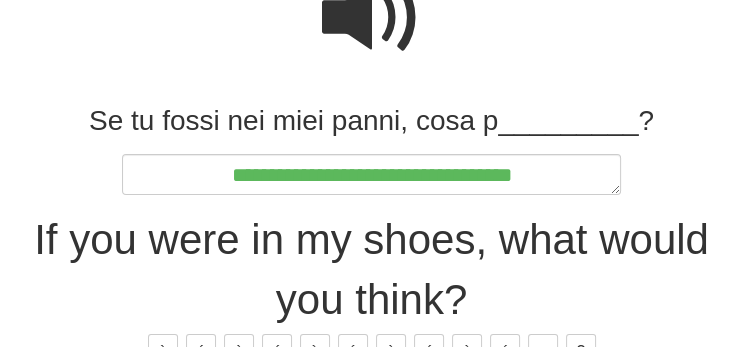 type on "*" 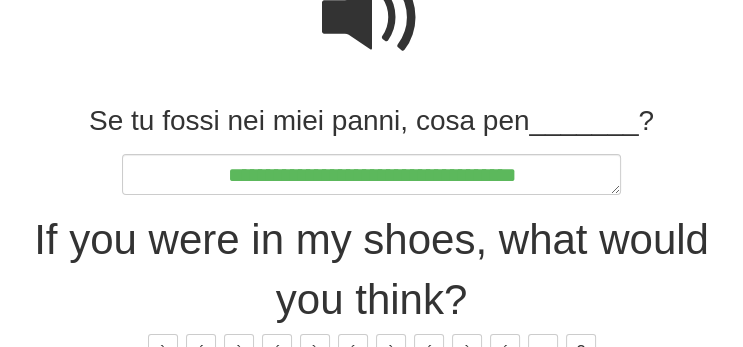 type on "*" 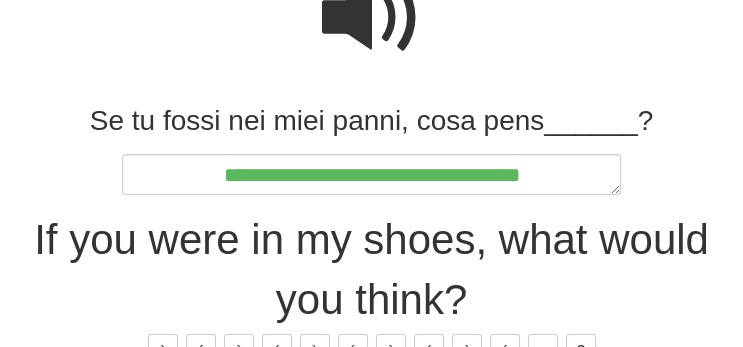 type on "*" 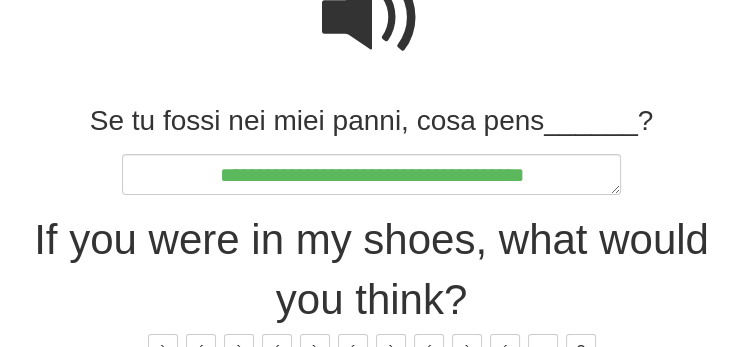 type on "*" 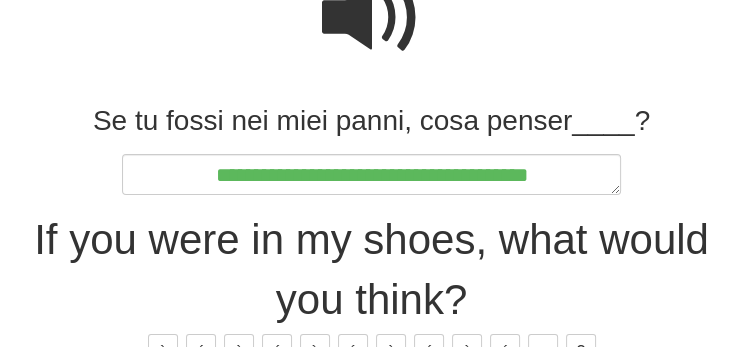 type on "*" 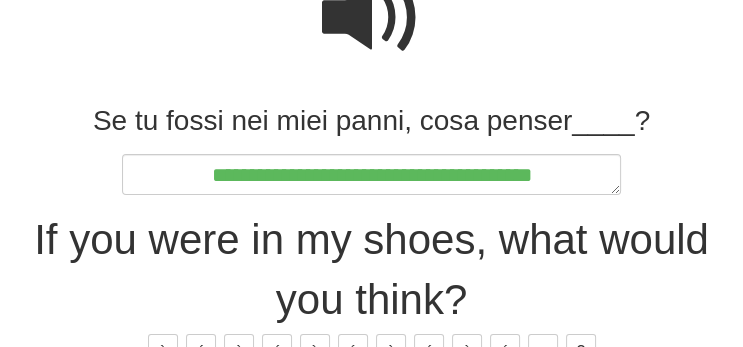 type on "*" 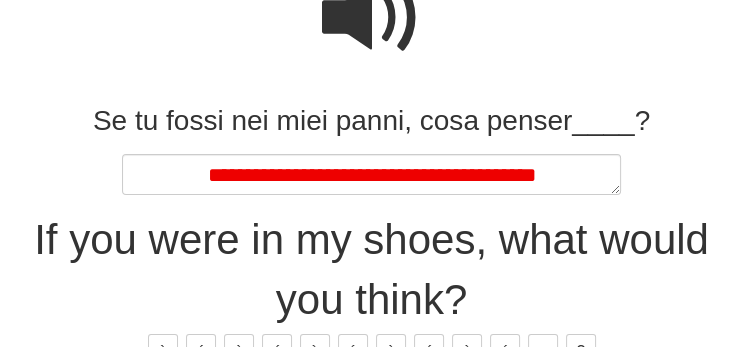type on "*" 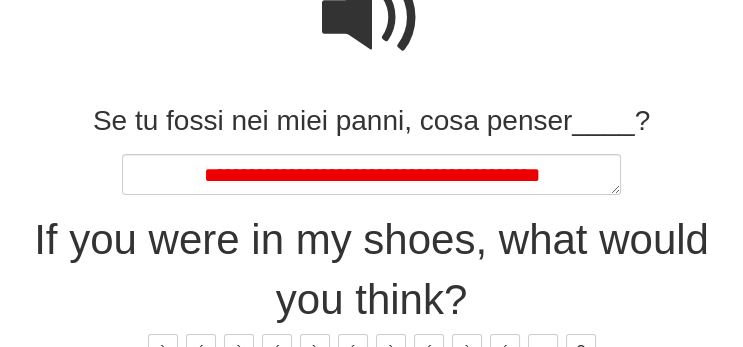type on "*" 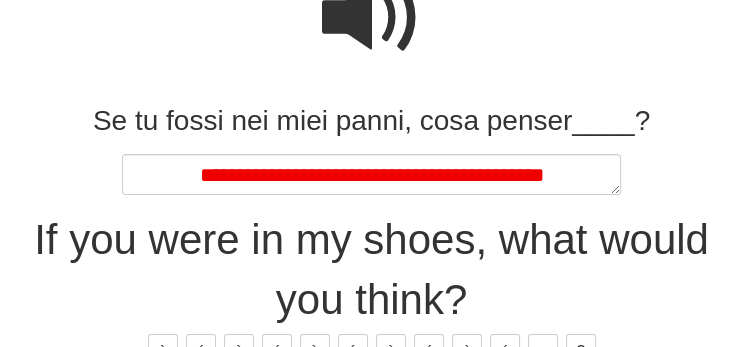 type on "*" 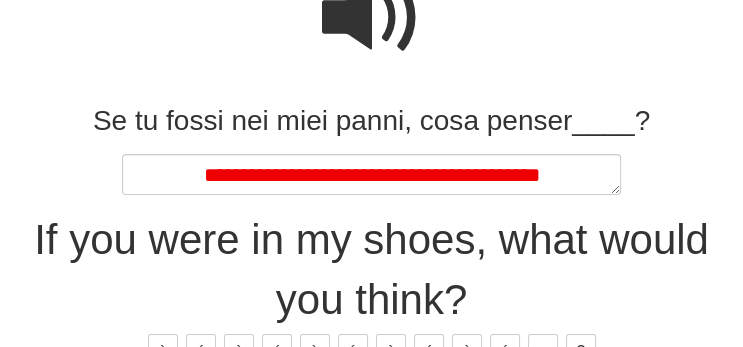type on "*" 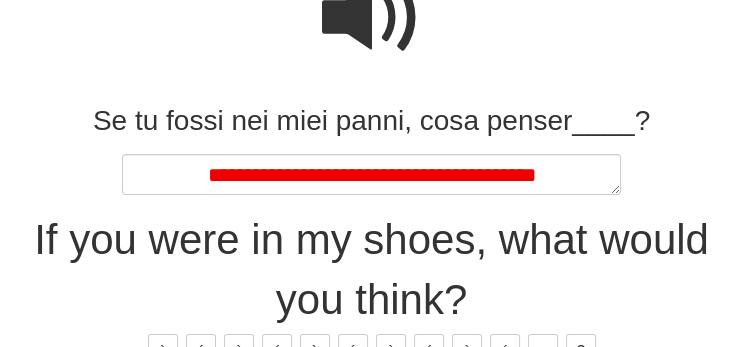 type on "*" 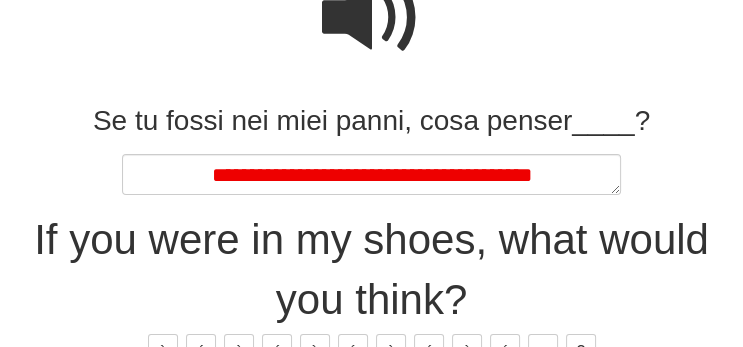 type on "*" 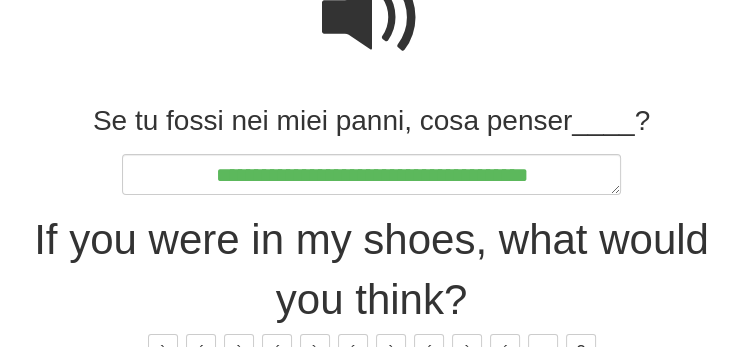 type on "*" 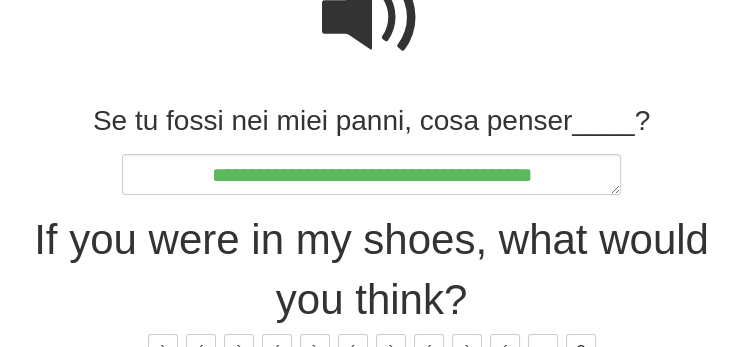type on "*" 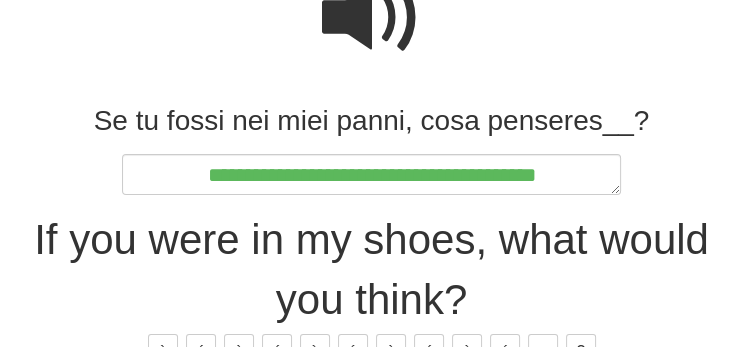 type on "*" 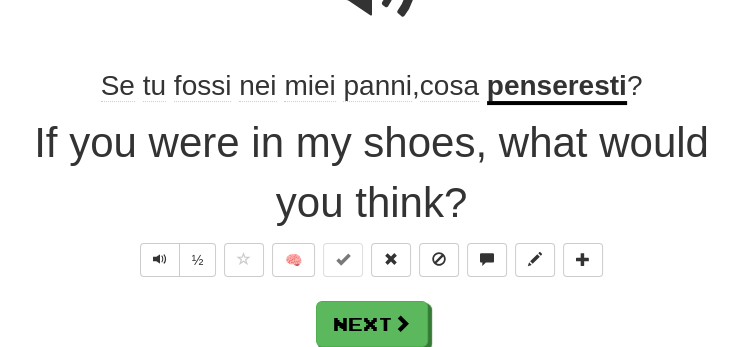 scroll, scrollTop: 283, scrollLeft: 0, axis: vertical 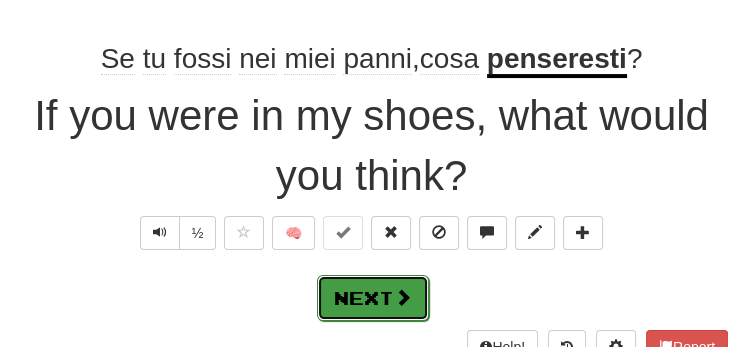 click at bounding box center [403, 297] 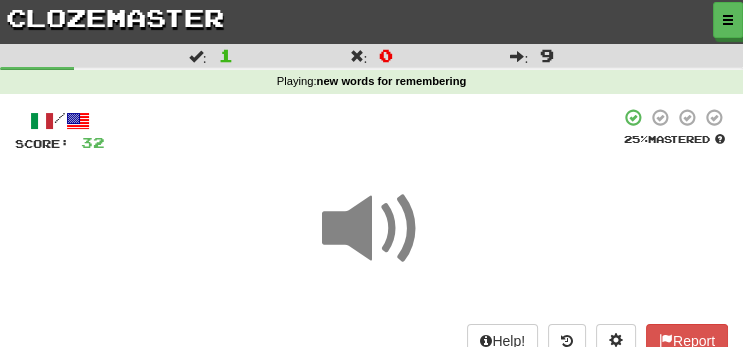 scroll, scrollTop: 247, scrollLeft: 0, axis: vertical 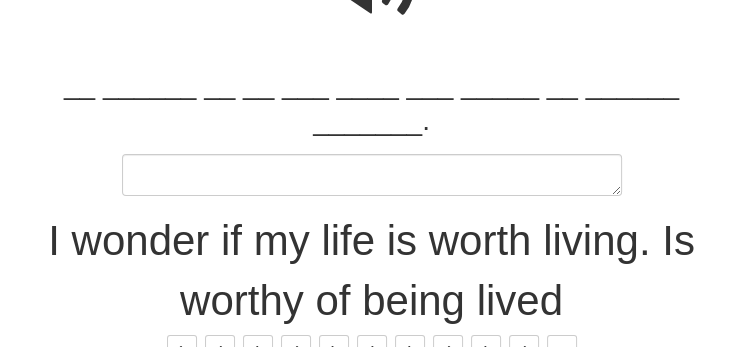 type on "*" 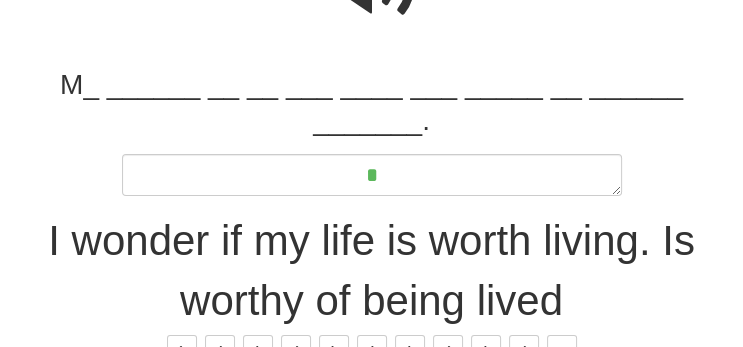 type on "*" 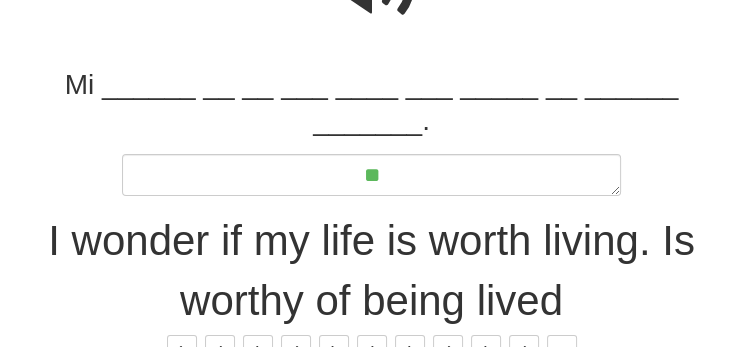 type on "*" 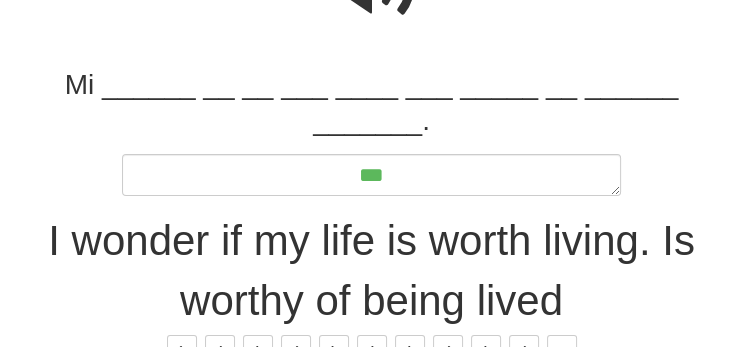 type on "*" 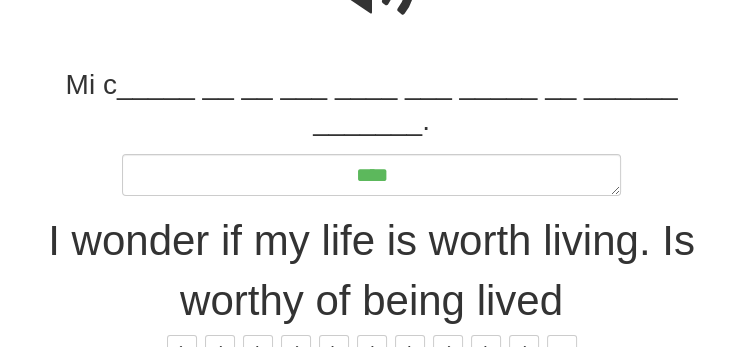 type on "*****" 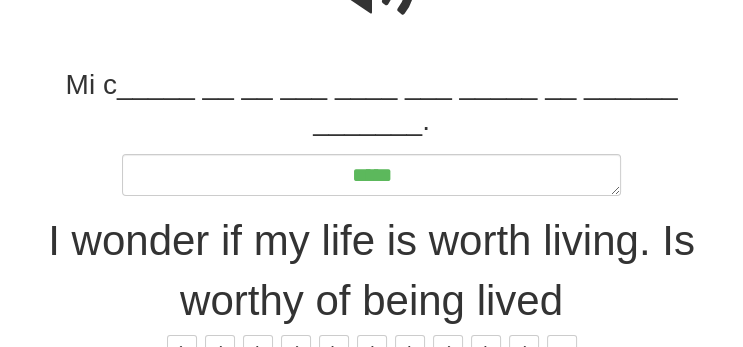 type on "*" 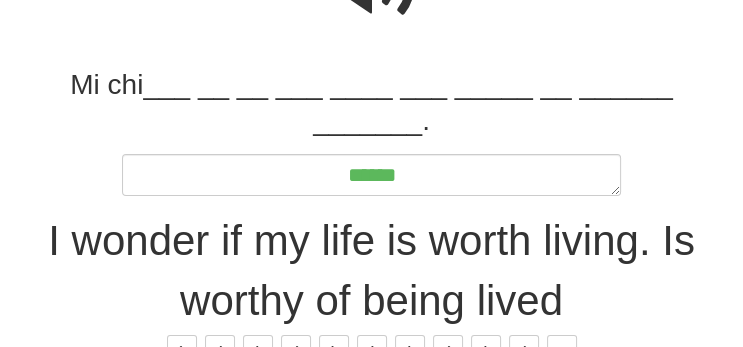 type on "*******" 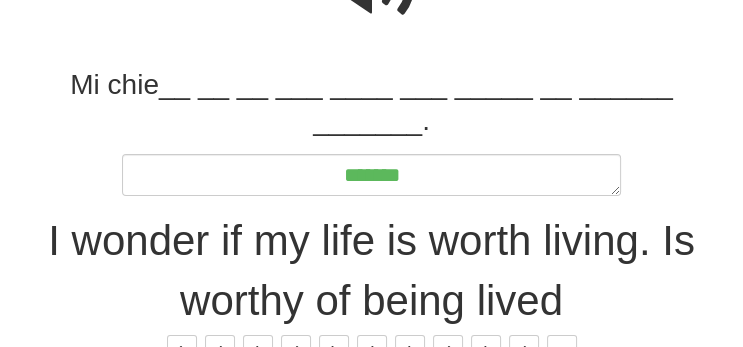 type on "*" 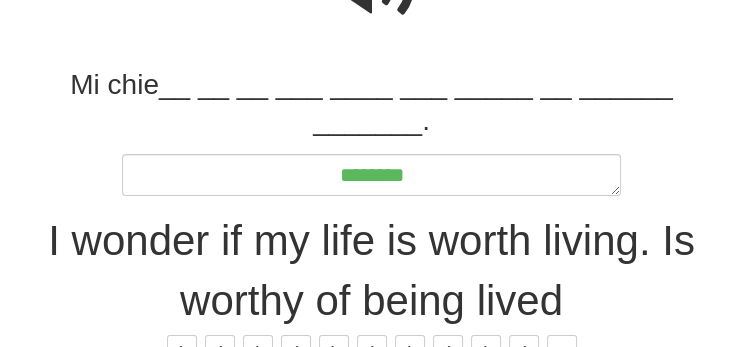 type on "*" 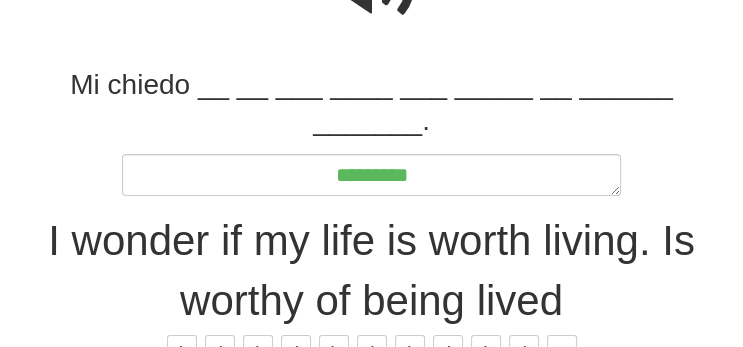 type on "*" 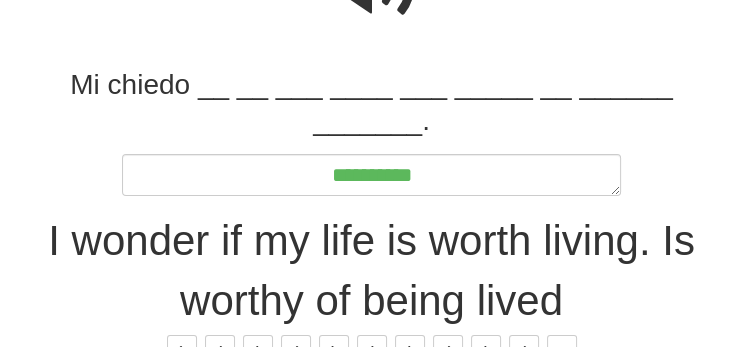 type on "*" 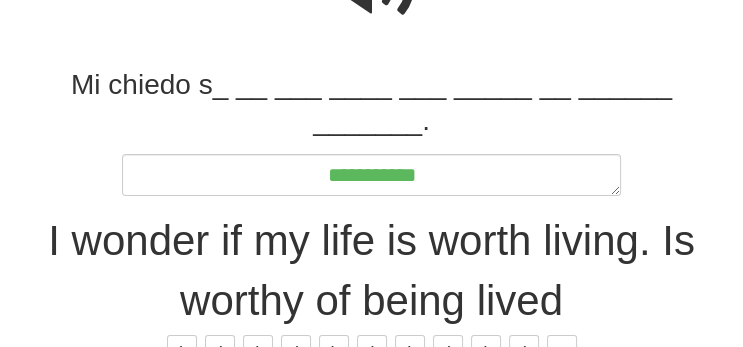 type on "*" 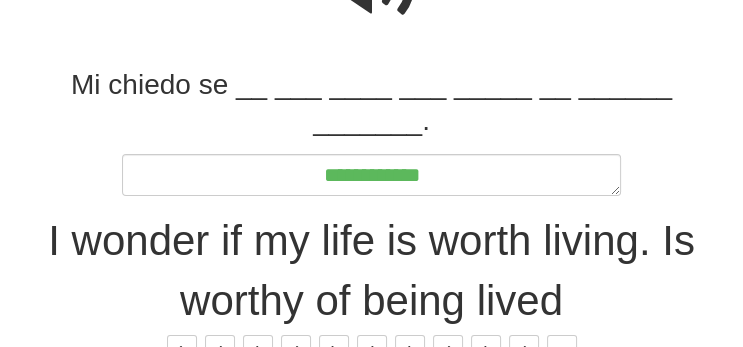 type on "*" 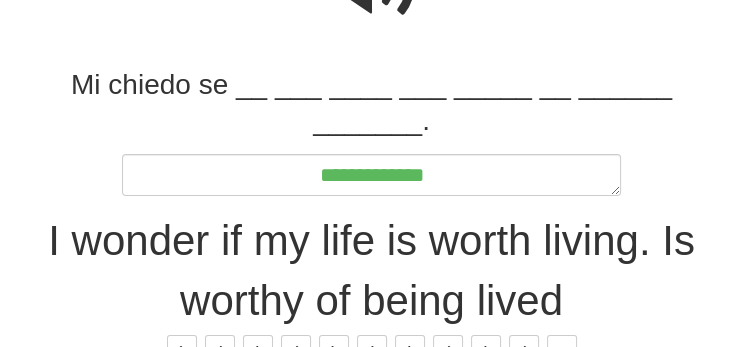 type on "*" 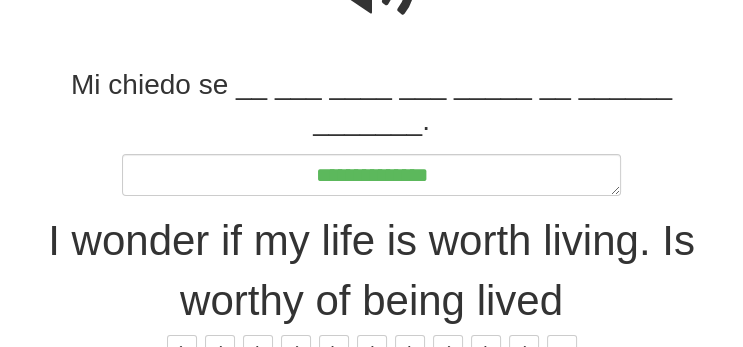 type on "*" 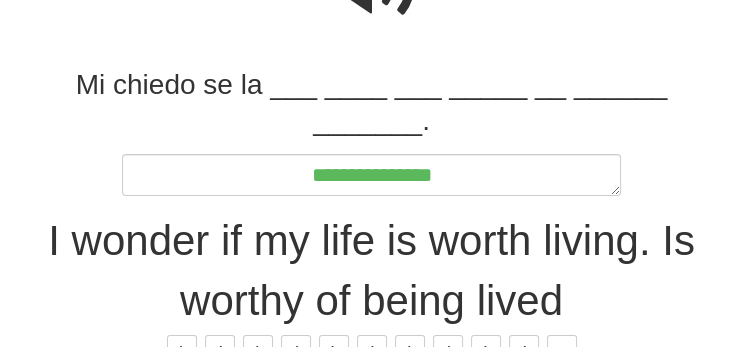 type on "*" 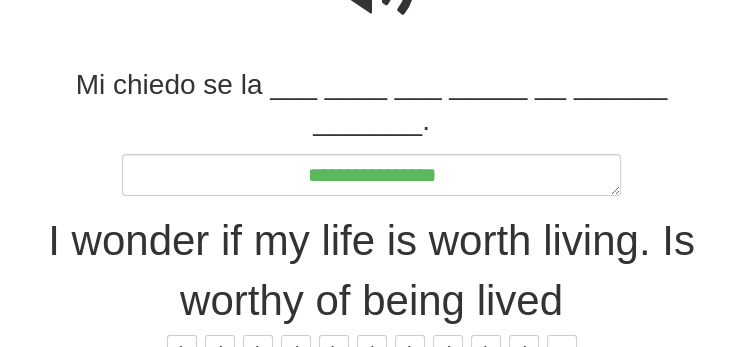 type on "*" 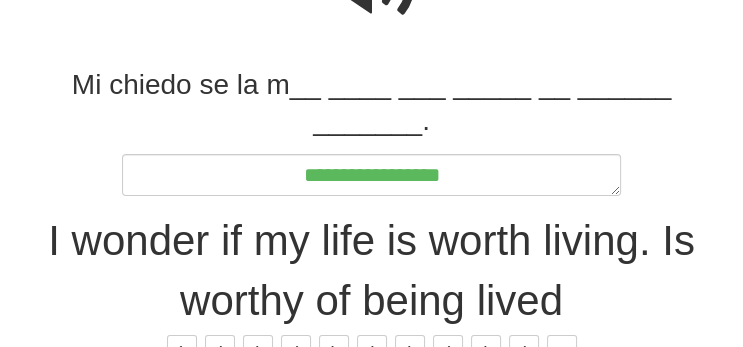 type on "*" 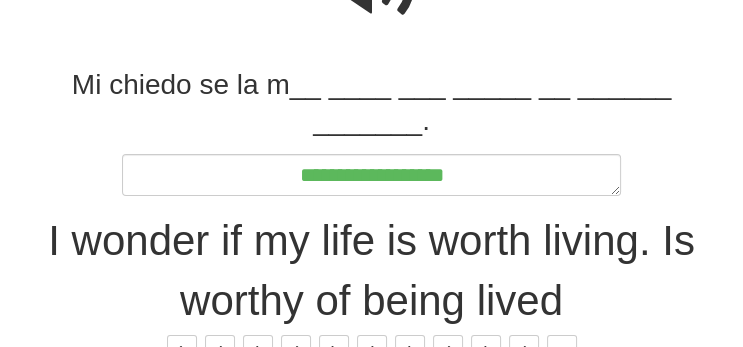 type on "*" 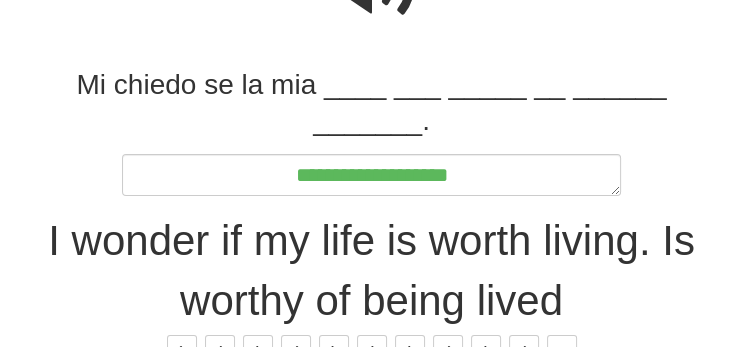 type on "**********" 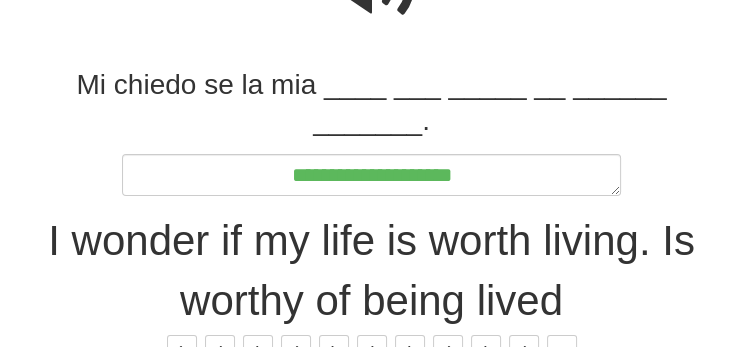 type on "*" 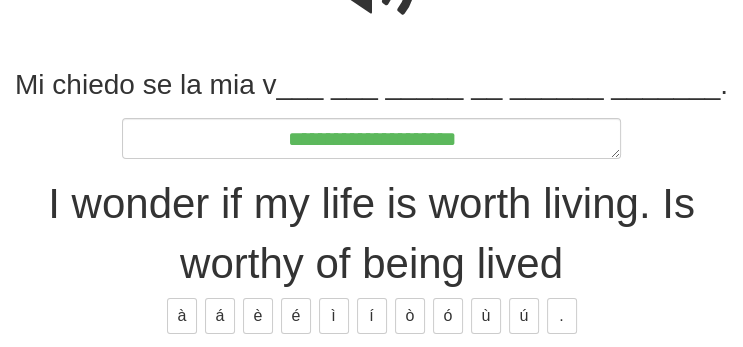 type on "*" 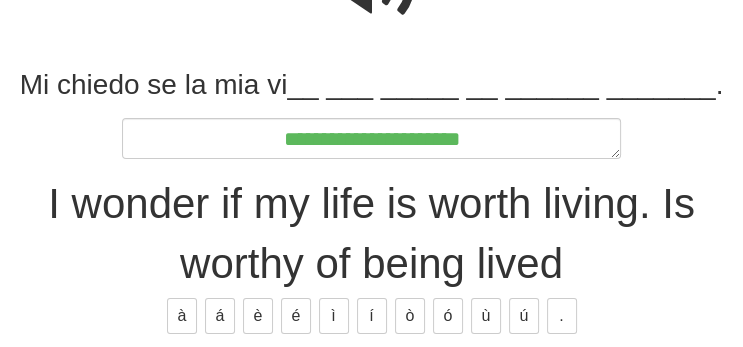 type on "*" 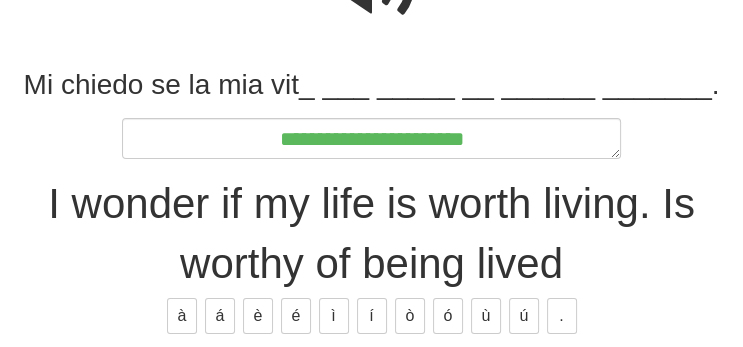 type on "*" 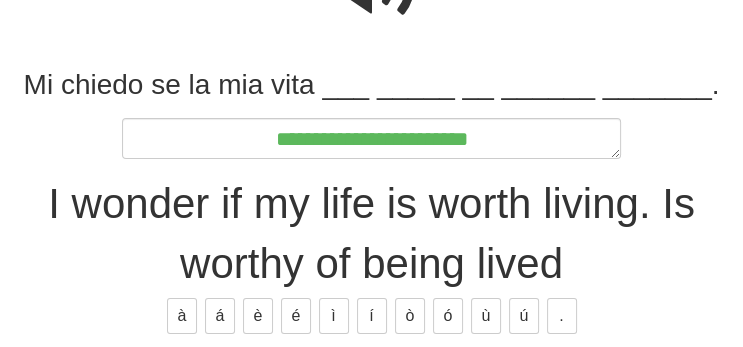 type on "*" 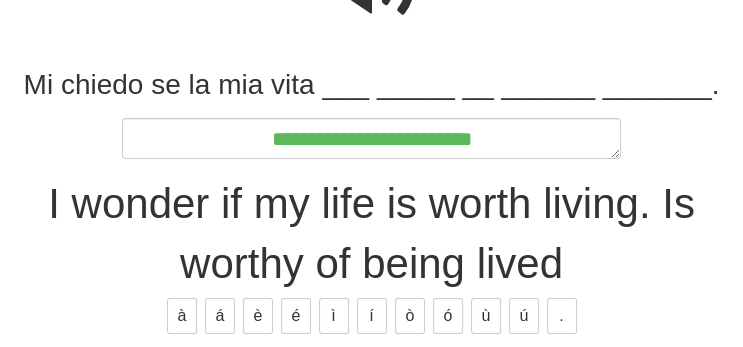 type on "*" 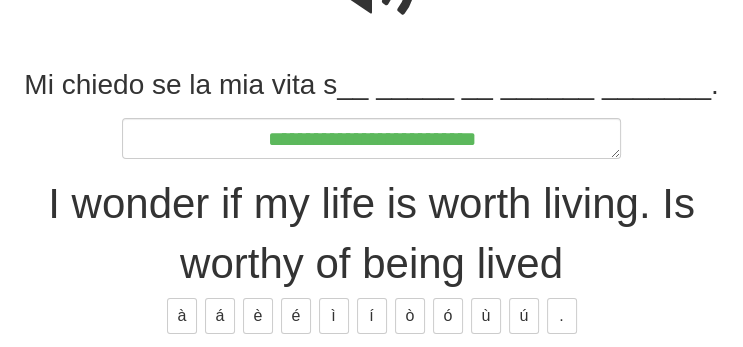 type on "*" 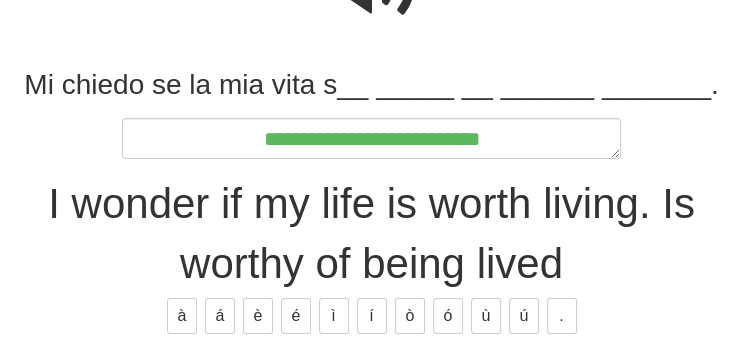 type on "*" 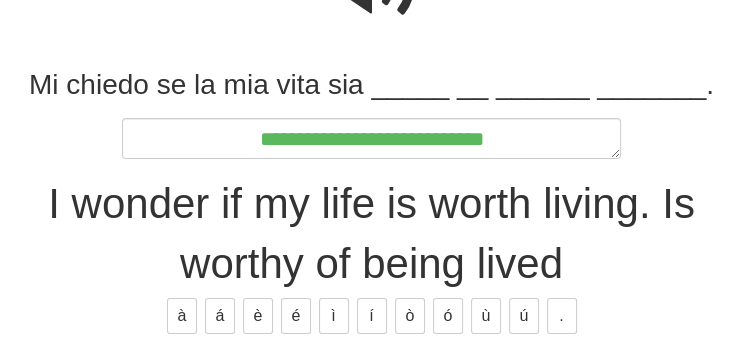 type on "*" 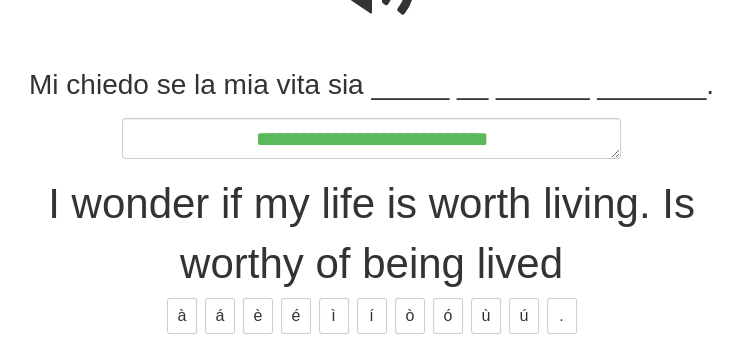 type on "*" 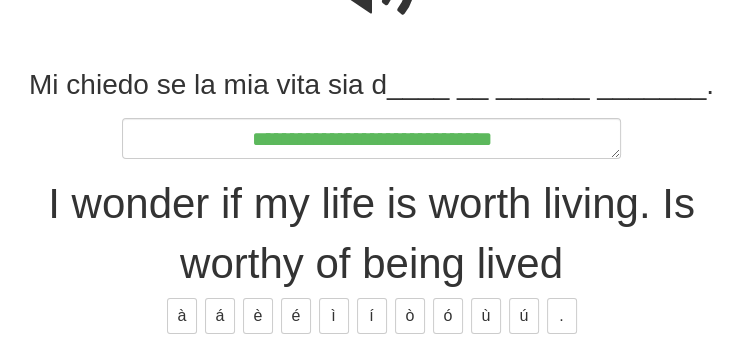 type on "*" 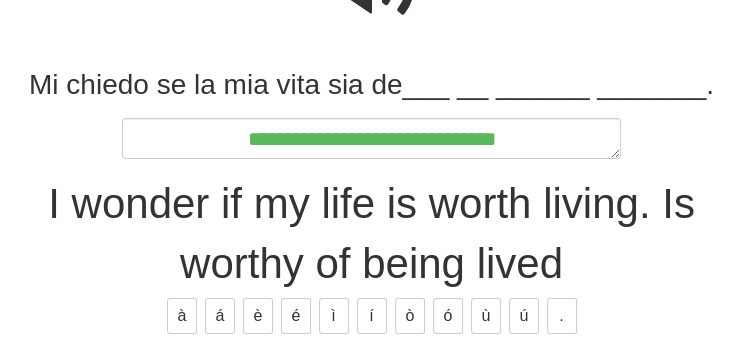type on "*" 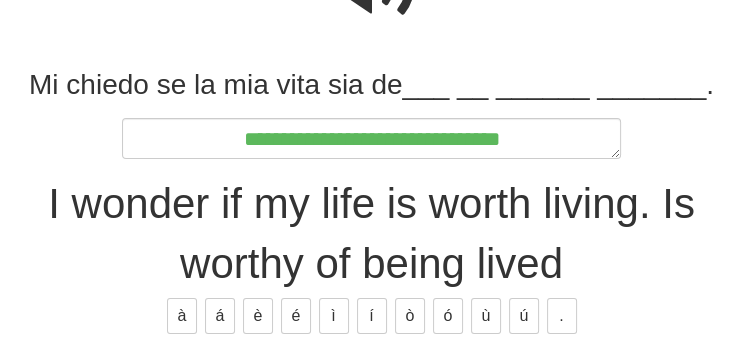 type on "*" 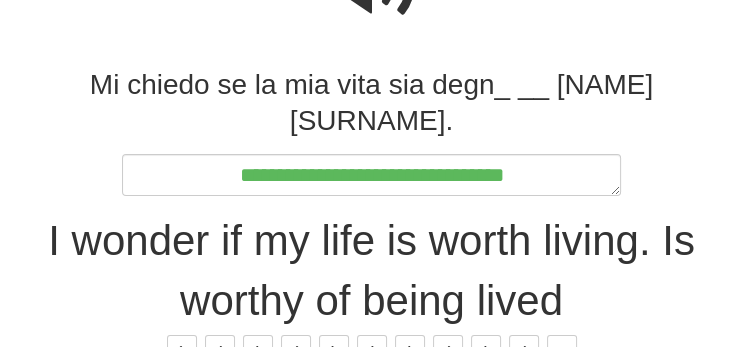 type on "*" 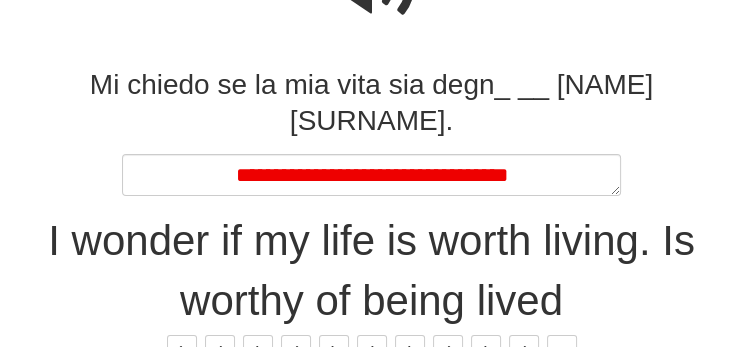 type on "*" 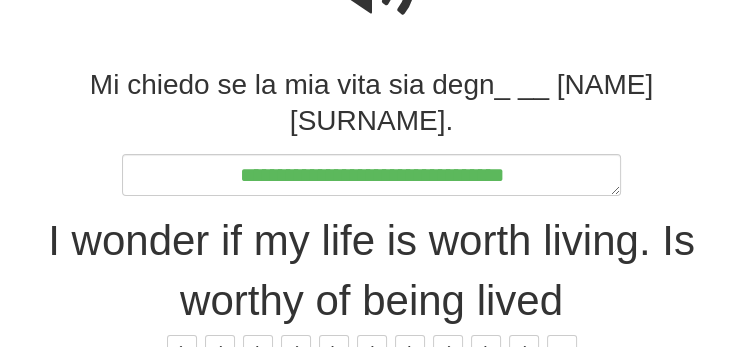 type on "*" 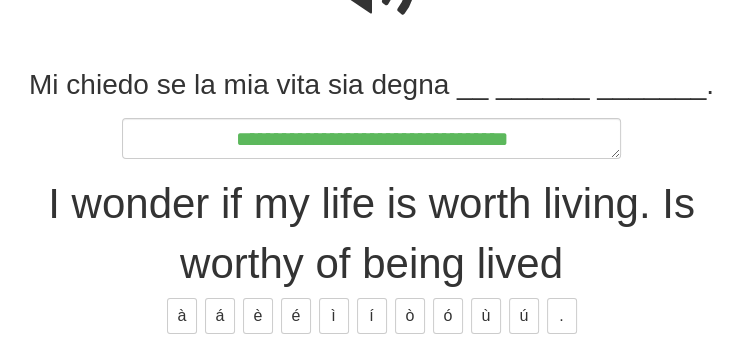 type on "*" 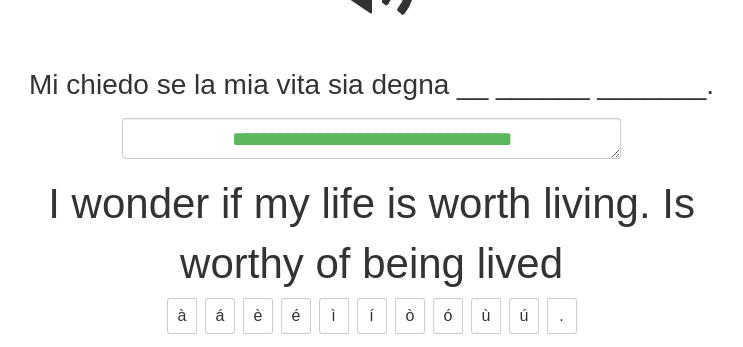 type on "*" 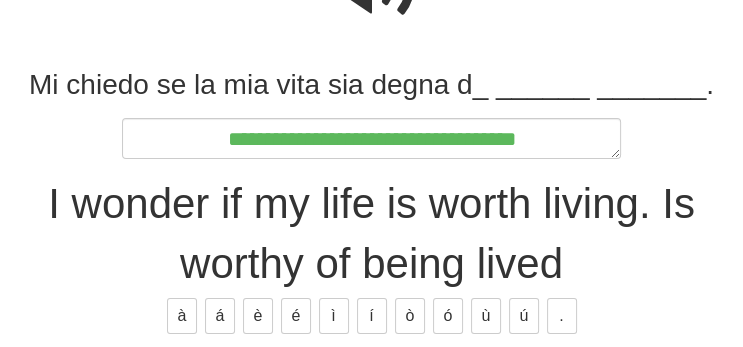 type on "*" 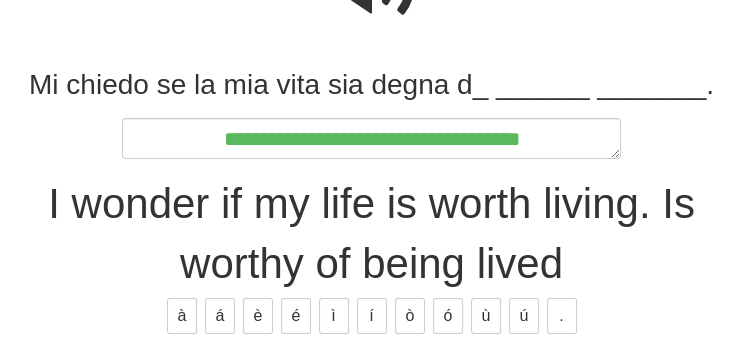 type on "*" 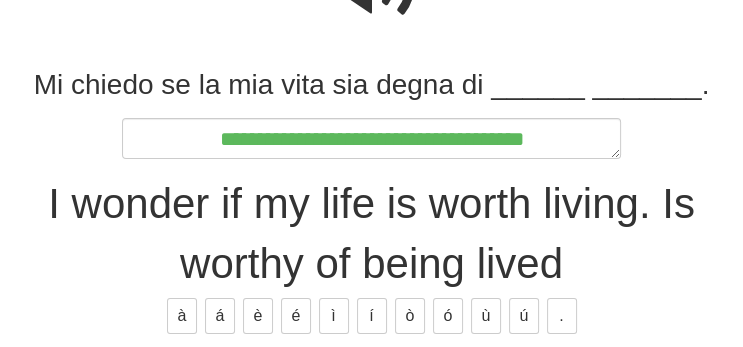type on "*" 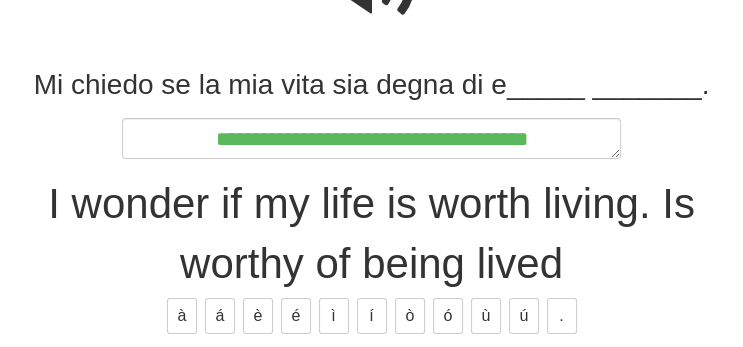 type on "*" 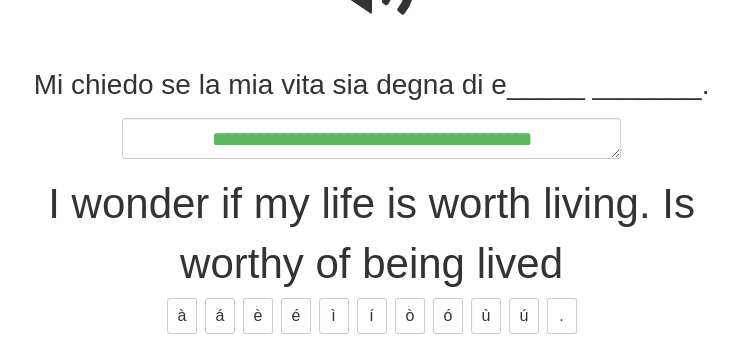type on "*" 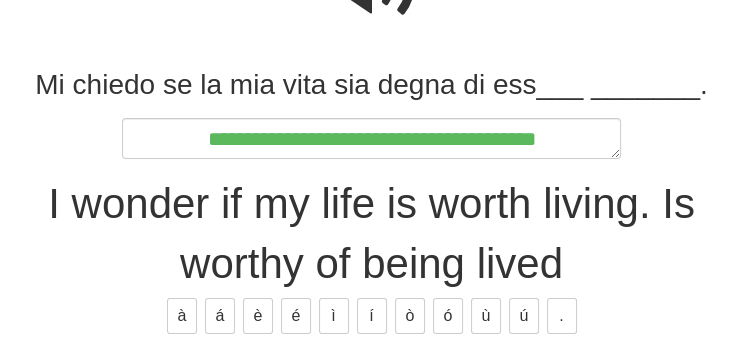 type on "*" 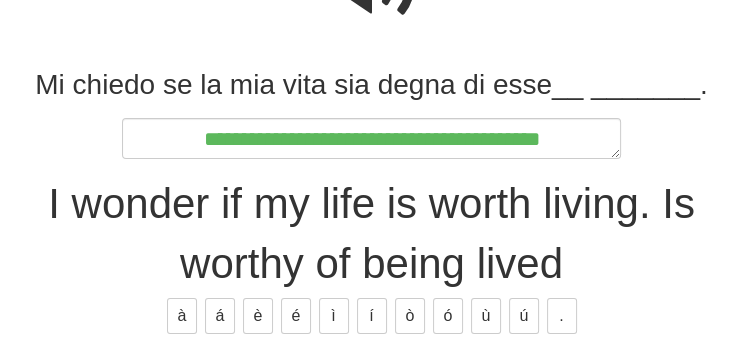 type on "*" 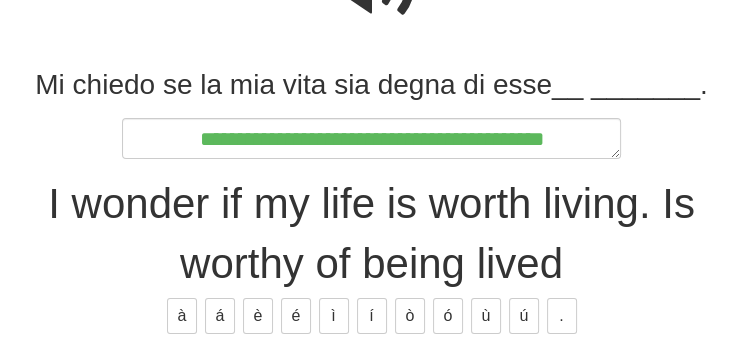 type on "*" 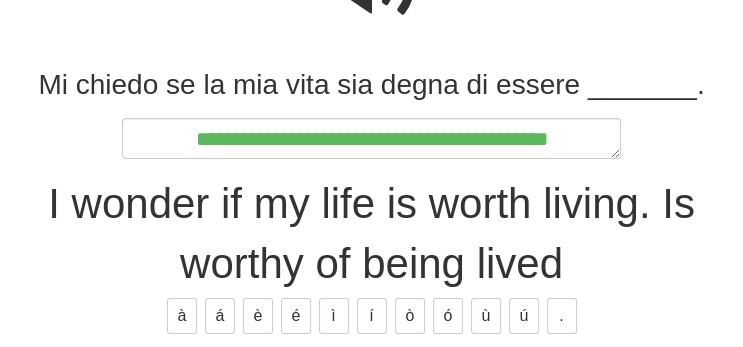 type on "*" 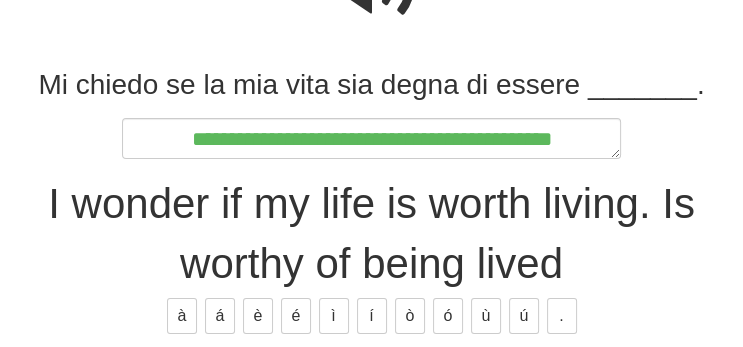 type on "*" 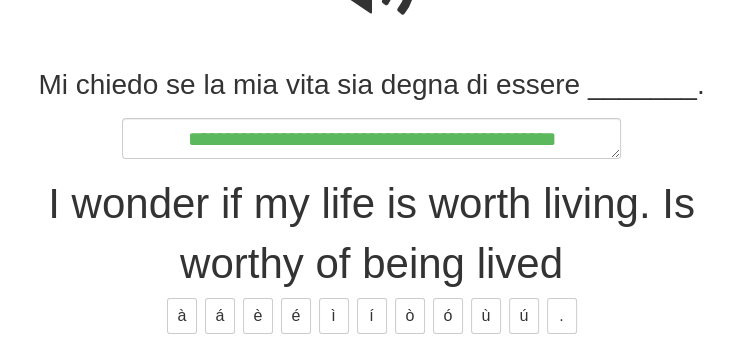 type on "*" 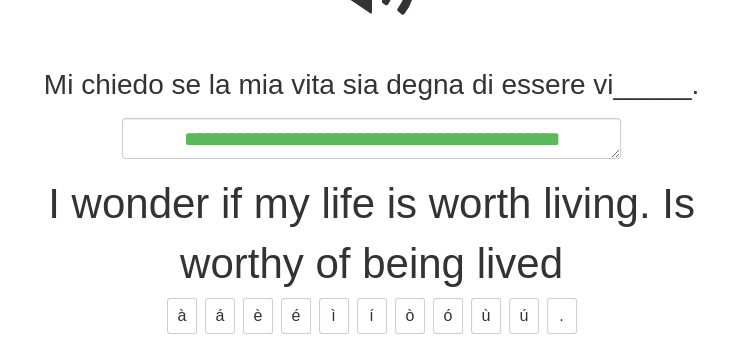 type on "*" 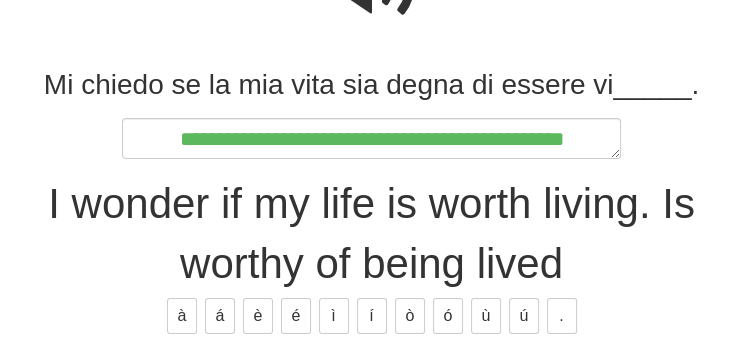 type on "*" 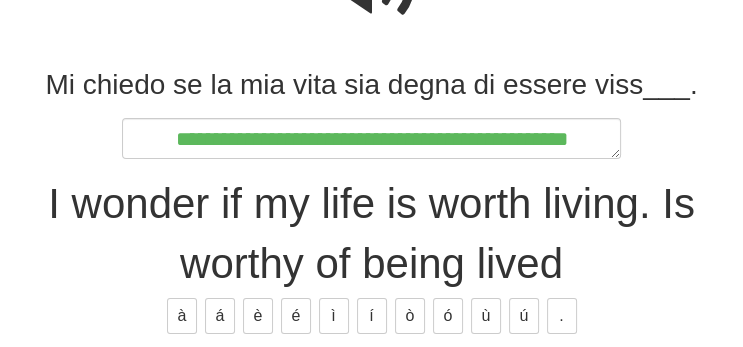 type on "*" 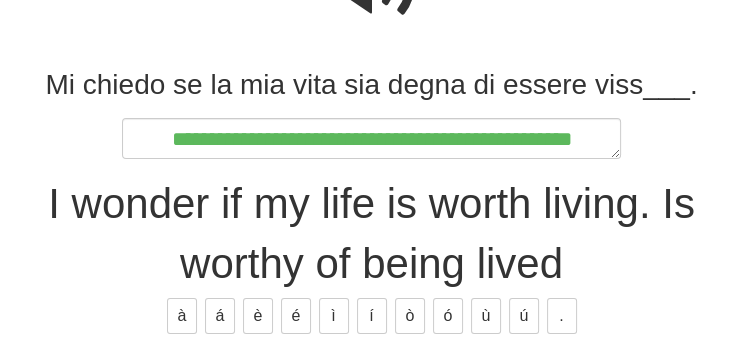type on "*" 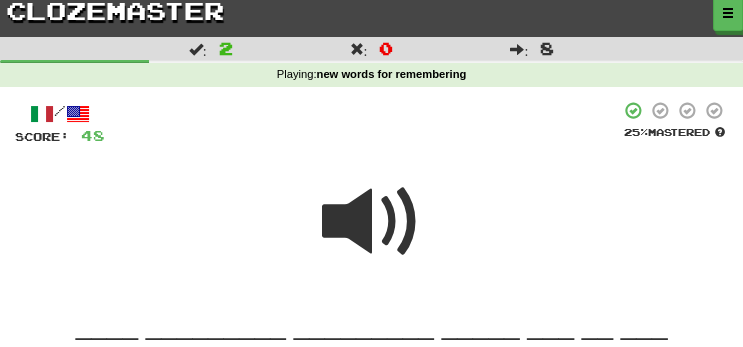 scroll, scrollTop: 247, scrollLeft: 0, axis: vertical 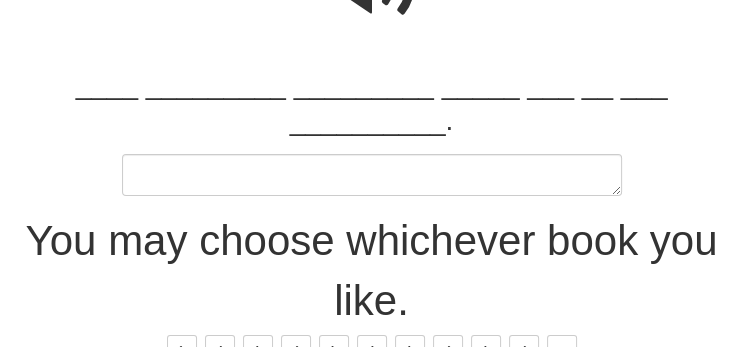 type on "*" 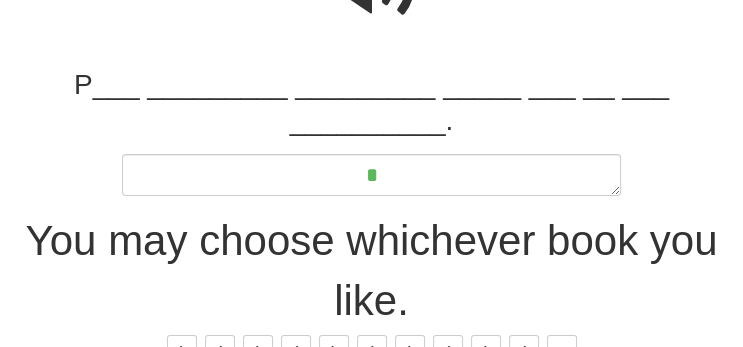 type 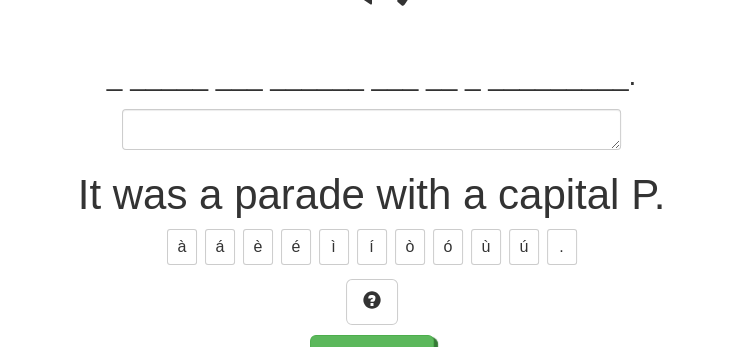 scroll, scrollTop: 255, scrollLeft: 0, axis: vertical 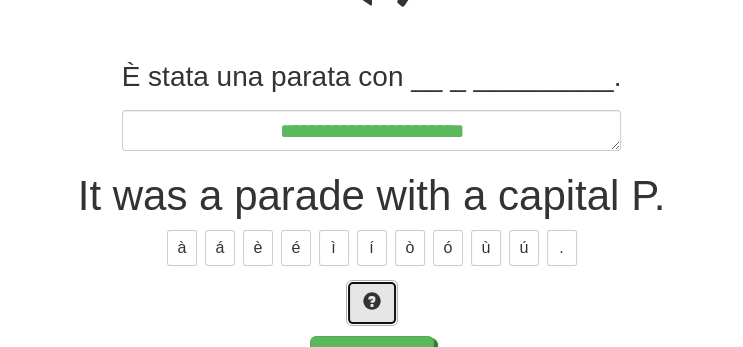 click at bounding box center [372, 301] 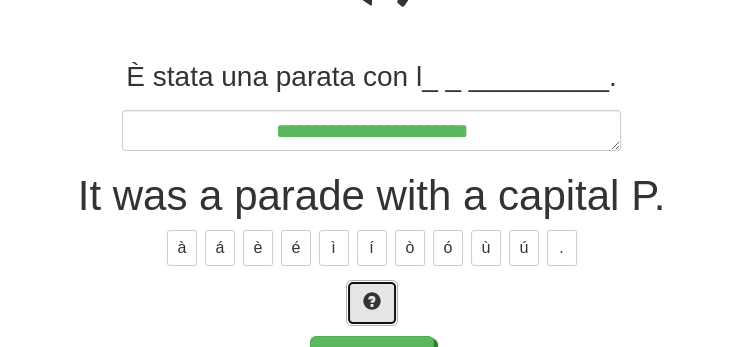 click at bounding box center (372, 303) 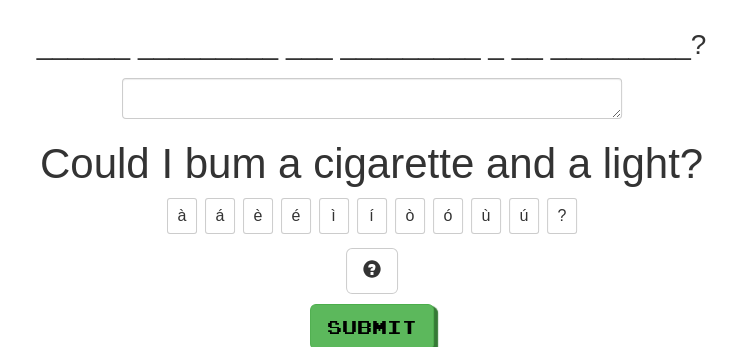 scroll, scrollTop: 278, scrollLeft: 0, axis: vertical 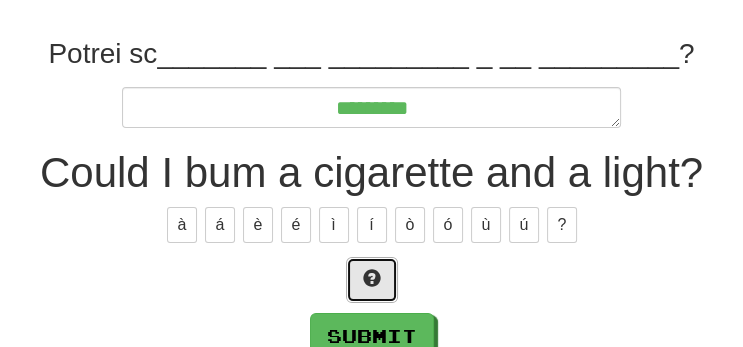 click at bounding box center (372, 278) 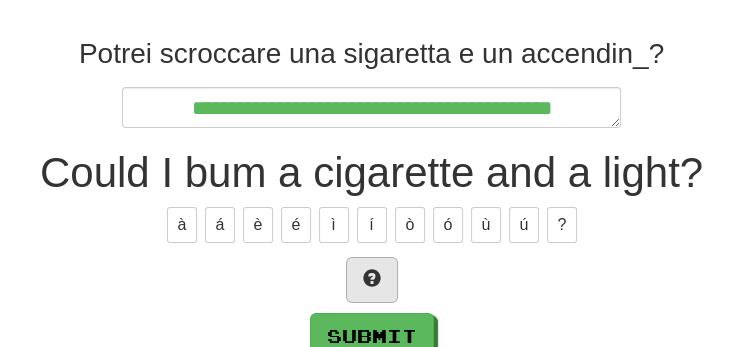 scroll, scrollTop: 289, scrollLeft: 0, axis: vertical 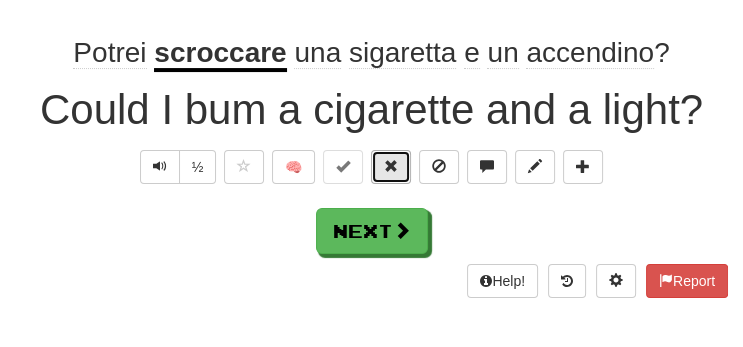 click at bounding box center [391, 167] 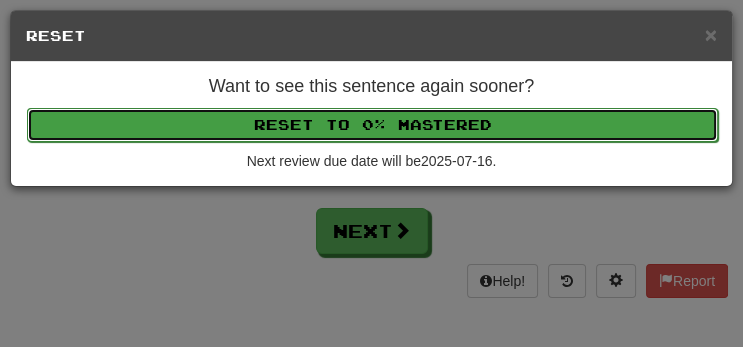click on "Reset to 0% Mastered" at bounding box center (372, 125) 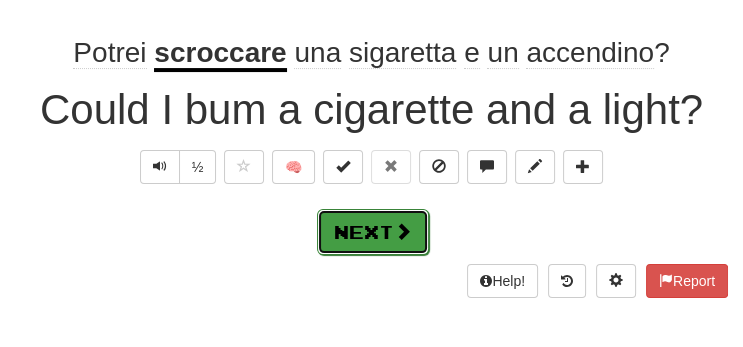 click on "Next" at bounding box center (373, 232) 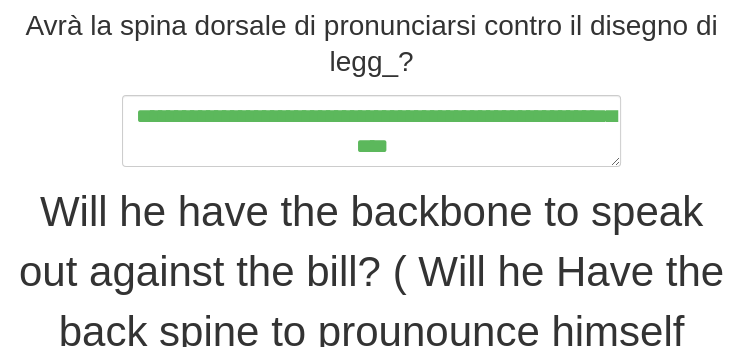 scroll, scrollTop: 318, scrollLeft: 0, axis: vertical 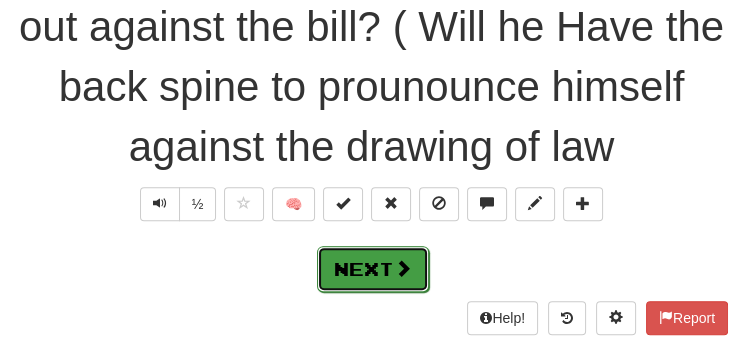 click at bounding box center (403, 268) 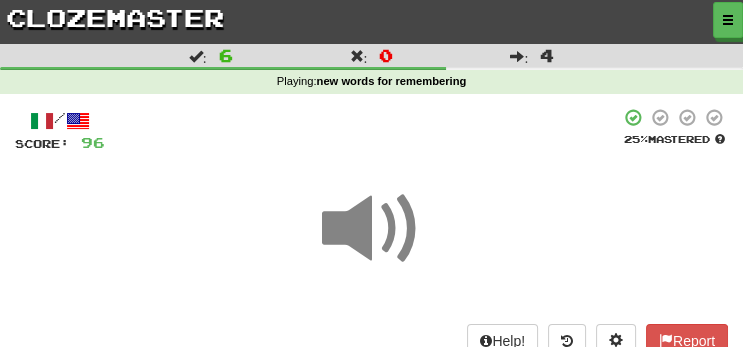 scroll, scrollTop: 211, scrollLeft: 0, axis: vertical 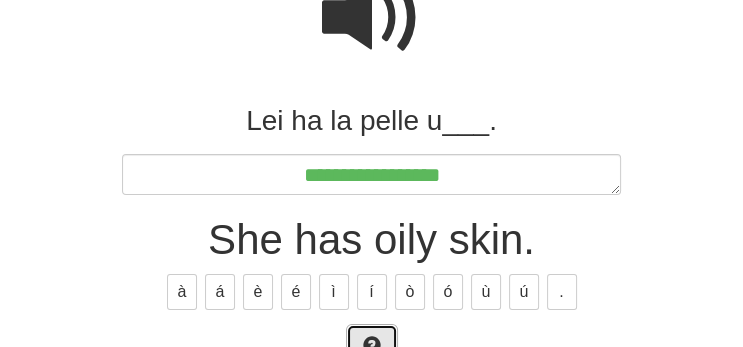 click at bounding box center [372, 345] 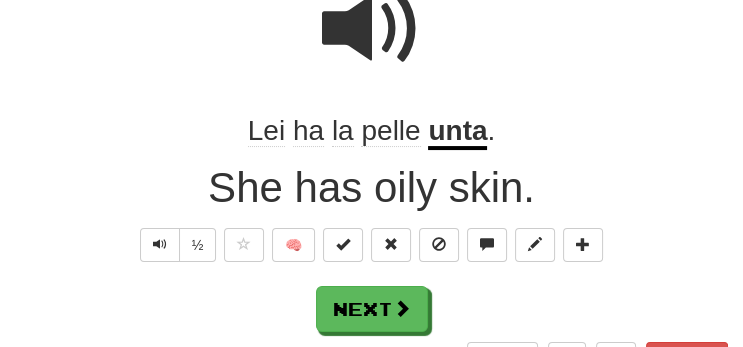 scroll, scrollTop: 222, scrollLeft: 0, axis: vertical 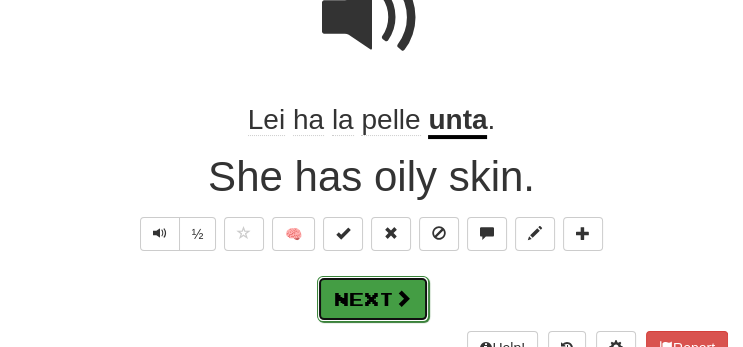 click on "Next" at bounding box center (373, 299) 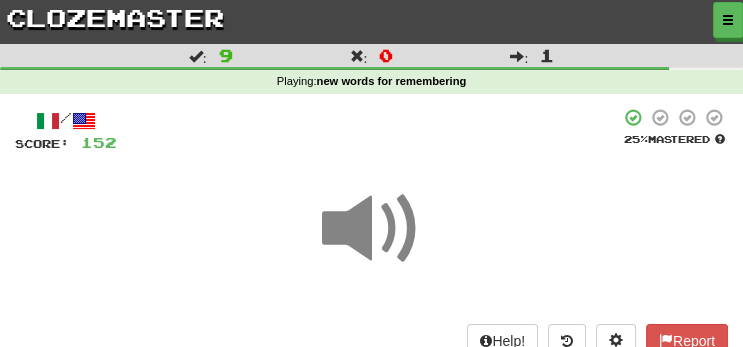 scroll, scrollTop: 211, scrollLeft: 0, axis: vertical 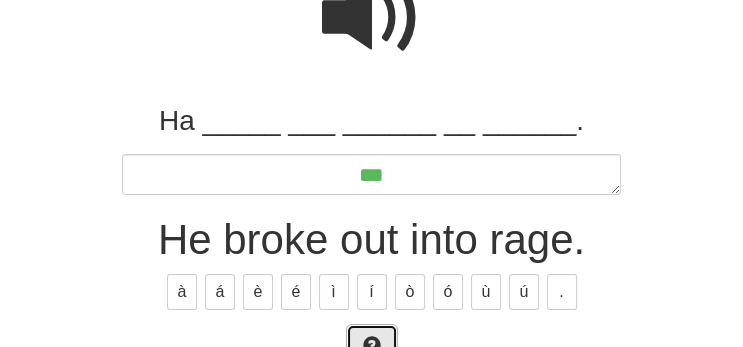 click at bounding box center (372, 347) 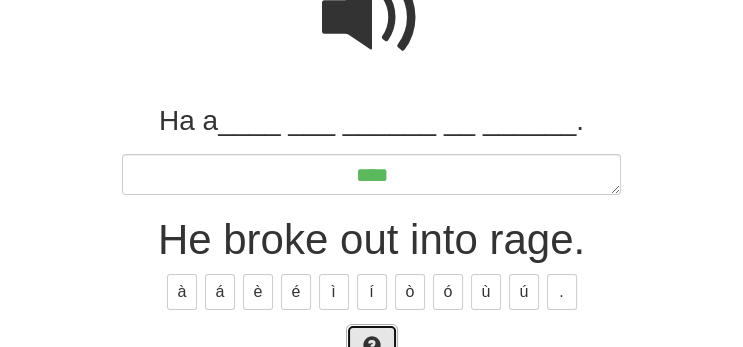 click at bounding box center (372, 347) 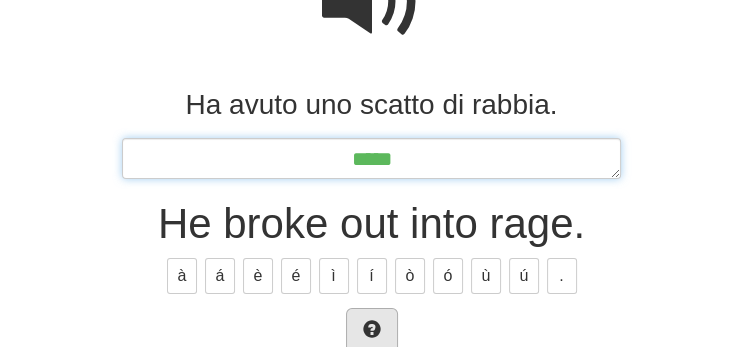scroll, scrollTop: 230, scrollLeft: 0, axis: vertical 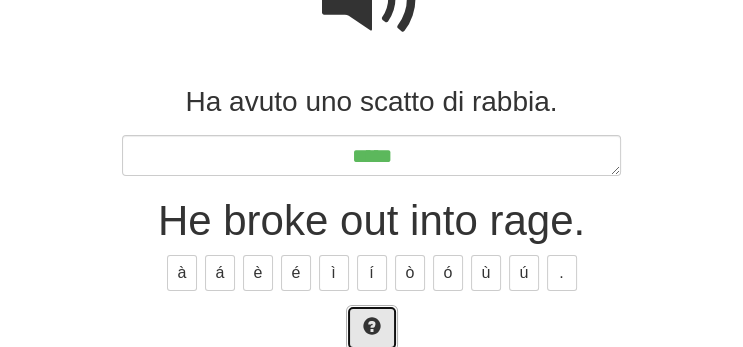 click at bounding box center (372, 328) 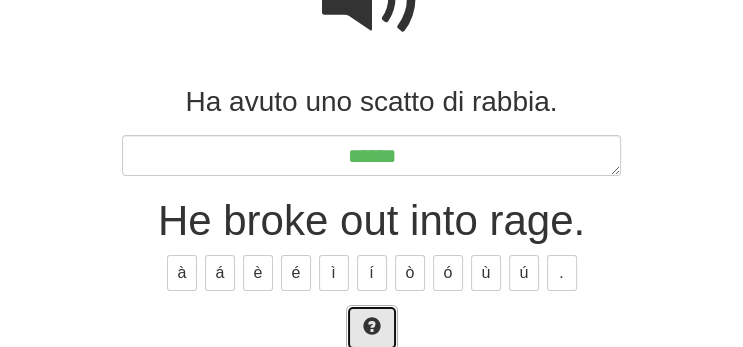 click at bounding box center (372, 328) 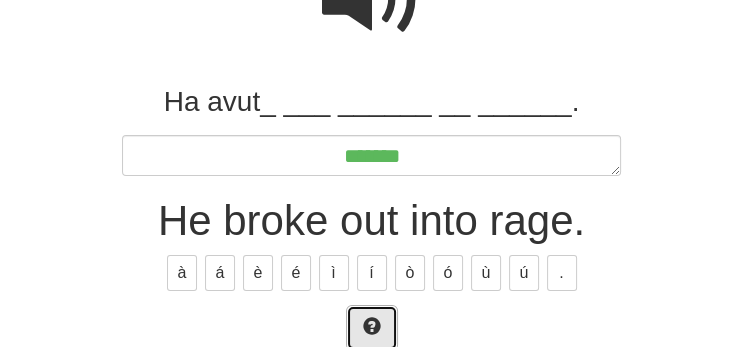 click at bounding box center (372, 328) 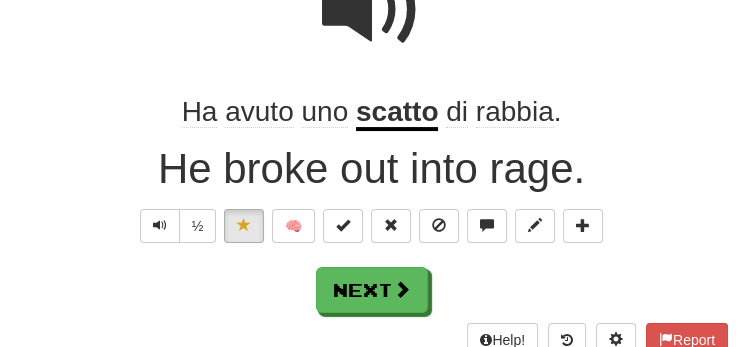 scroll, scrollTop: 241, scrollLeft: 0, axis: vertical 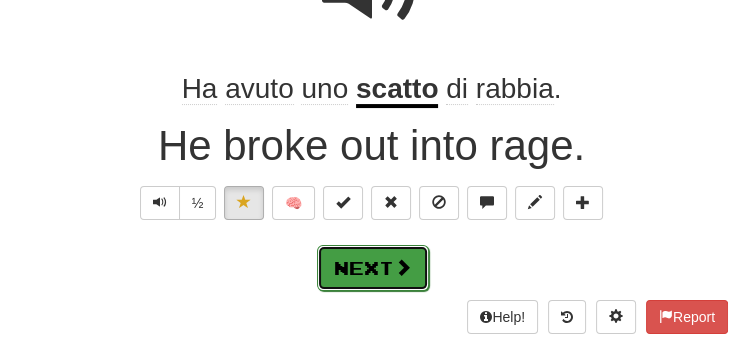 click on "Next" at bounding box center (373, 268) 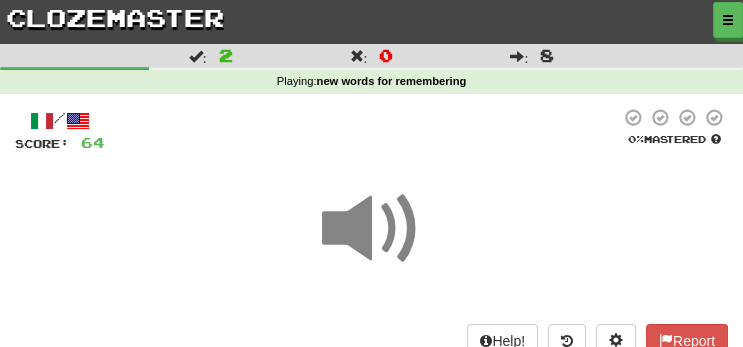 scroll, scrollTop: 211, scrollLeft: 0, axis: vertical 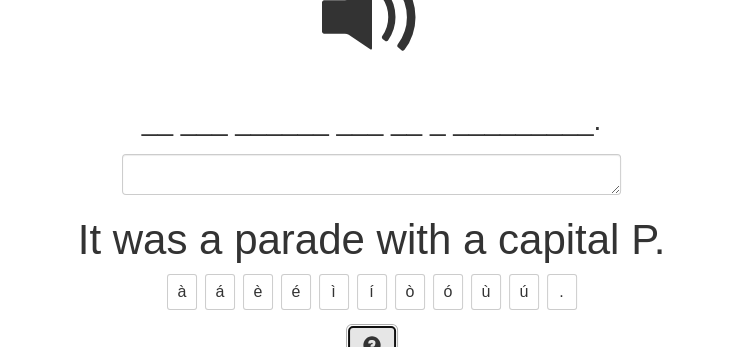 click at bounding box center [372, 347] 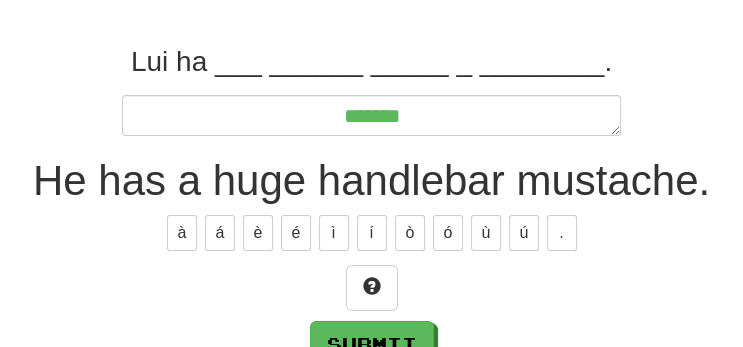 scroll, scrollTop: 265, scrollLeft: 0, axis: vertical 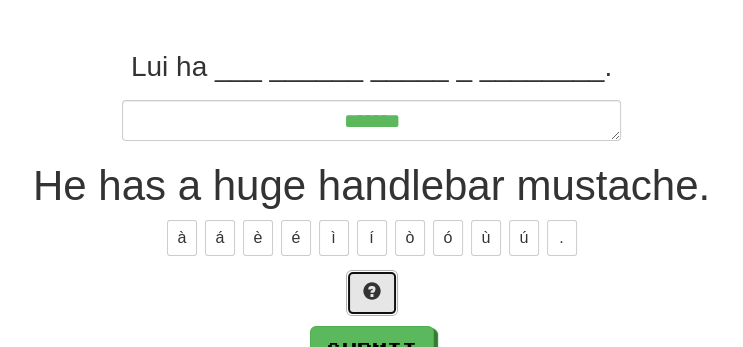 click at bounding box center [372, 291] 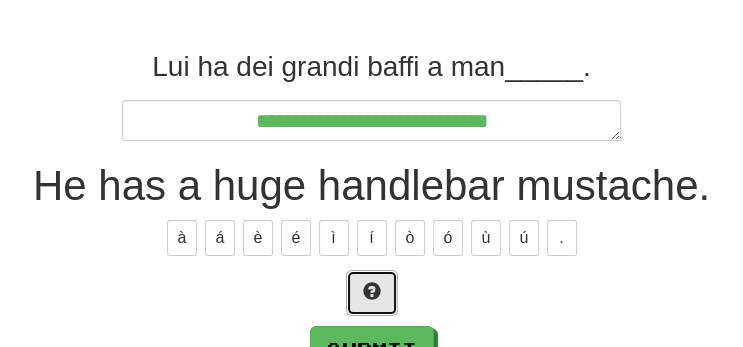 click at bounding box center (372, 291) 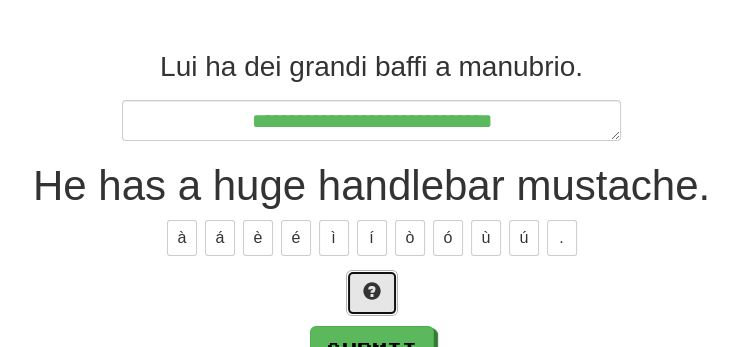 click at bounding box center [372, 291] 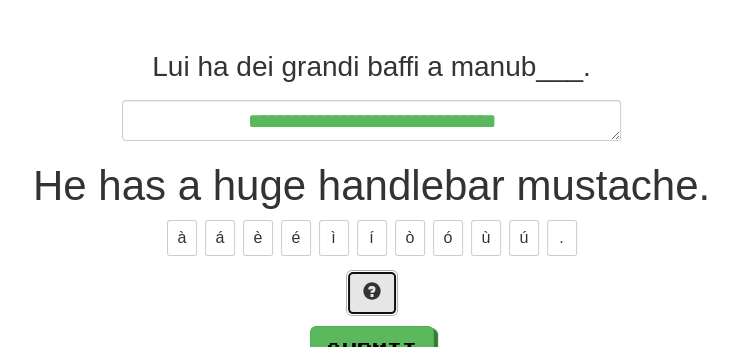 click at bounding box center (372, 291) 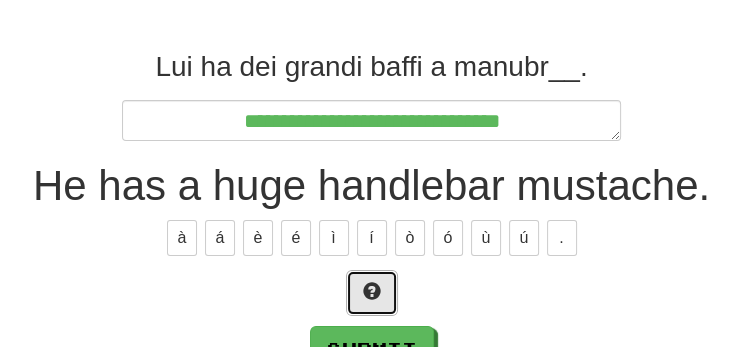 click at bounding box center (372, 291) 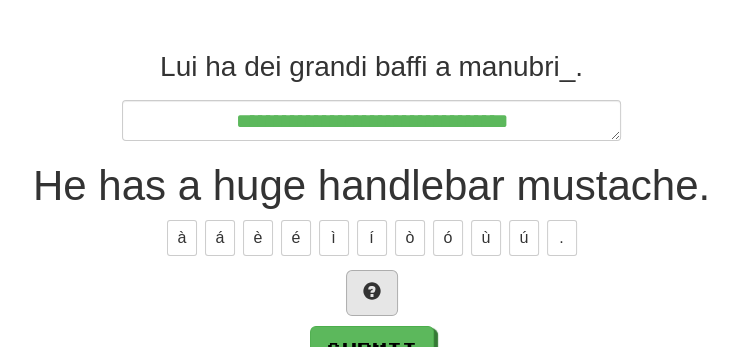 scroll, scrollTop: 277, scrollLeft: 0, axis: vertical 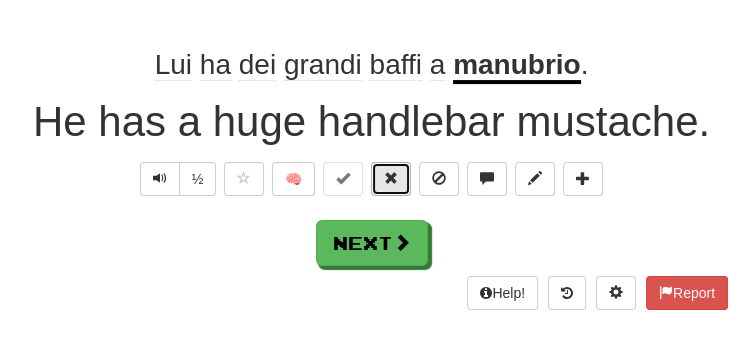 click at bounding box center (391, 178) 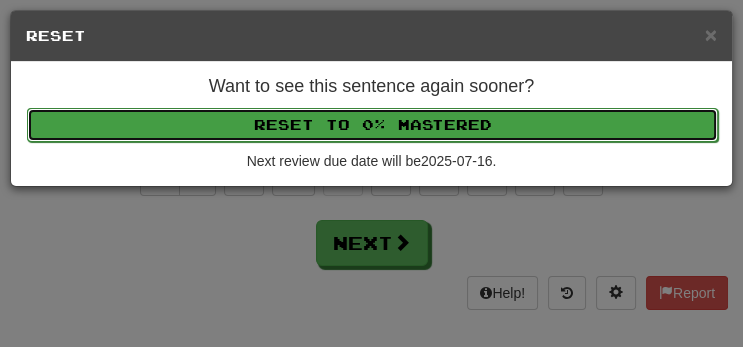 click on "Reset to 0% Mastered" at bounding box center (372, 125) 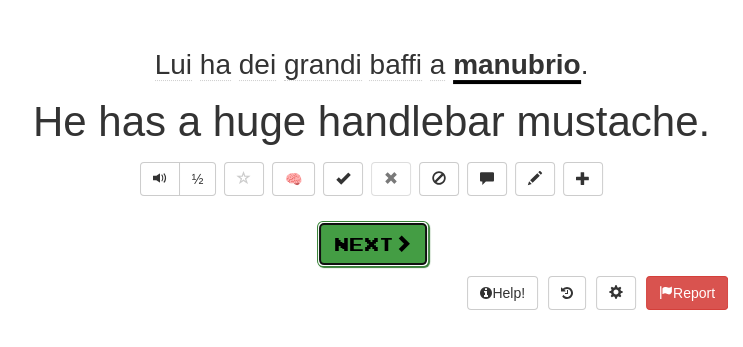 click at bounding box center [403, 243] 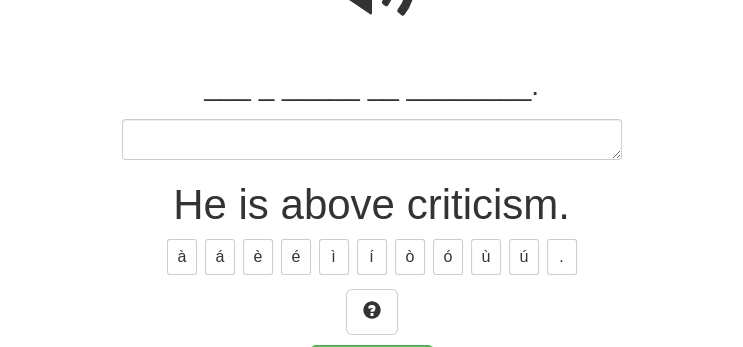 scroll, scrollTop: 246, scrollLeft: 0, axis: vertical 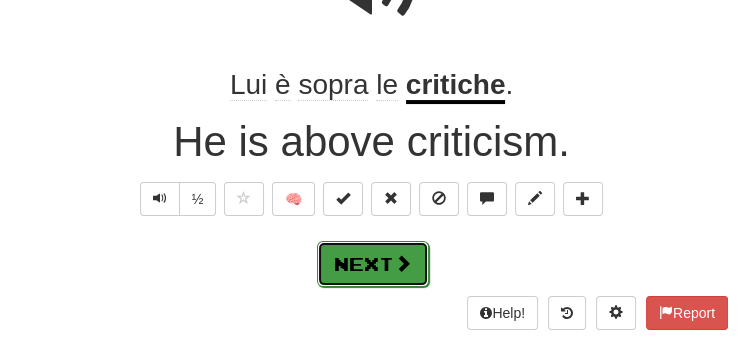 click at bounding box center (403, 263) 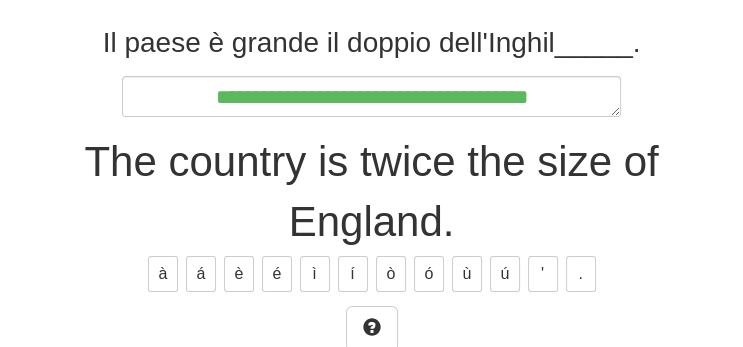 scroll, scrollTop: 291, scrollLeft: 0, axis: vertical 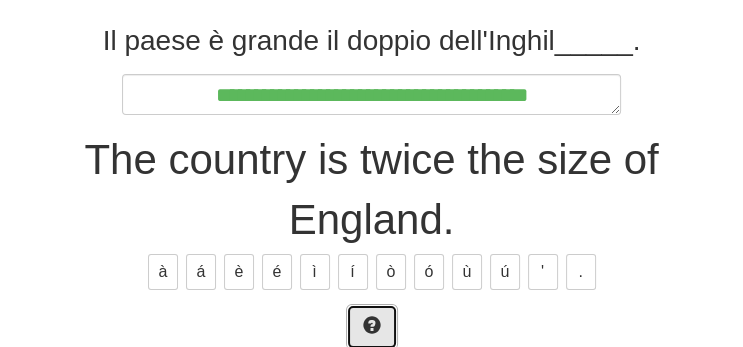 click at bounding box center [372, 327] 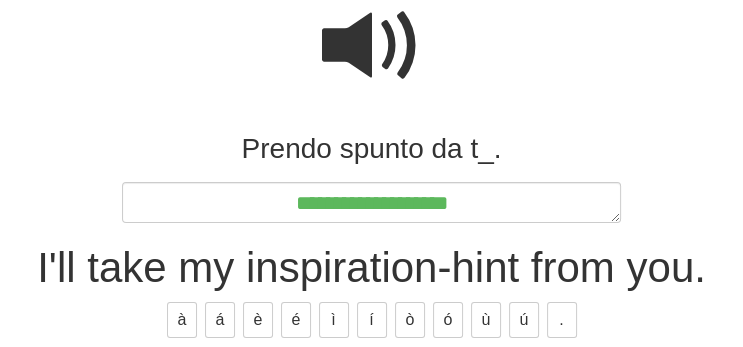 scroll, scrollTop: 194, scrollLeft: 0, axis: vertical 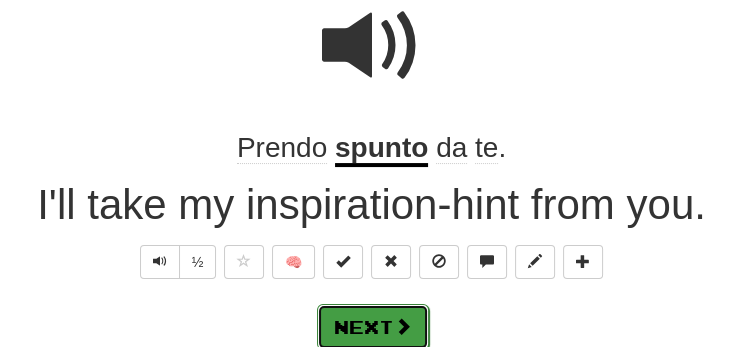click on "Next" at bounding box center (373, 327) 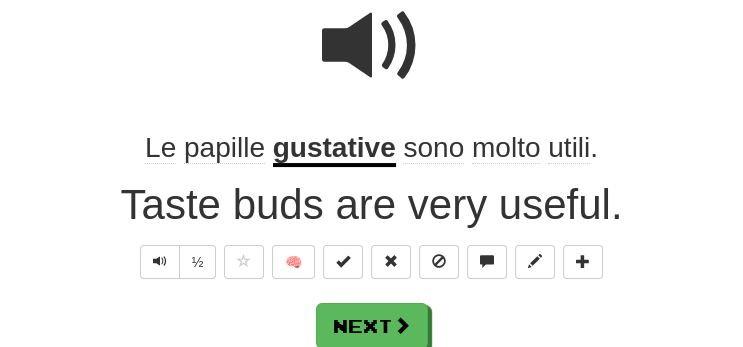 scroll, scrollTop: 206, scrollLeft: 0, axis: vertical 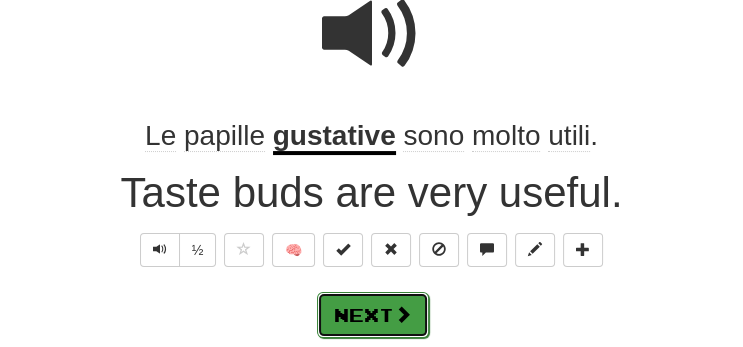 click at bounding box center (403, 314) 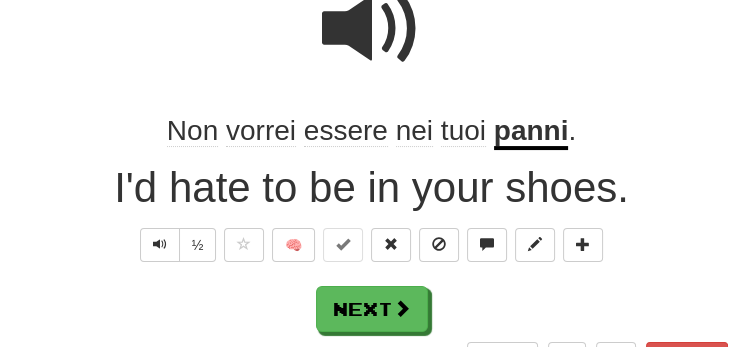 scroll, scrollTop: 222, scrollLeft: 0, axis: vertical 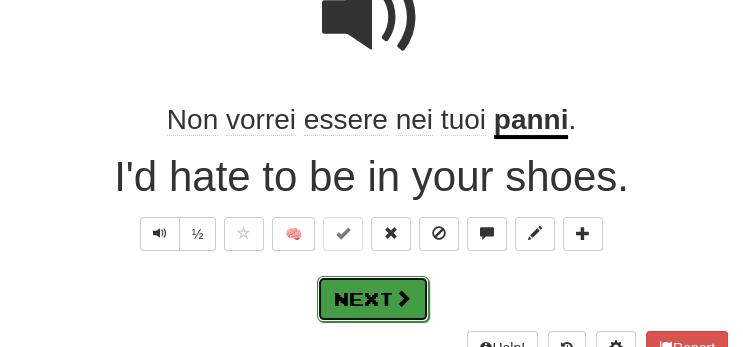 click on "Next" at bounding box center (373, 299) 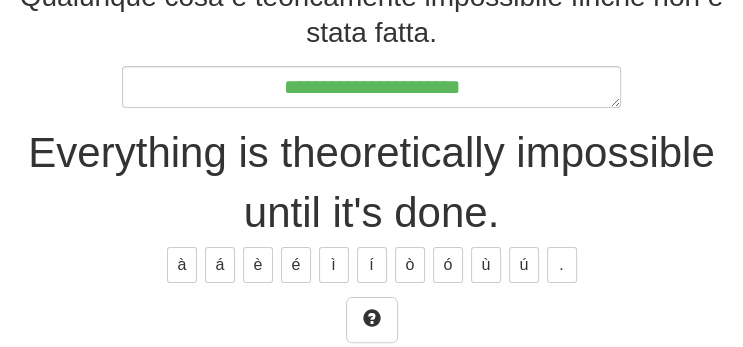 scroll, scrollTop: 338, scrollLeft: 0, axis: vertical 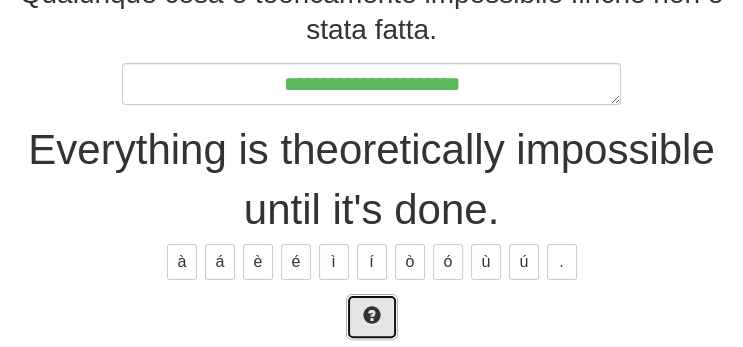 click at bounding box center (372, 315) 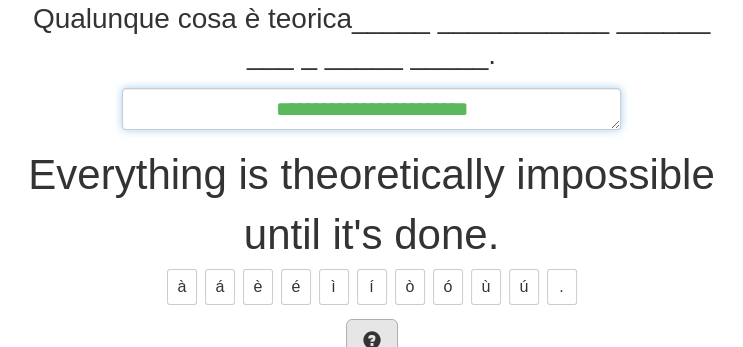 scroll, scrollTop: 361, scrollLeft: 0, axis: vertical 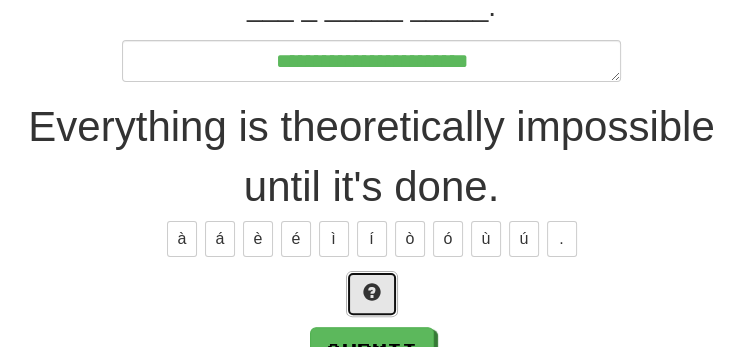 click at bounding box center (372, 294) 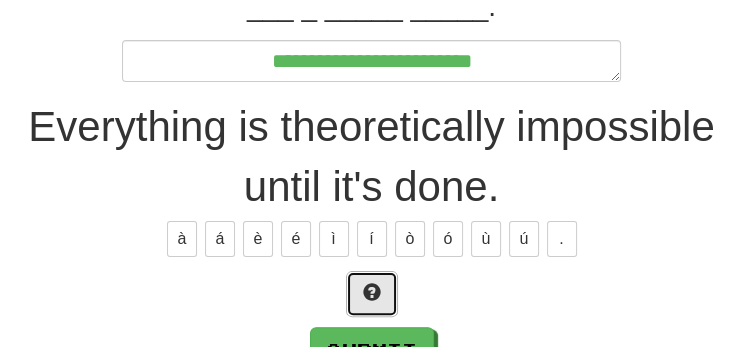 click at bounding box center [372, 294] 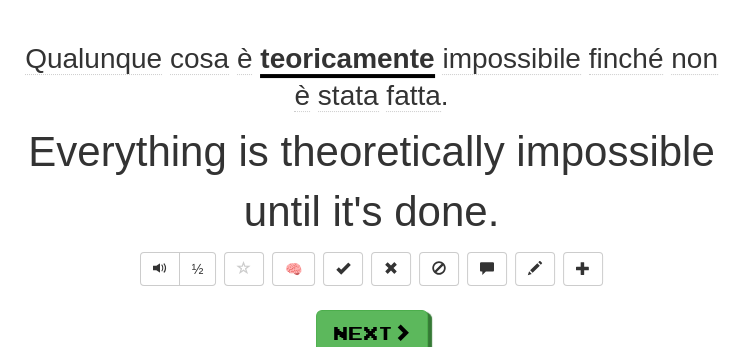 scroll, scrollTop: 294, scrollLeft: 0, axis: vertical 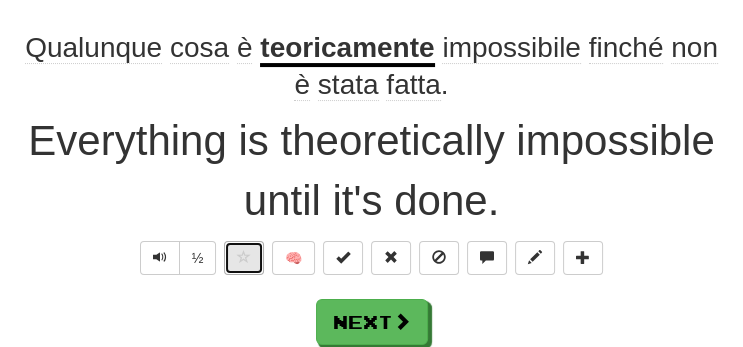click at bounding box center (244, 258) 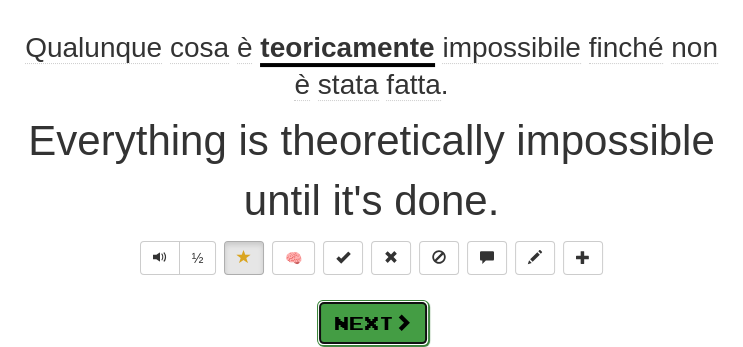 click on "Next" at bounding box center [373, 323] 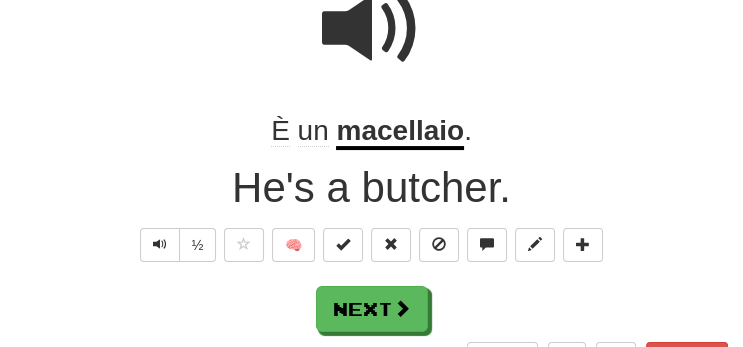 scroll, scrollTop: 222, scrollLeft: 0, axis: vertical 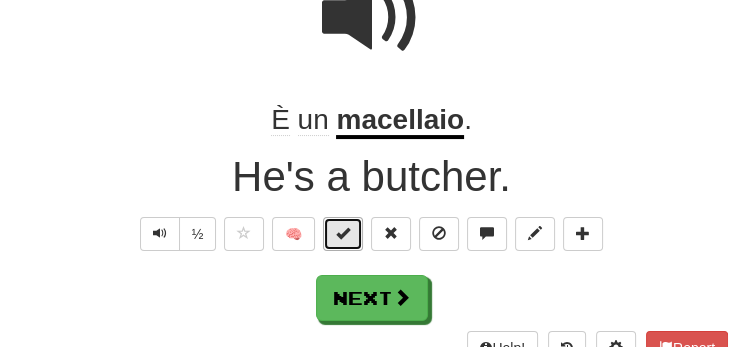 click at bounding box center [343, 233] 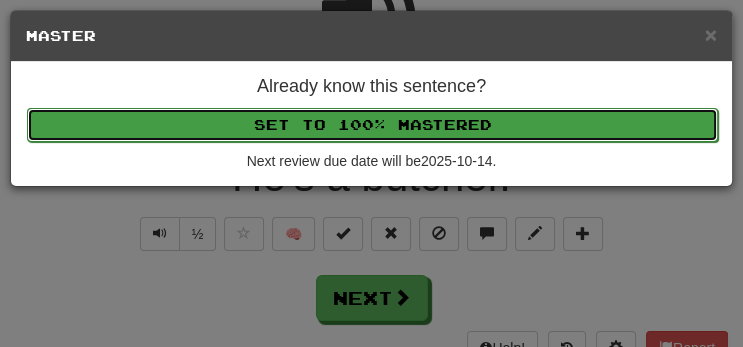 click on "Set to 100% Mastered" at bounding box center (372, 125) 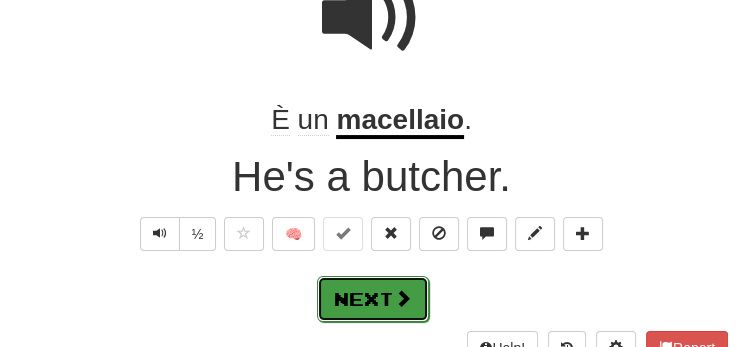 click at bounding box center (403, 298) 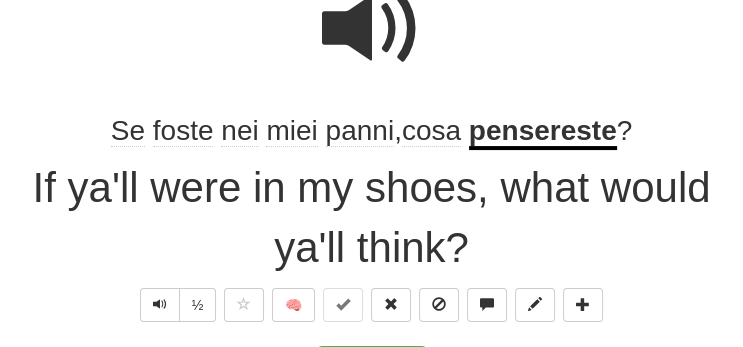 scroll, scrollTop: 222, scrollLeft: 0, axis: vertical 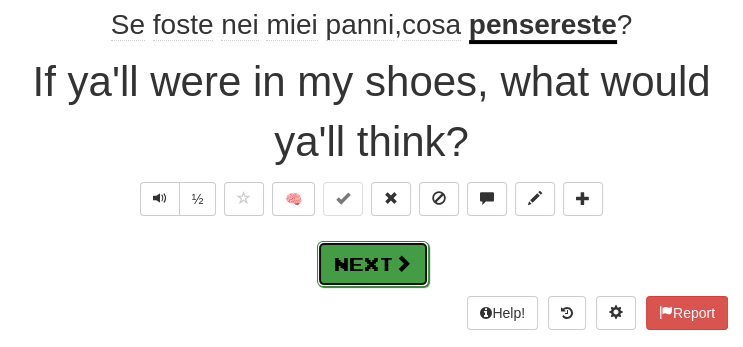 click on "Next" at bounding box center [373, 264] 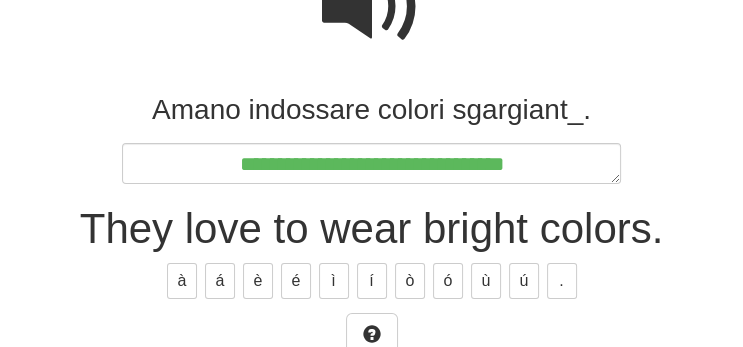 scroll, scrollTop: 234, scrollLeft: 0, axis: vertical 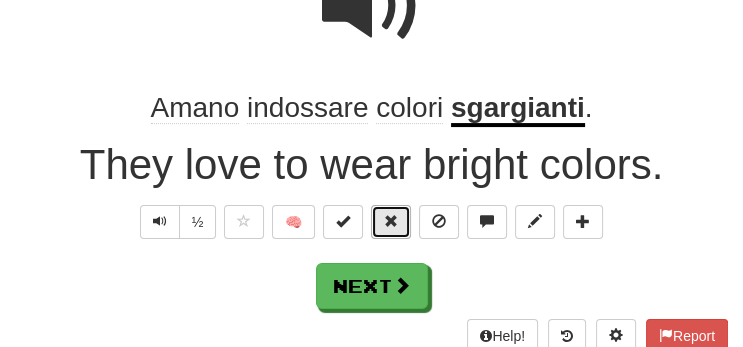 click at bounding box center [391, 222] 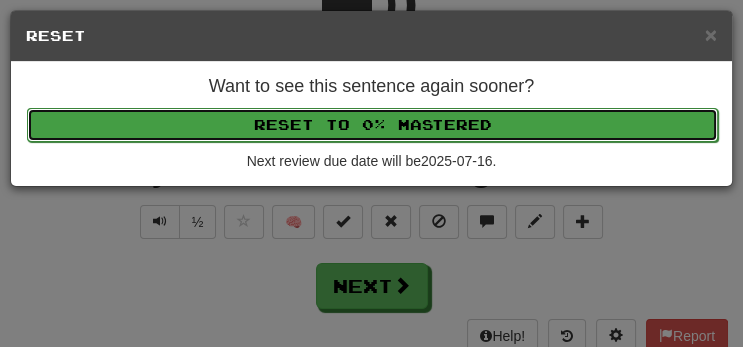click on "Reset to 0% Mastered" at bounding box center [372, 125] 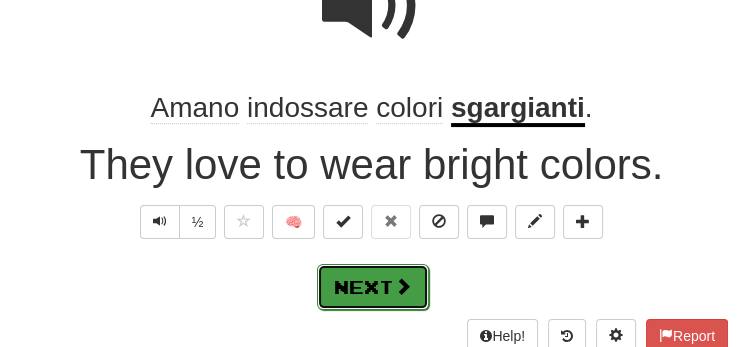 click on "Next" at bounding box center [373, 287] 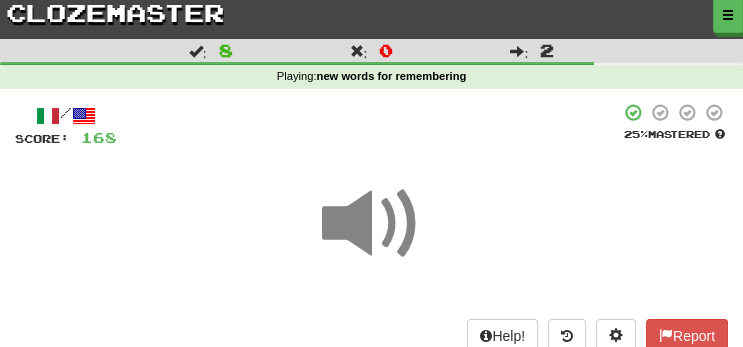 scroll, scrollTop: 326, scrollLeft: 0, axis: vertical 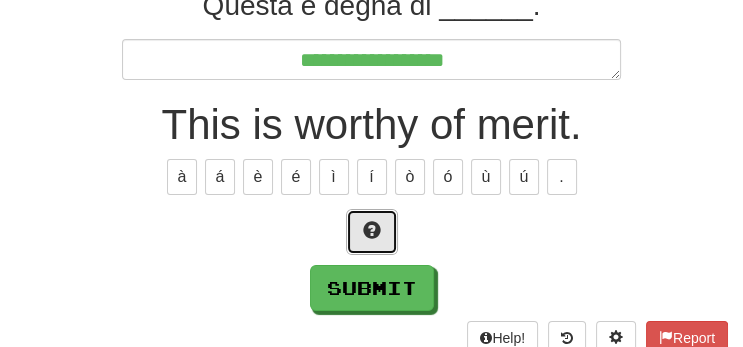 click at bounding box center (372, 232) 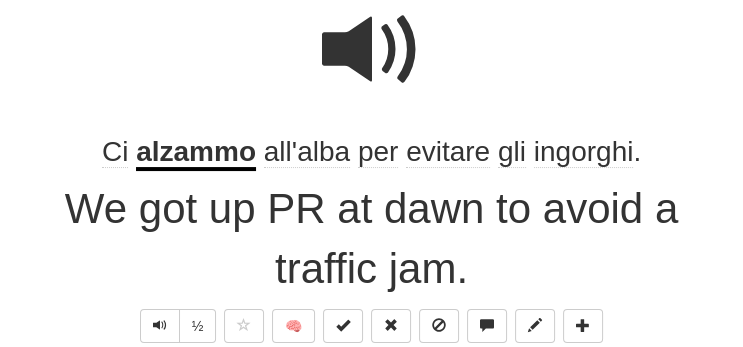 scroll, scrollTop: 201, scrollLeft: 0, axis: vertical 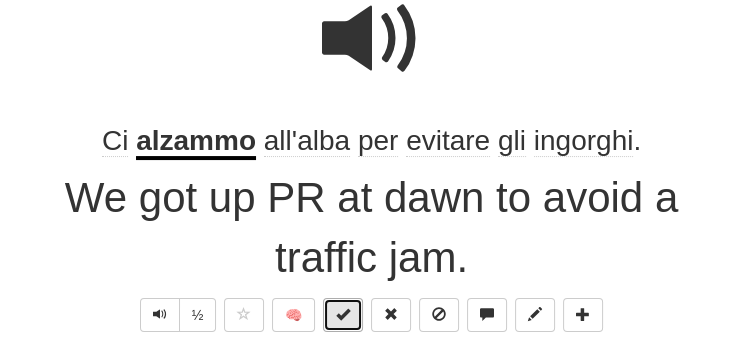 click at bounding box center (343, 315) 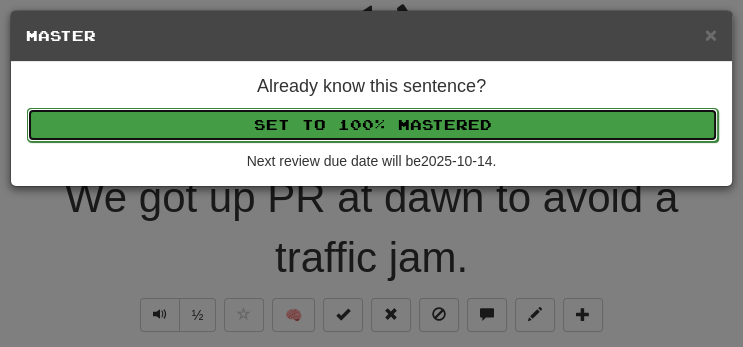 click on "Set to 100% Mastered" at bounding box center [372, 125] 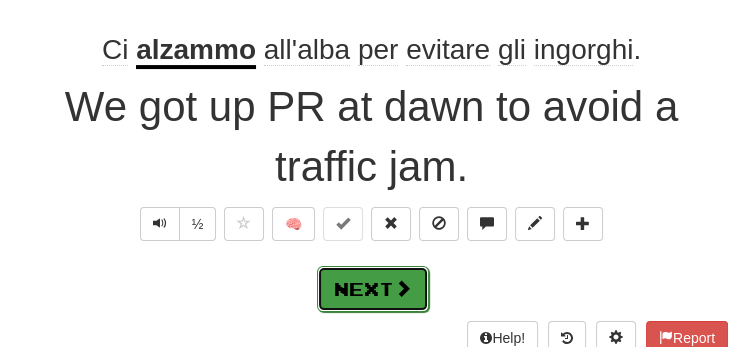 click on "Next" at bounding box center (373, 289) 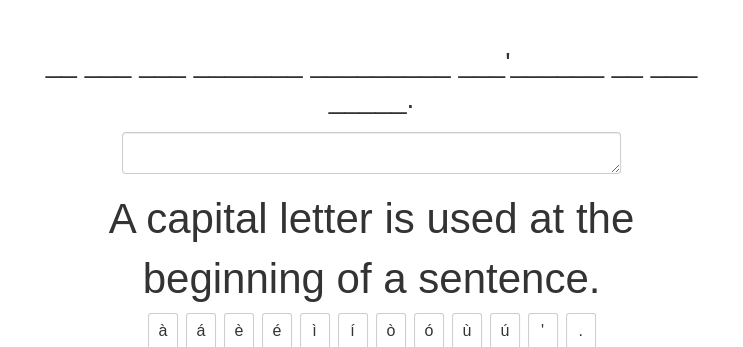 scroll, scrollTop: 270, scrollLeft: 0, axis: vertical 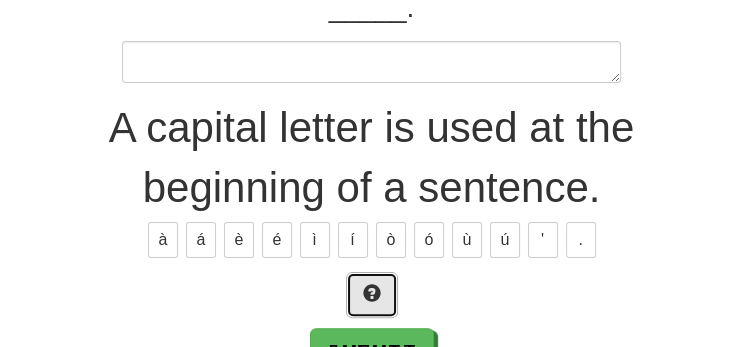 click at bounding box center (372, 295) 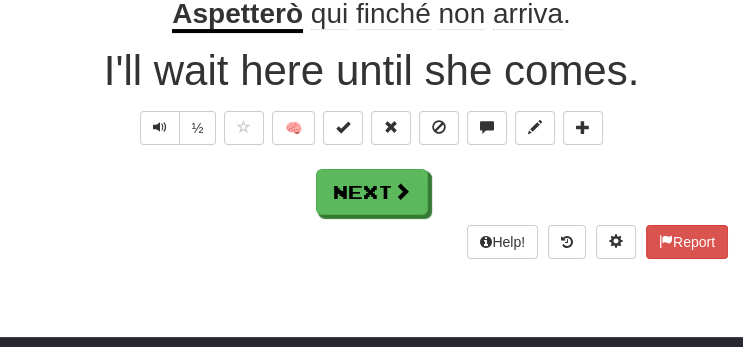 scroll, scrollTop: 236, scrollLeft: 0, axis: vertical 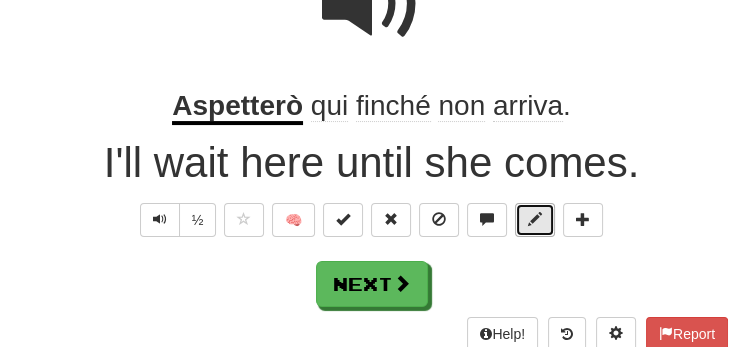 click at bounding box center [535, 220] 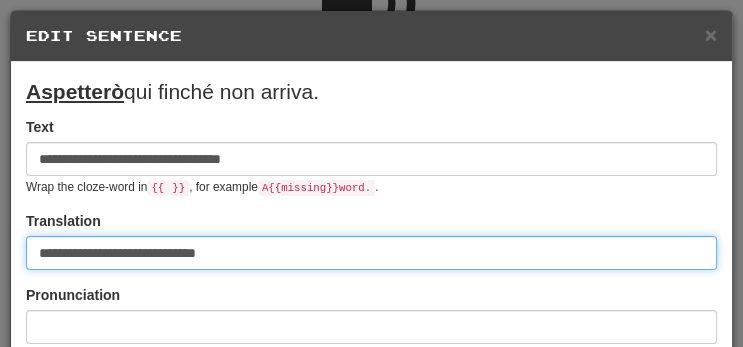 click on "**********" at bounding box center (371, 253) 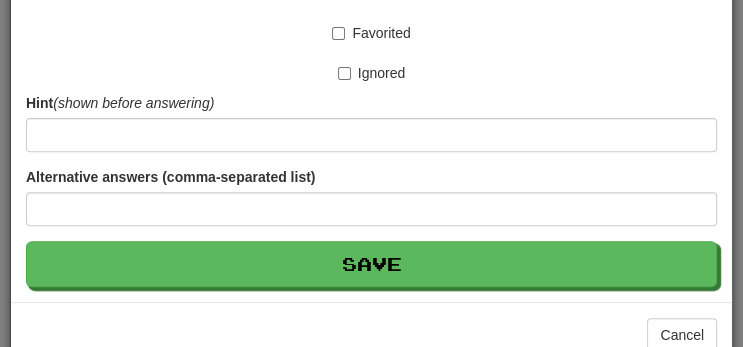 scroll, scrollTop: 543, scrollLeft: 0, axis: vertical 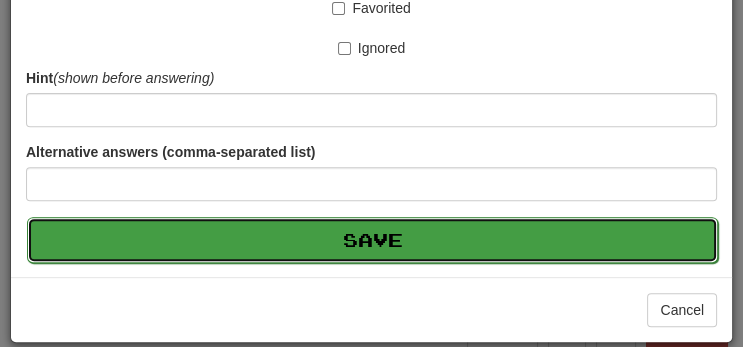 click on "Save" at bounding box center (372, 240) 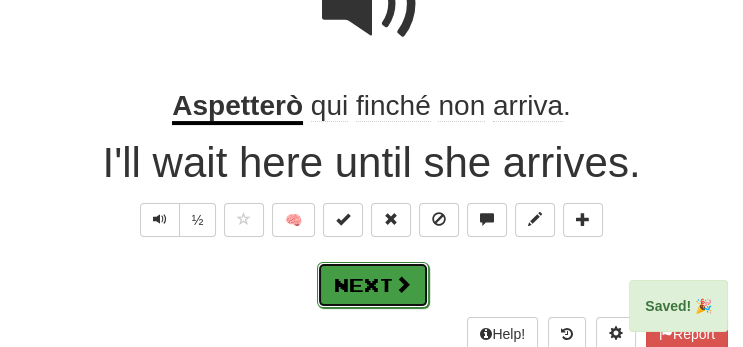click at bounding box center [403, 284] 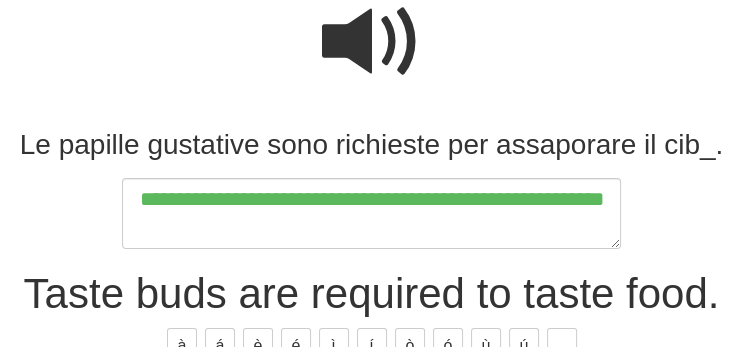scroll, scrollTop: 198, scrollLeft: 0, axis: vertical 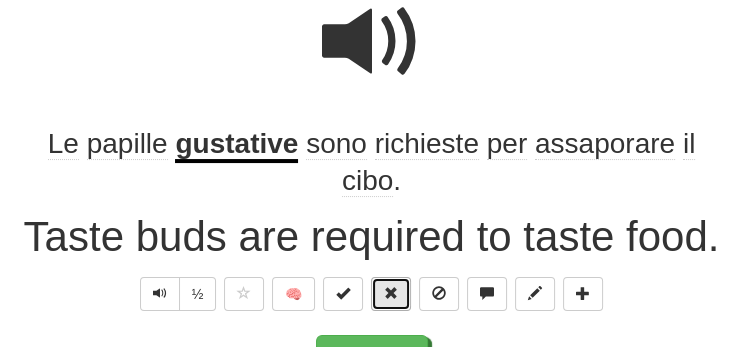 click at bounding box center [391, 293] 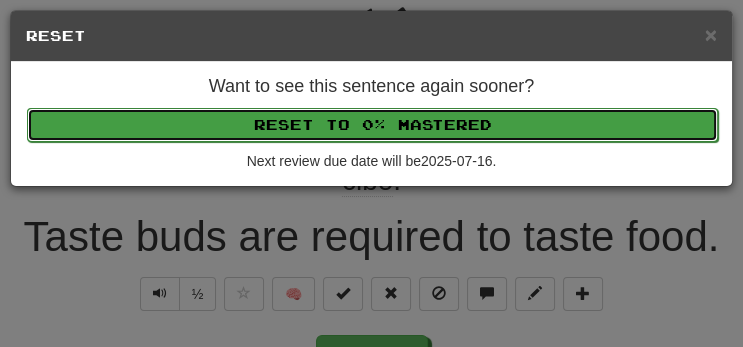 click on "Reset to 0% Mastered" at bounding box center (372, 125) 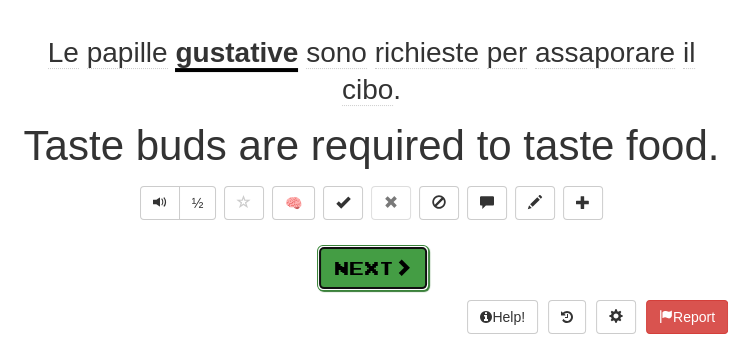 click on "Next" at bounding box center [373, 268] 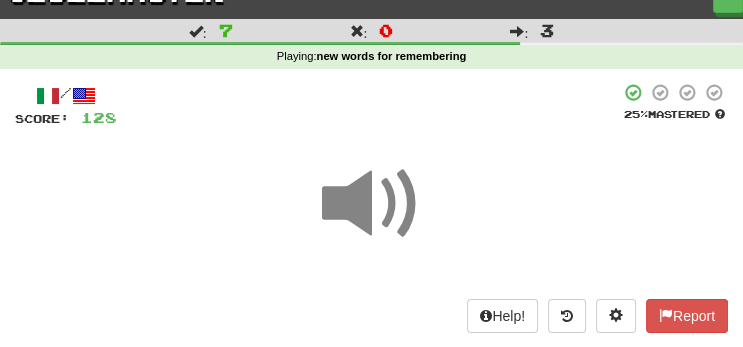 scroll, scrollTop: 247, scrollLeft: 0, axis: vertical 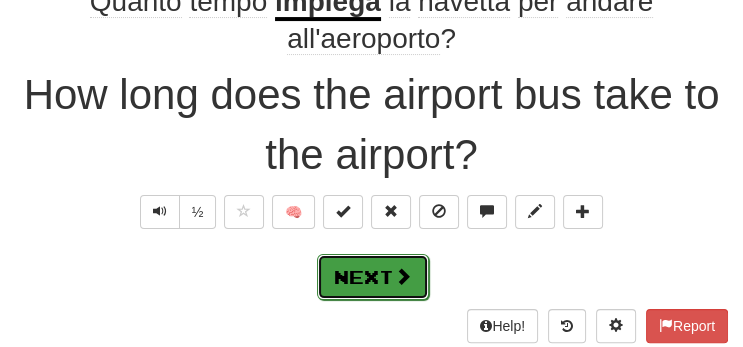click on "Next" at bounding box center [373, 277] 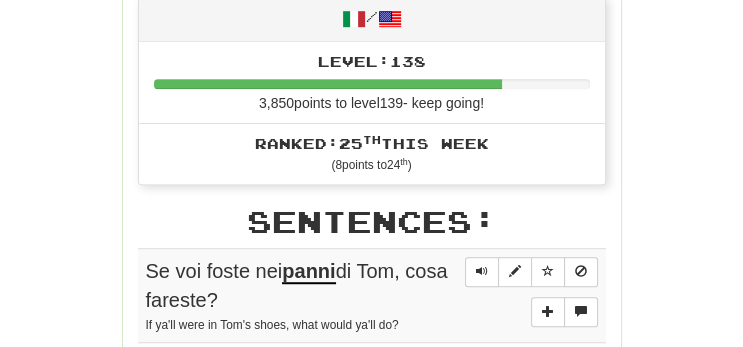 scroll, scrollTop: 891, scrollLeft: 0, axis: vertical 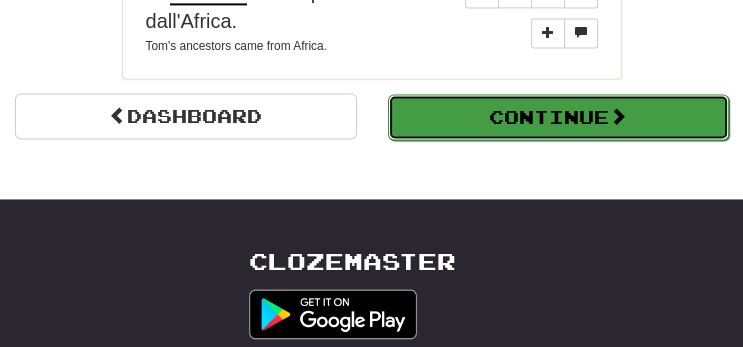 click on "Continue" at bounding box center (559, 117) 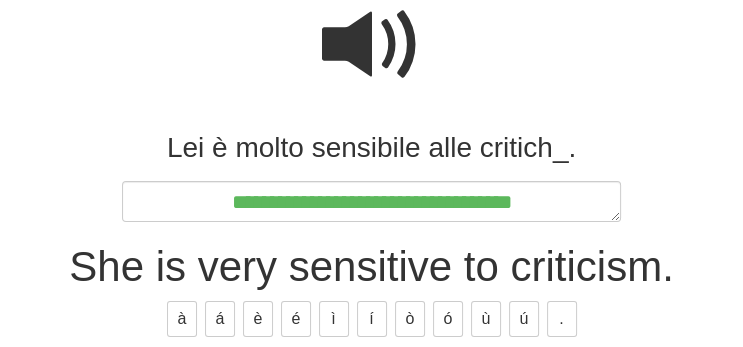 scroll, scrollTop: 195, scrollLeft: 0, axis: vertical 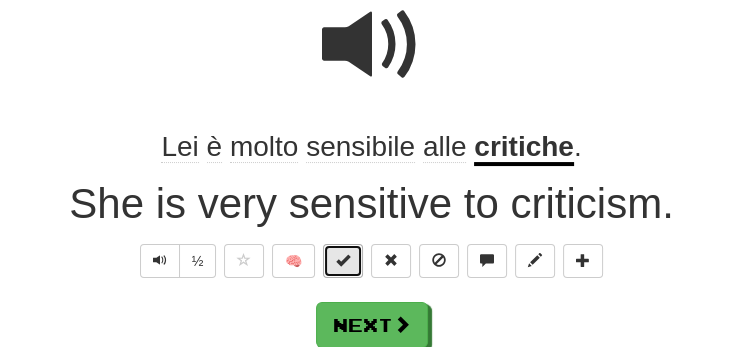 click at bounding box center [343, 260] 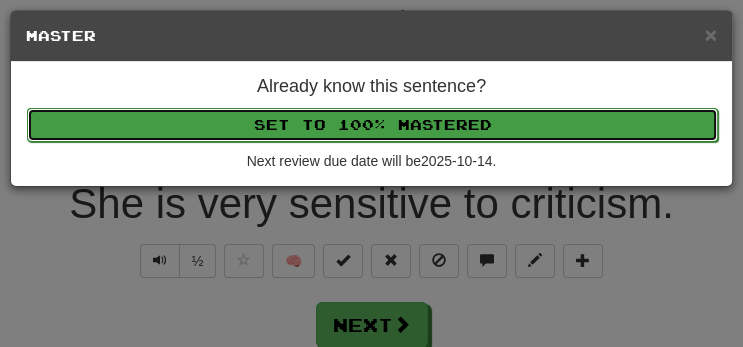 click on "Set to 100% Mastered" at bounding box center [372, 125] 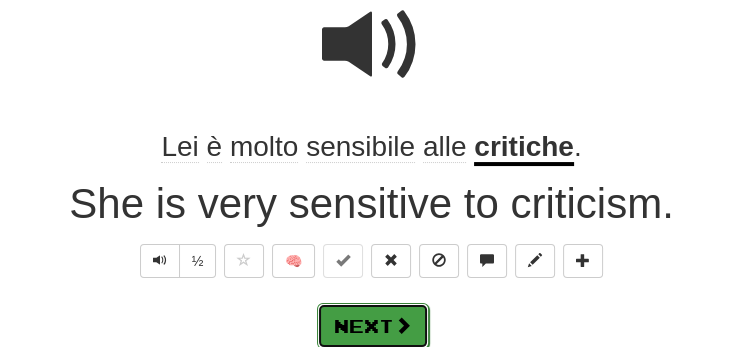 click at bounding box center [403, 325] 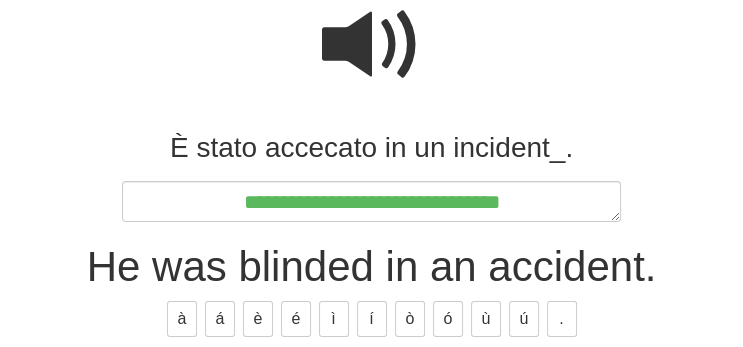 scroll, scrollTop: 195, scrollLeft: 0, axis: vertical 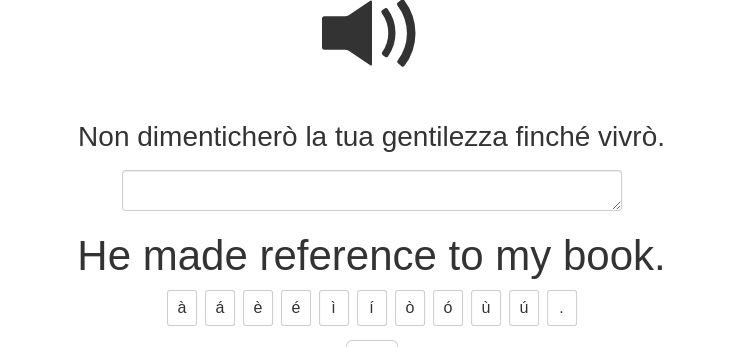 click at bounding box center [372, 190] 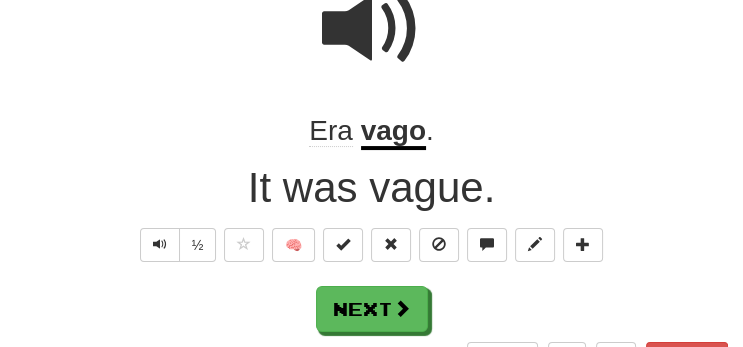 scroll, scrollTop: 222, scrollLeft: 0, axis: vertical 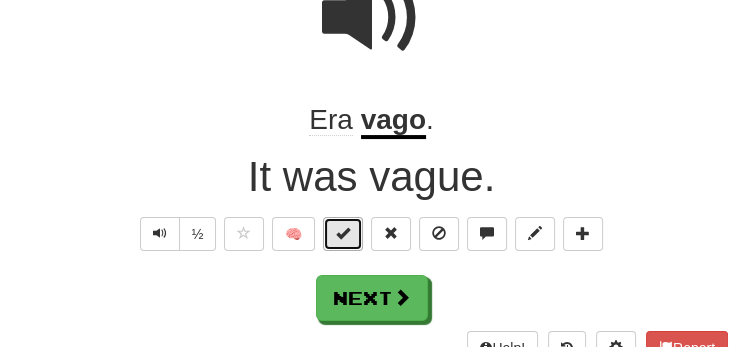 click at bounding box center (343, 233) 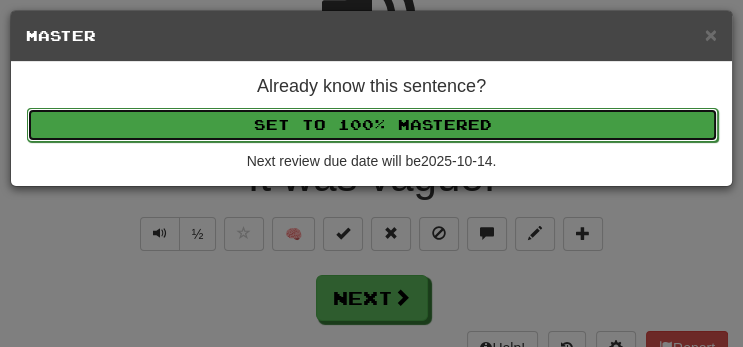 click on "Set to 100% Mastered" at bounding box center [372, 125] 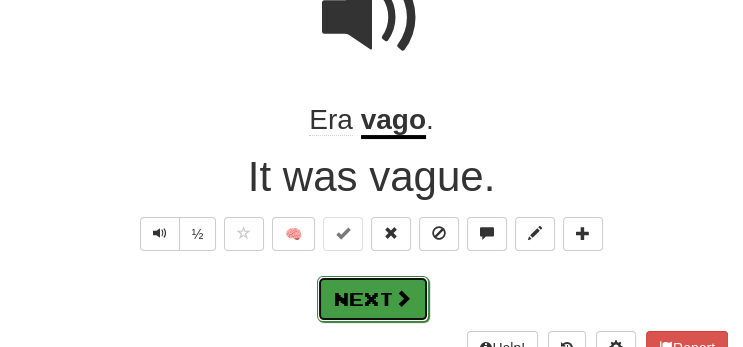 click at bounding box center (403, 298) 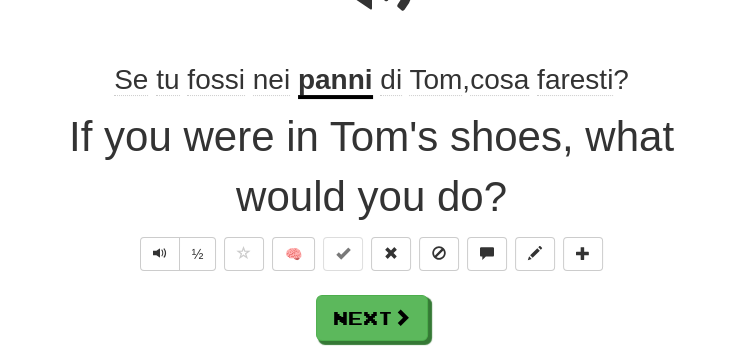 scroll, scrollTop: 264, scrollLeft: 0, axis: vertical 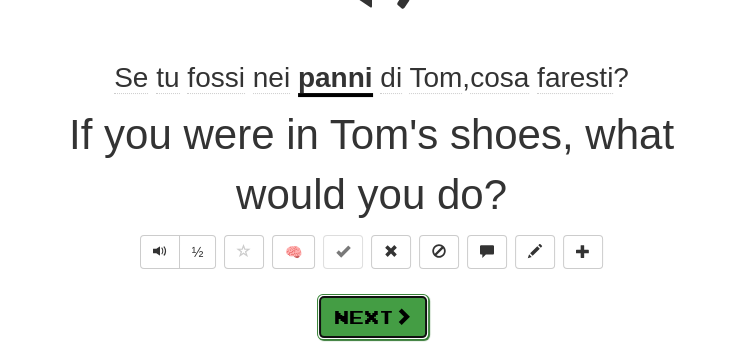 click on "Next" at bounding box center (373, 317) 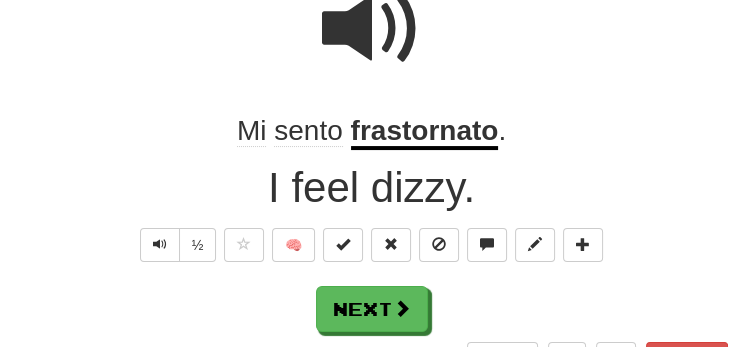scroll, scrollTop: 222, scrollLeft: 0, axis: vertical 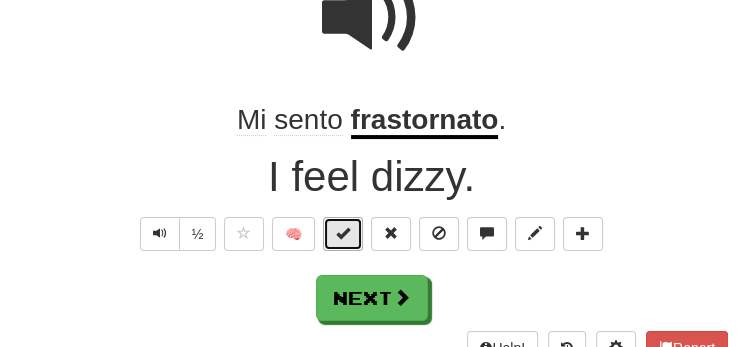 click at bounding box center [343, 234] 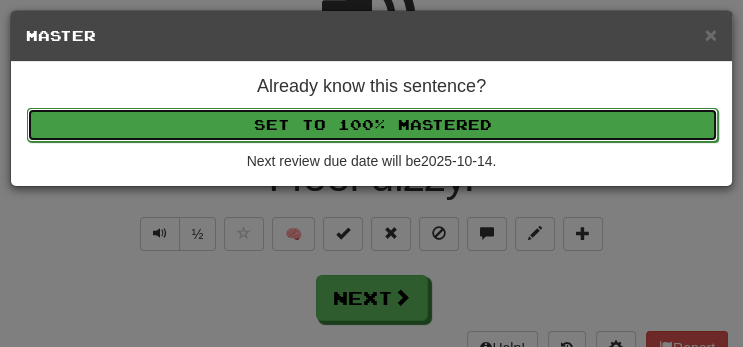 click on "Set to 100% Mastered" at bounding box center [372, 125] 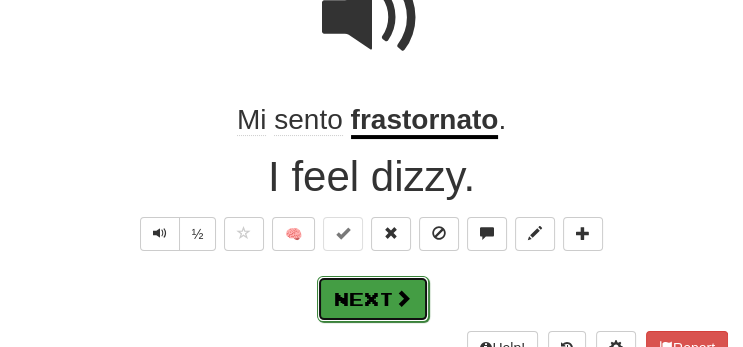 click on "Next" at bounding box center (373, 299) 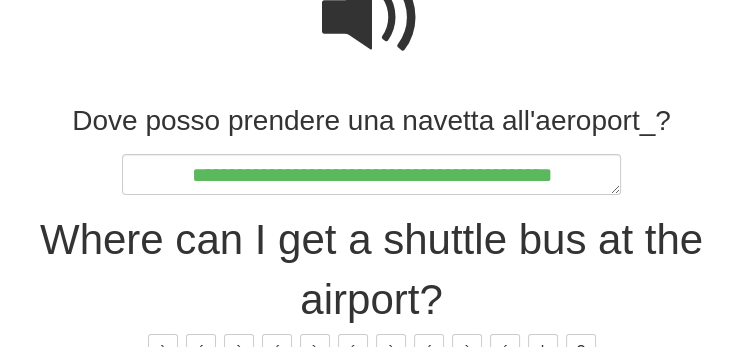 scroll, scrollTop: 222, scrollLeft: 0, axis: vertical 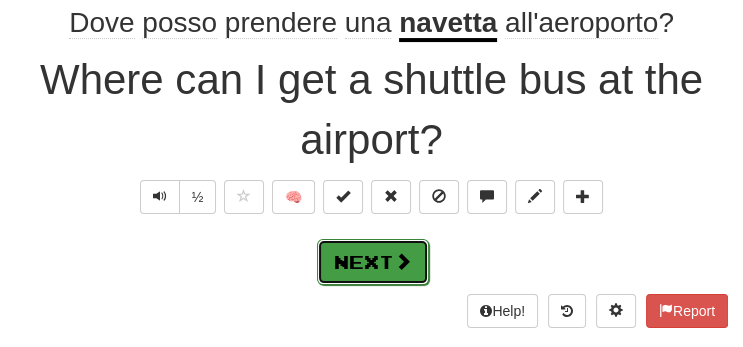 click on "Next" at bounding box center [373, 262] 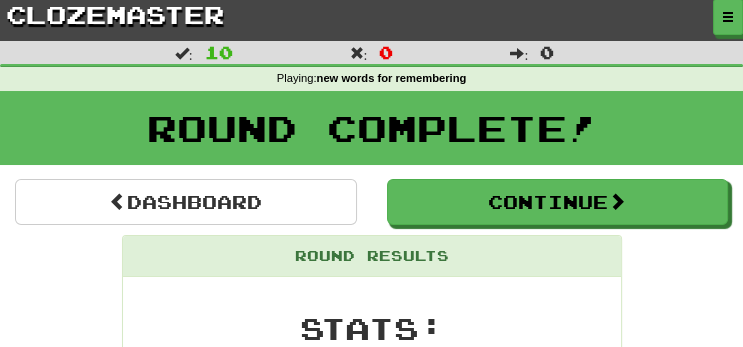 scroll, scrollTop: 0, scrollLeft: 0, axis: both 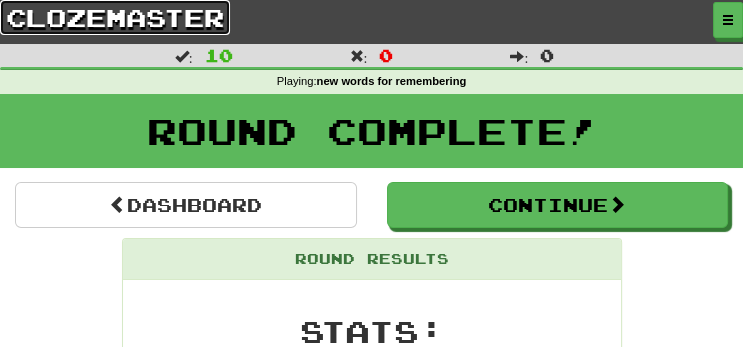 click on "clozemaster" at bounding box center [115, 17] 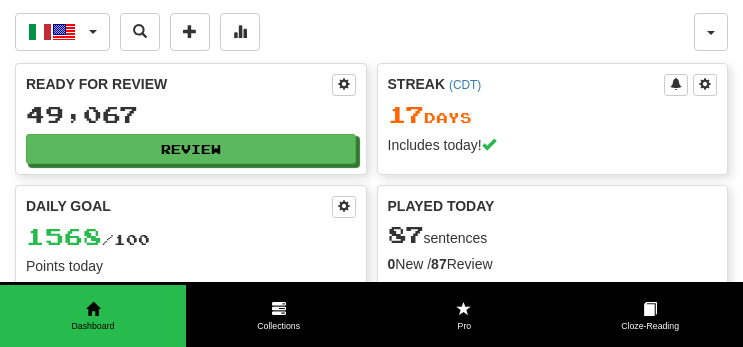 scroll, scrollTop: 0, scrollLeft: 0, axis: both 